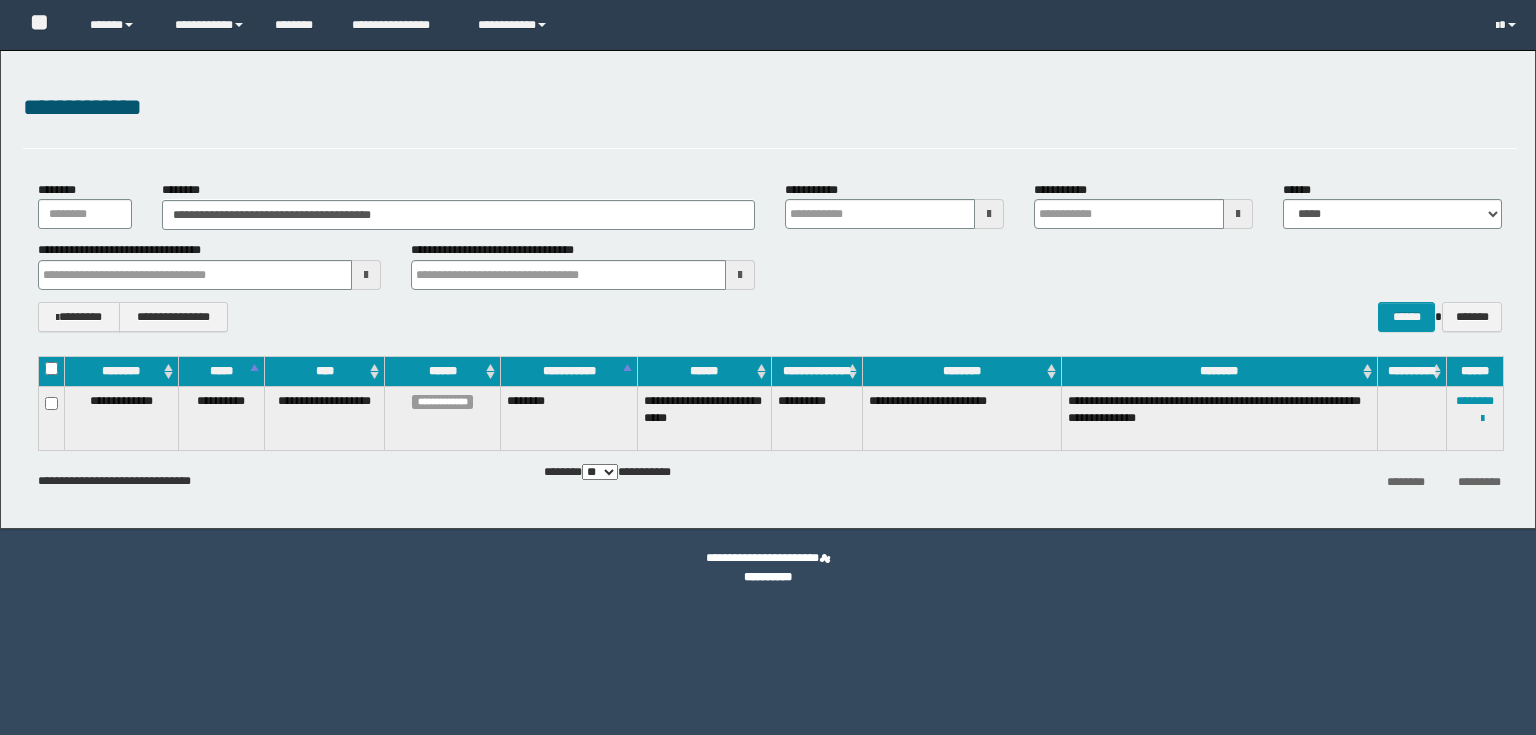 scroll, scrollTop: 0, scrollLeft: 0, axis: both 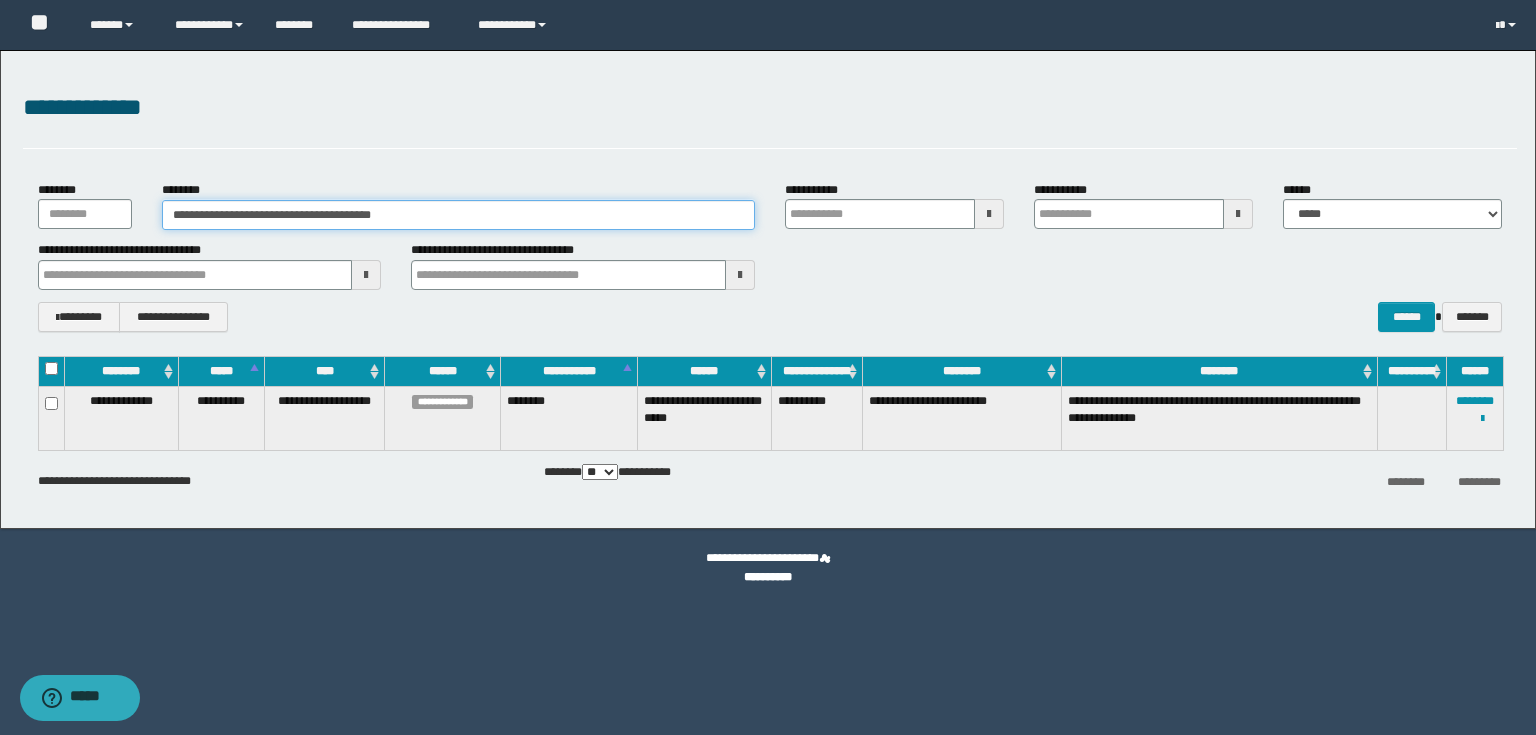 click on "**********" at bounding box center [458, 215] 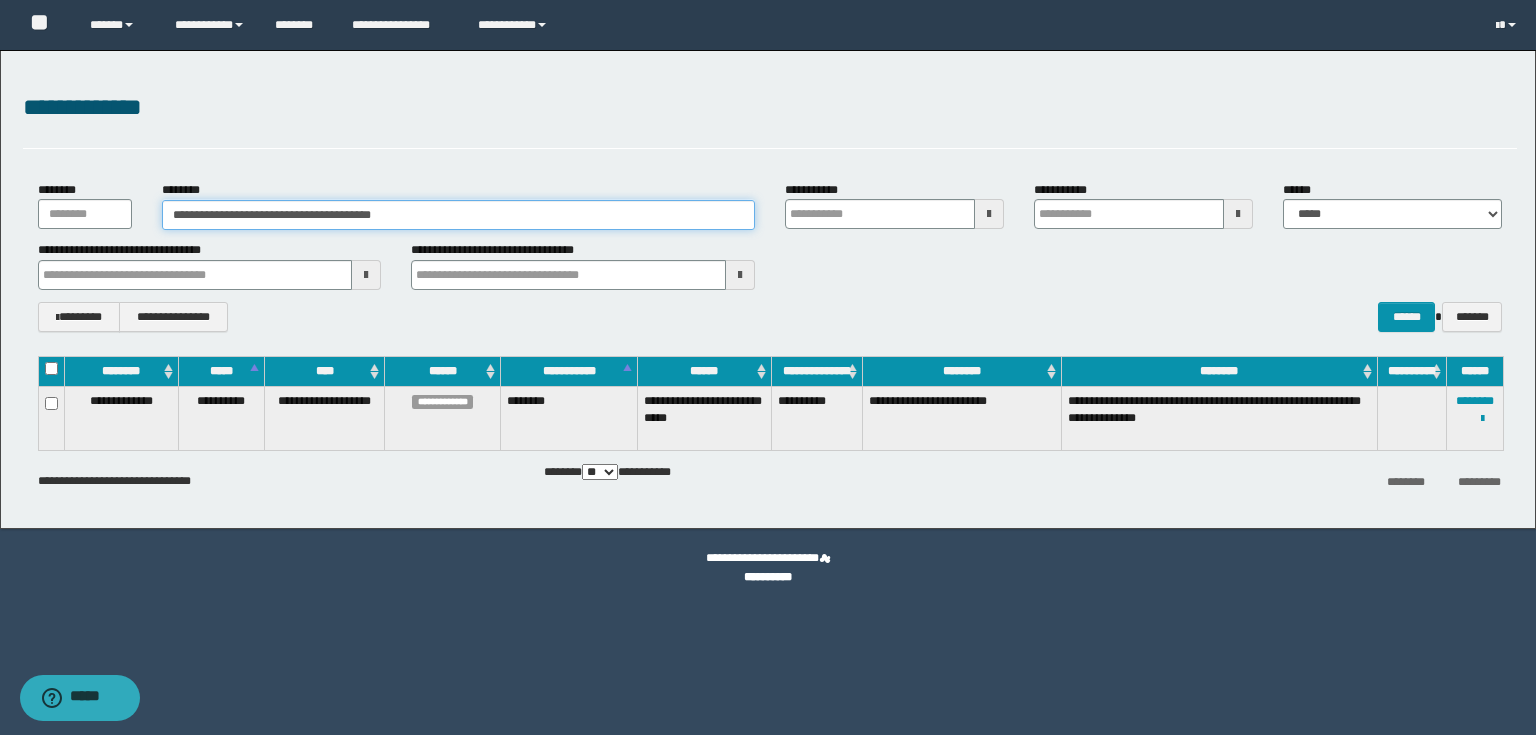 drag, startPoint x: 169, startPoint y: 220, endPoint x: 535, endPoint y: 232, distance: 366.19666 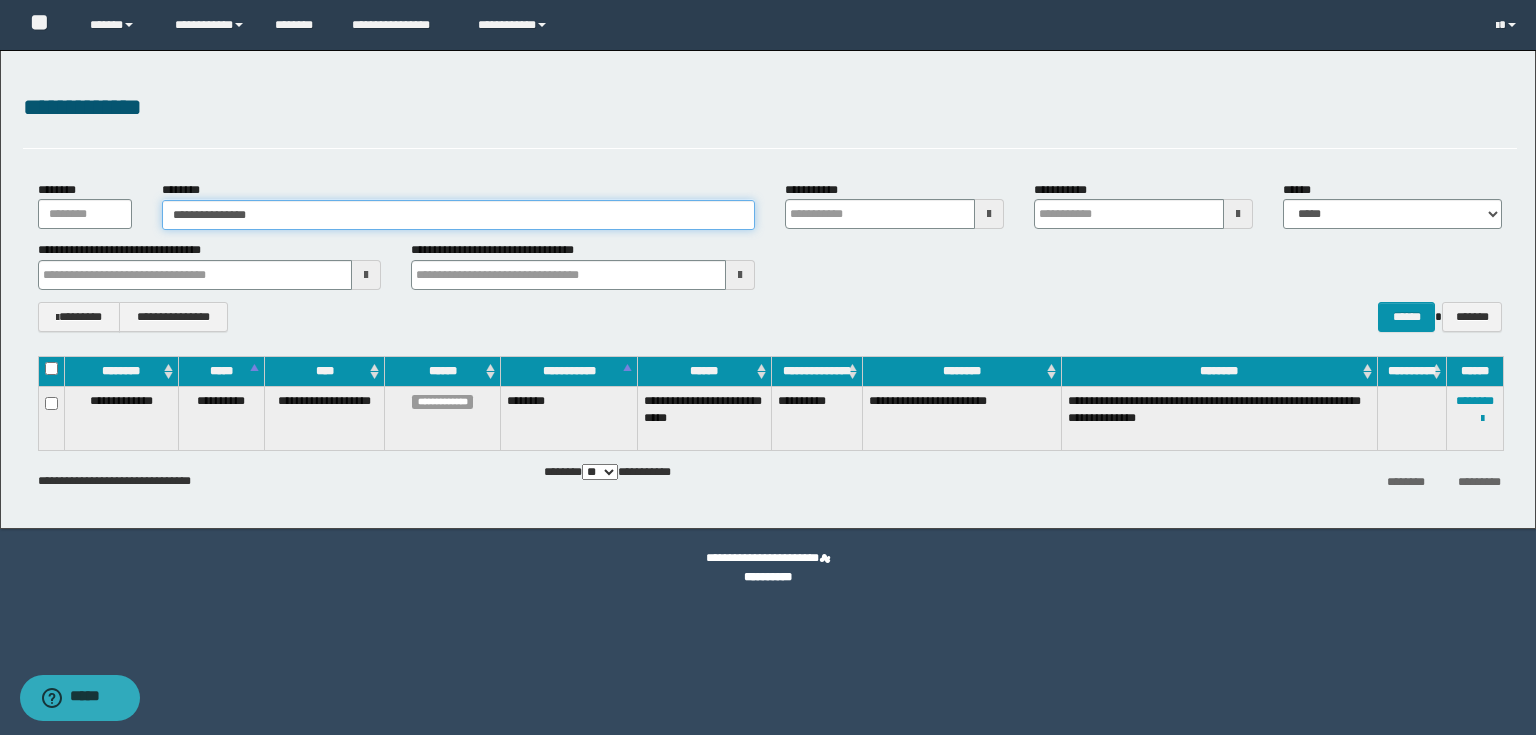 type on "**********" 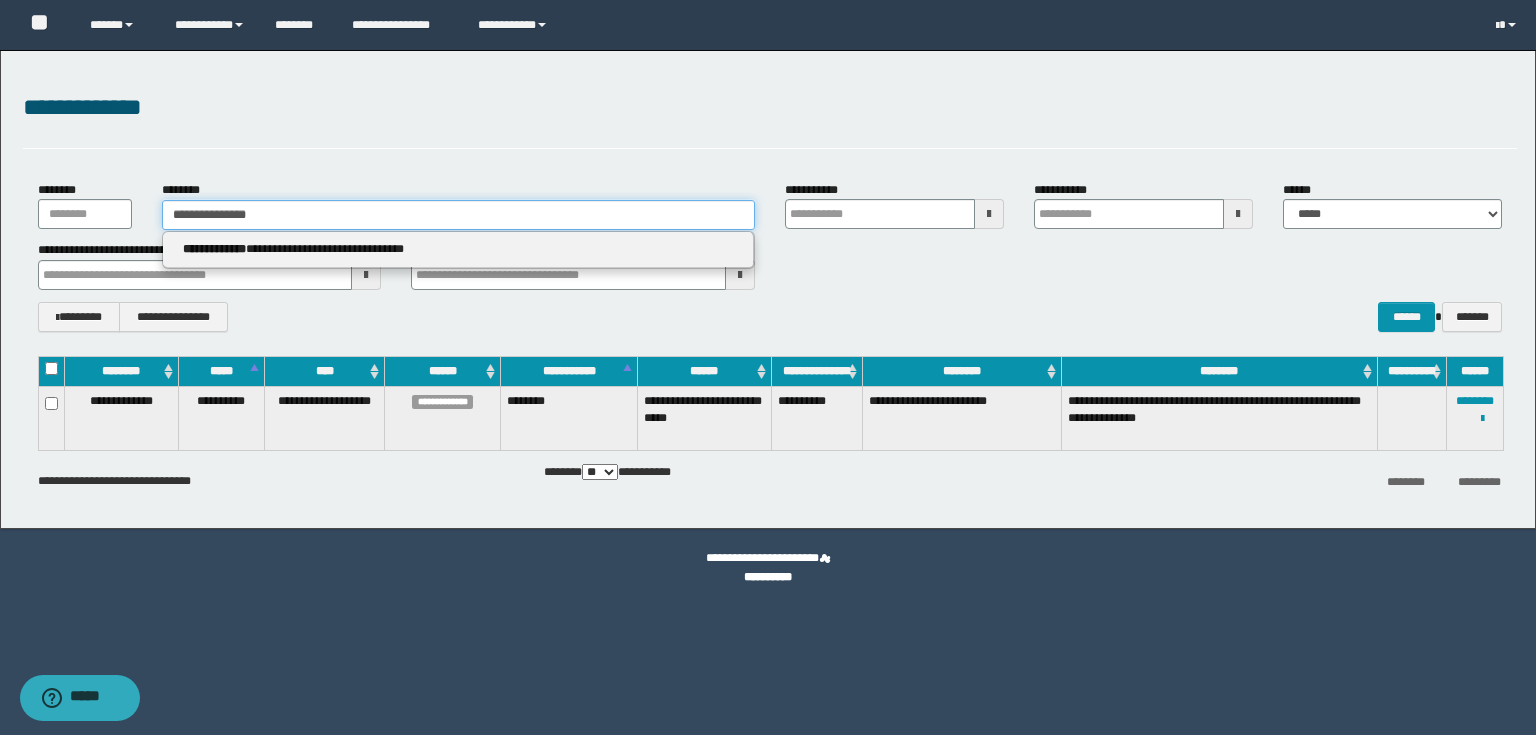type 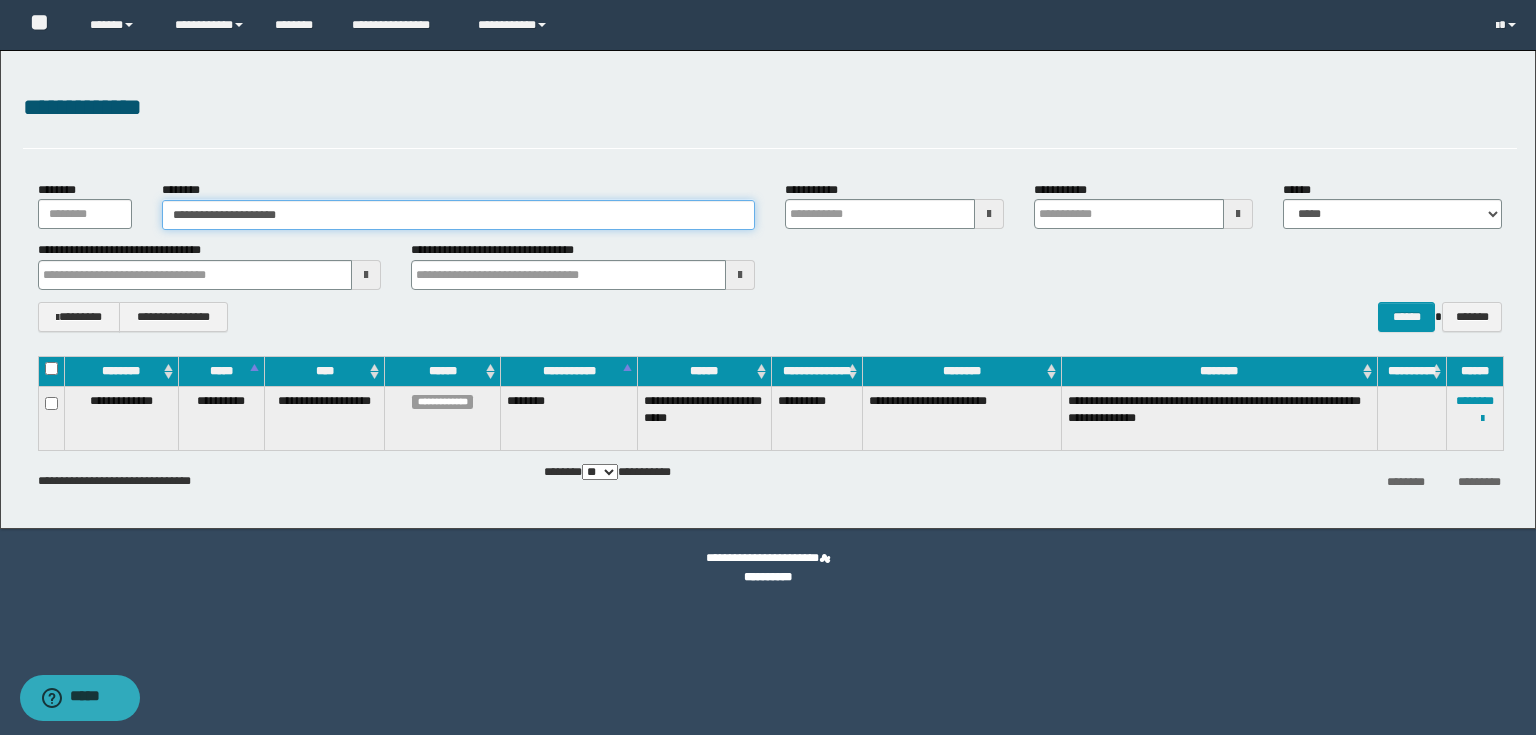 type on "**********" 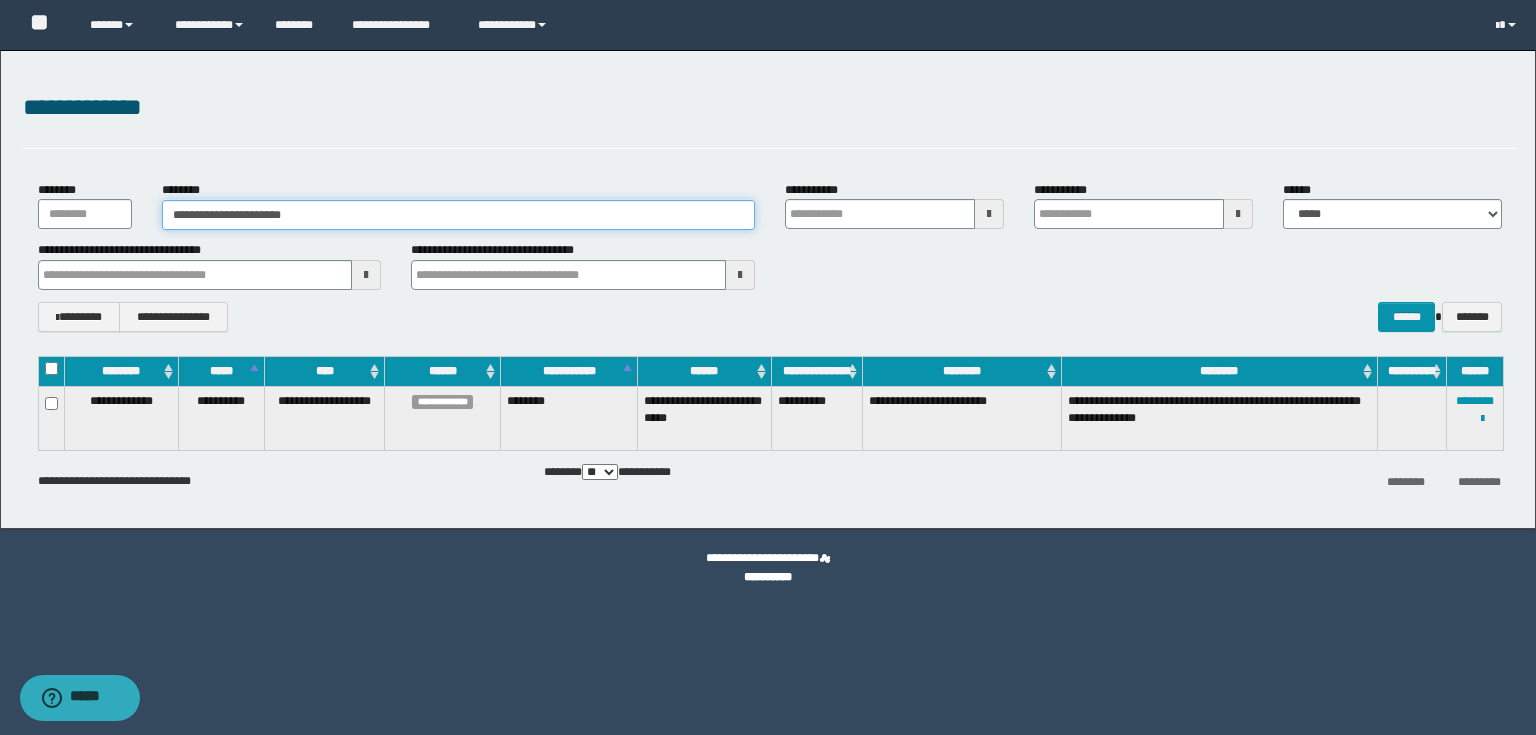 type on "**********" 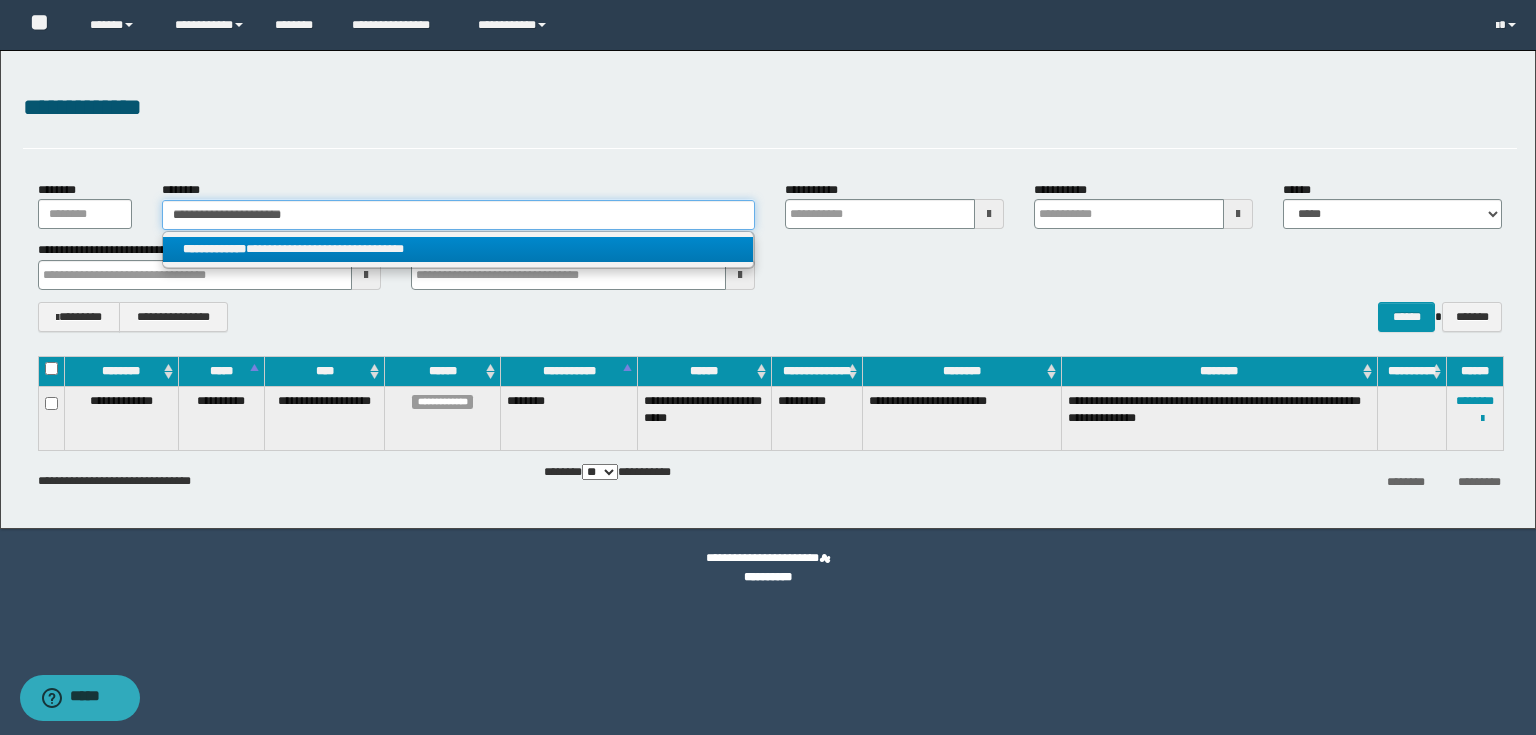 type on "**********" 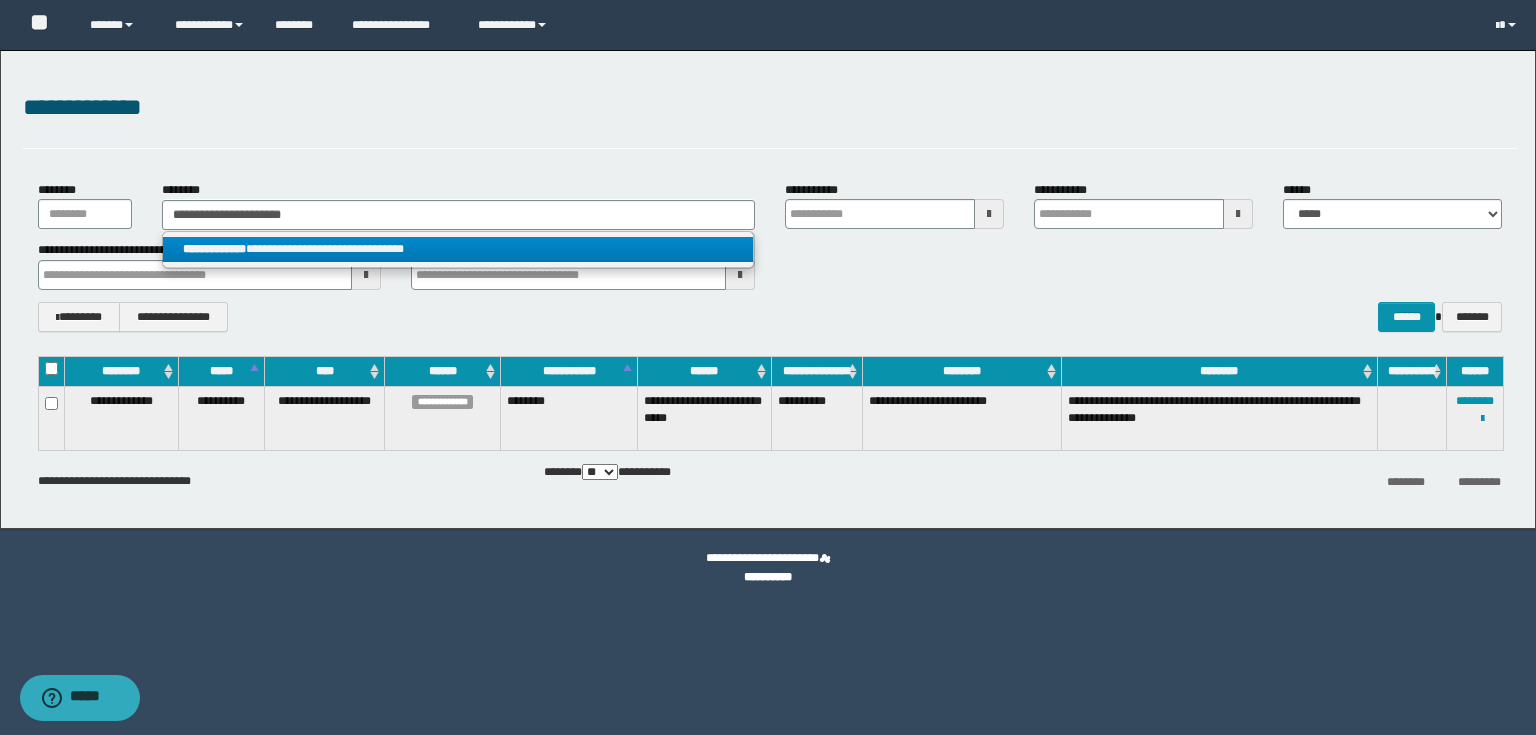 click on "**********" at bounding box center (458, 249) 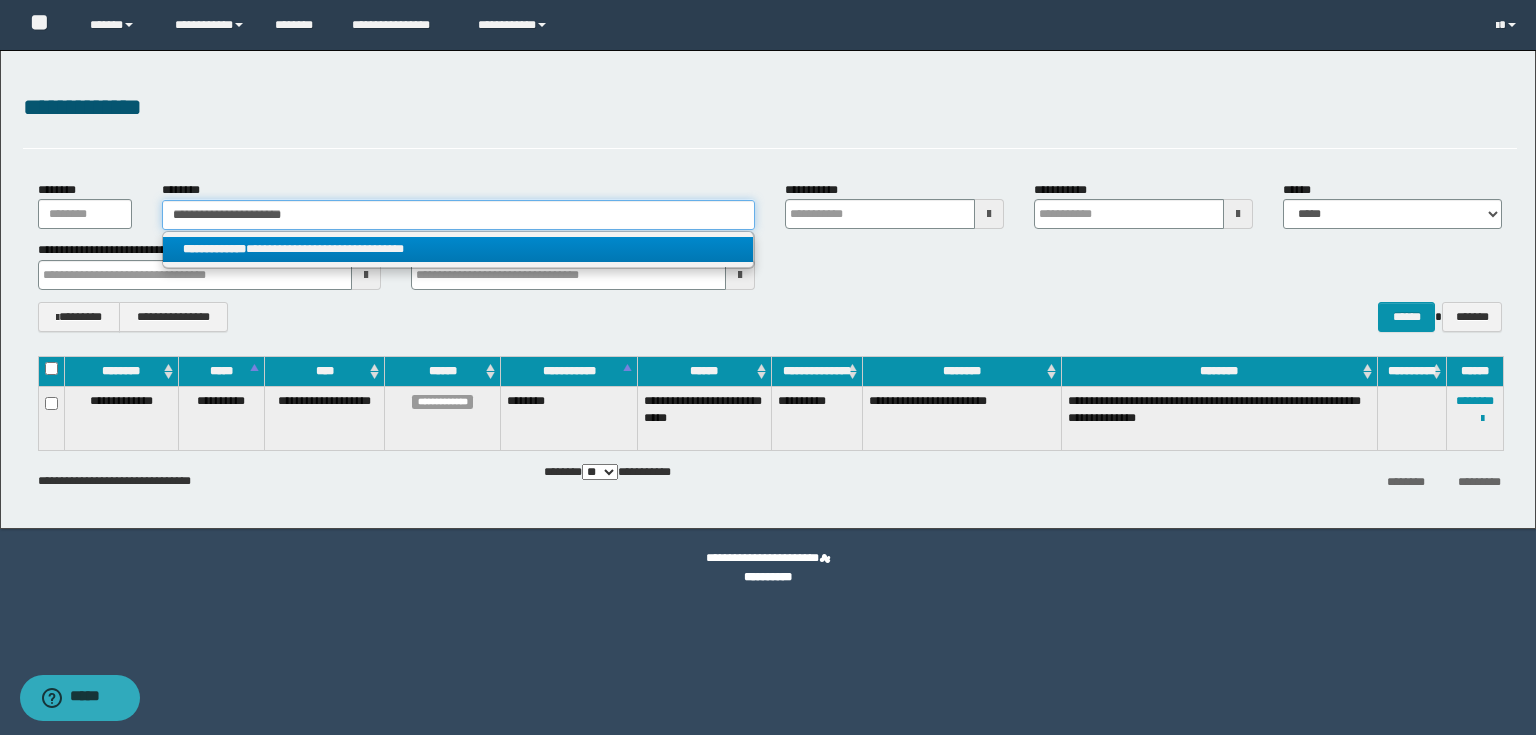type 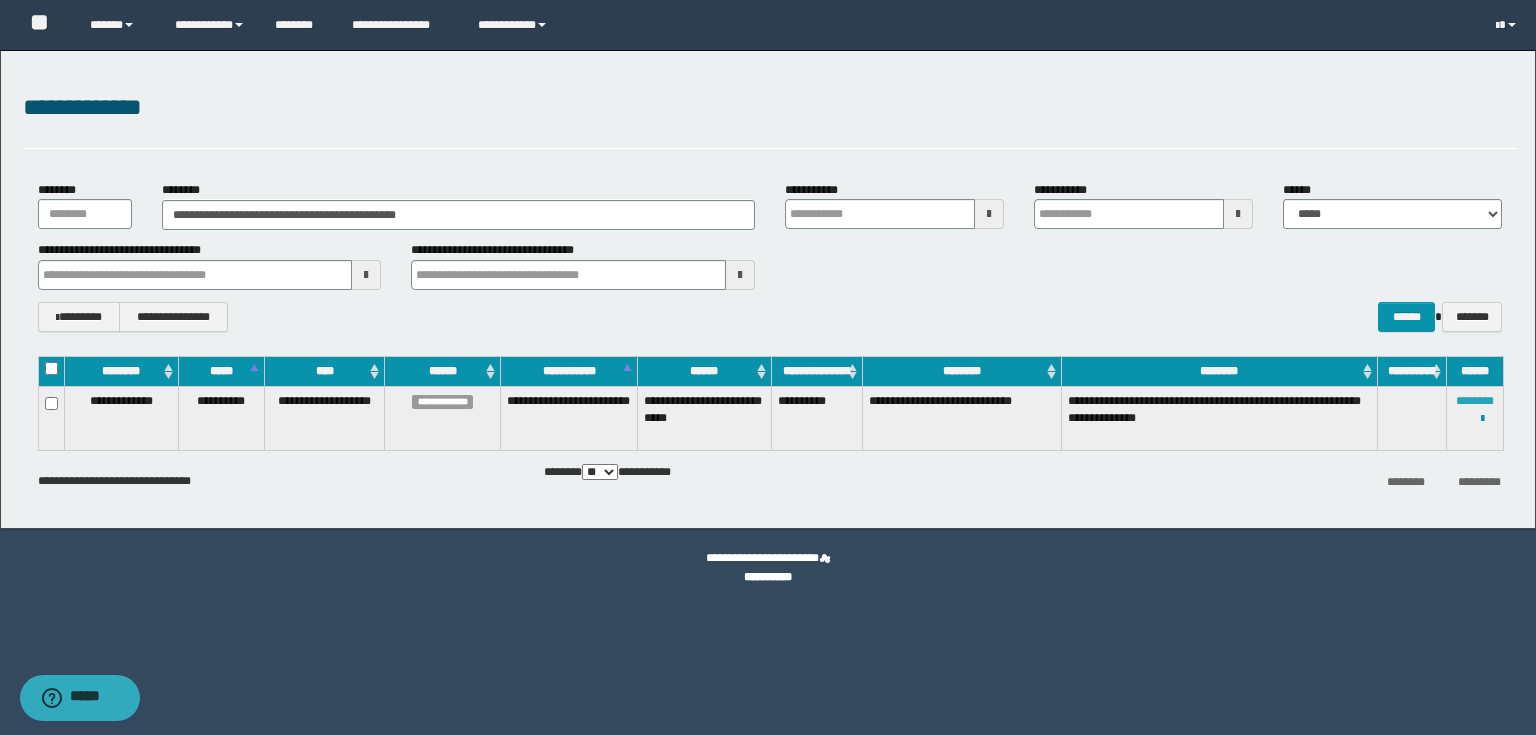 click on "********" at bounding box center (1475, 401) 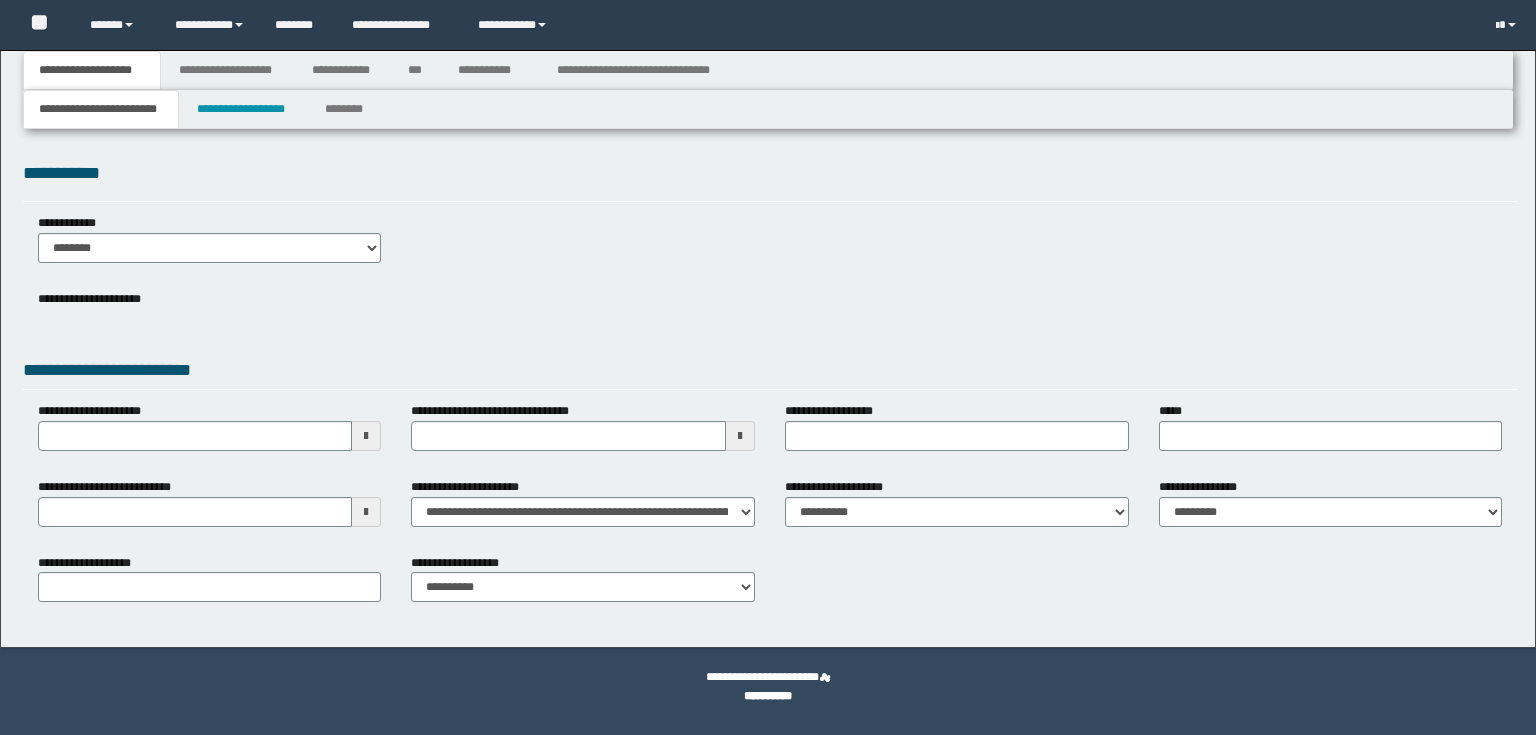 type 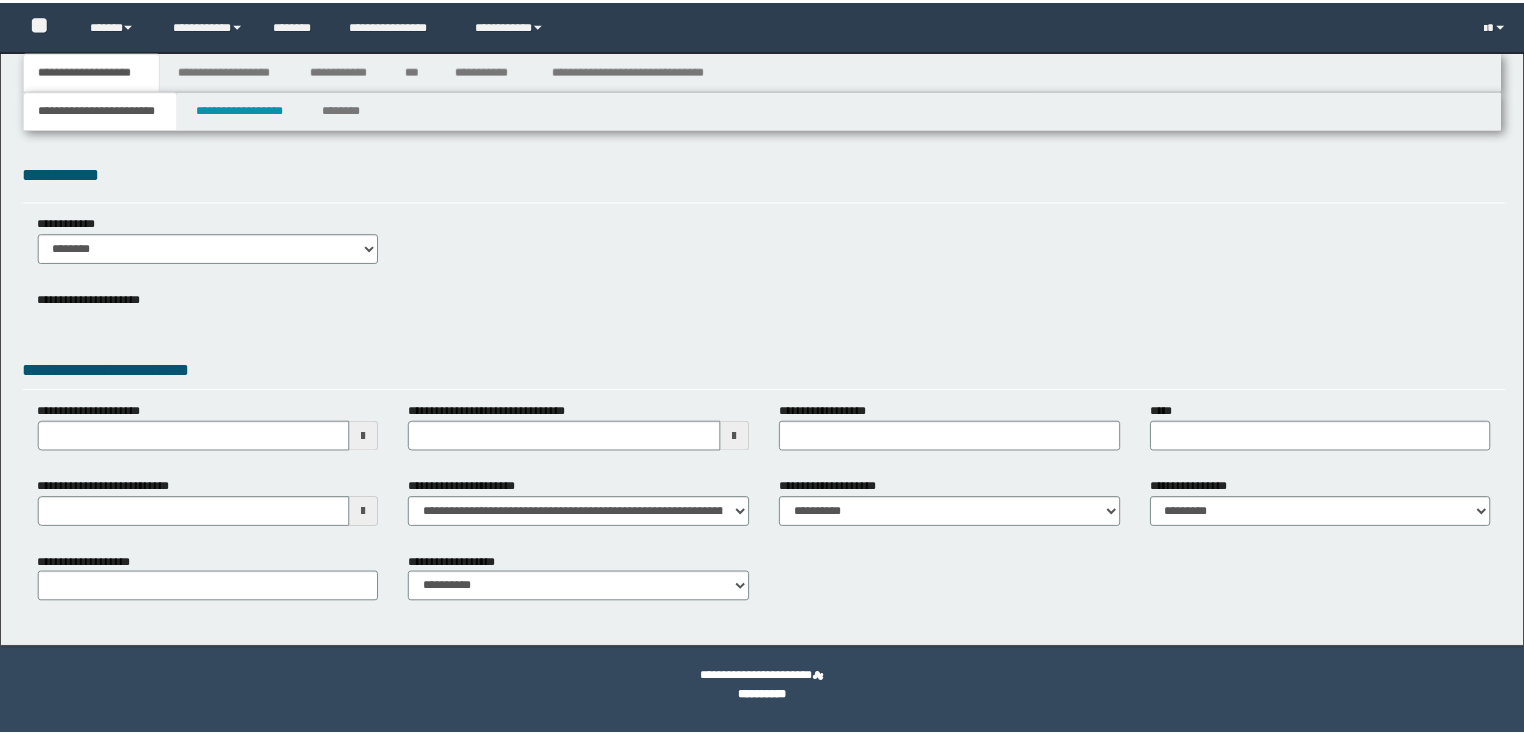 scroll, scrollTop: 0, scrollLeft: 0, axis: both 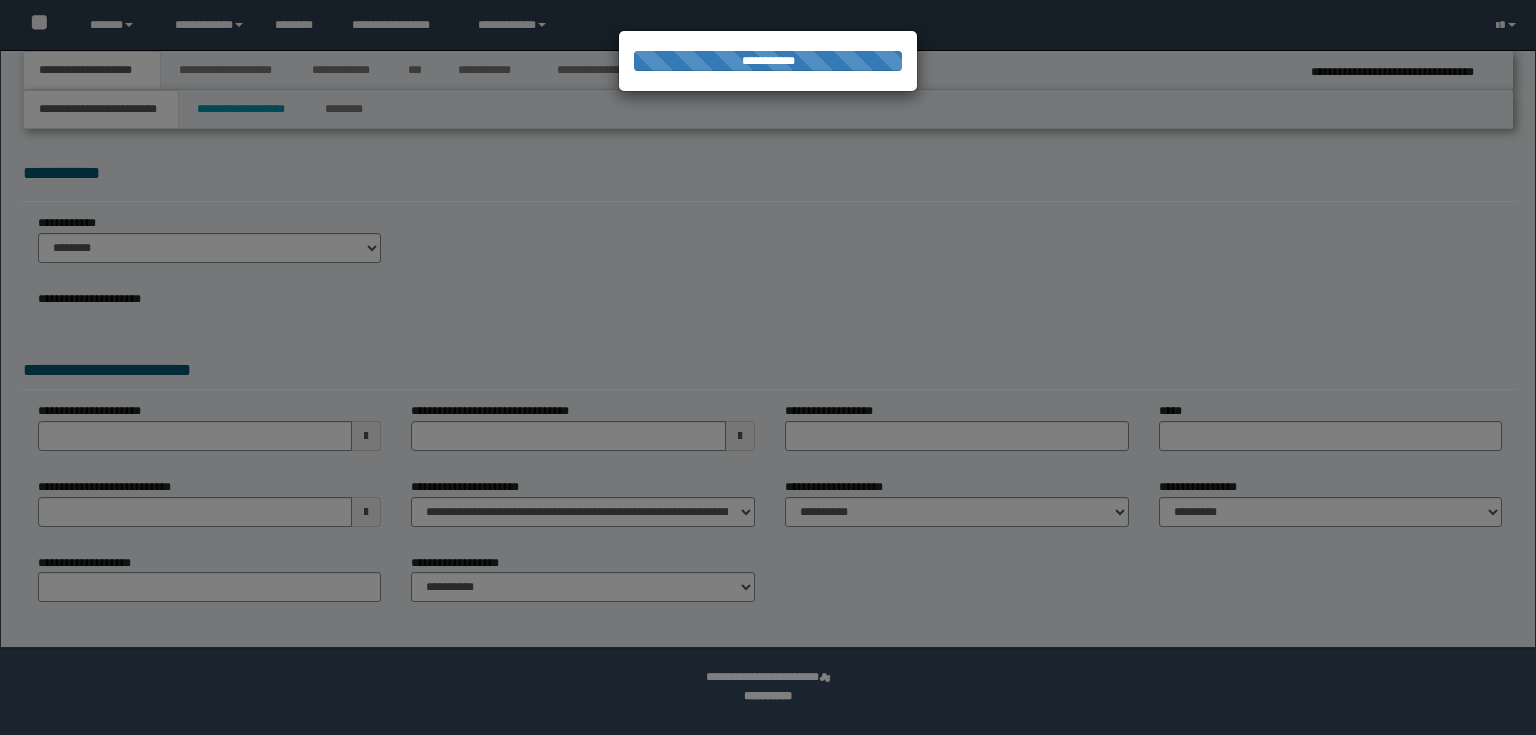type on "**********" 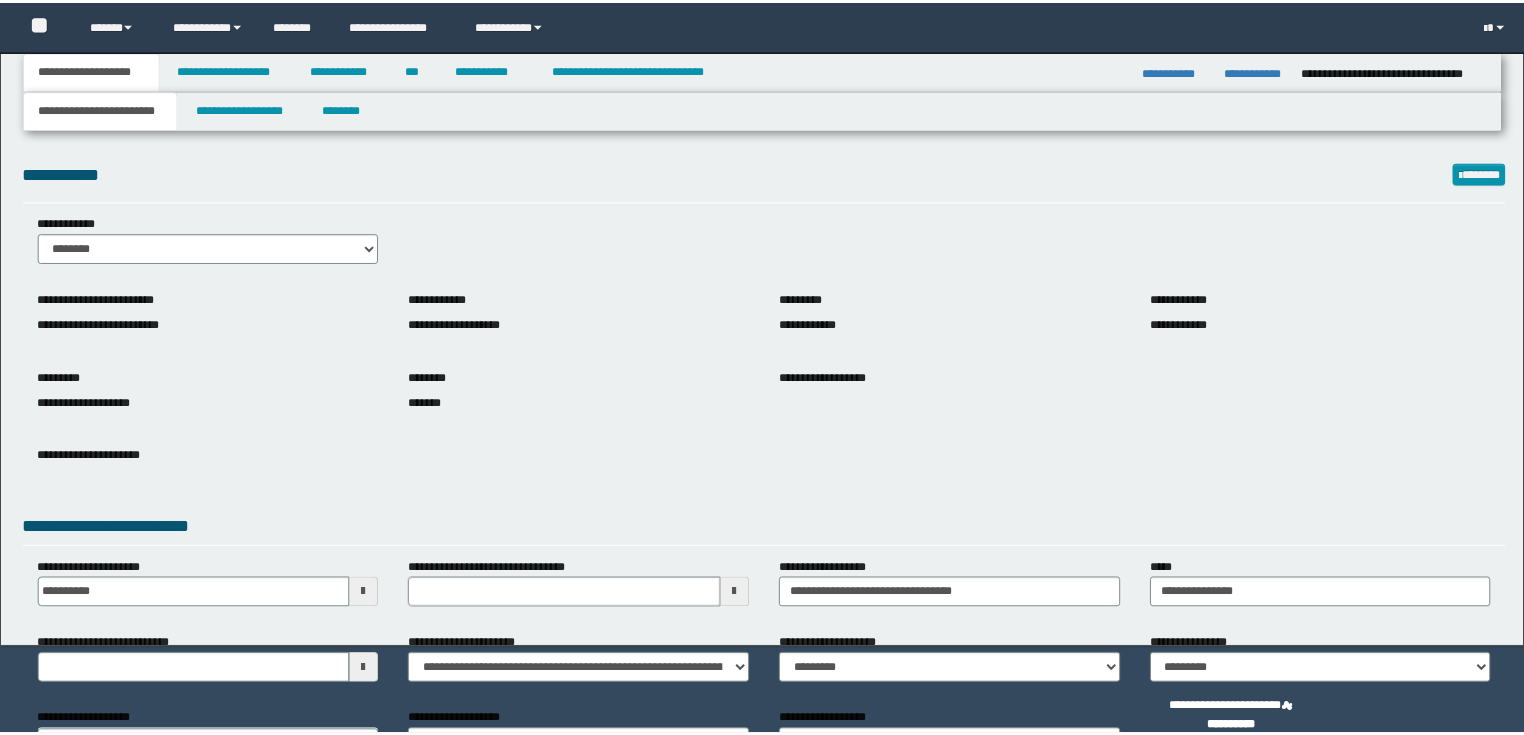 scroll, scrollTop: 0, scrollLeft: 0, axis: both 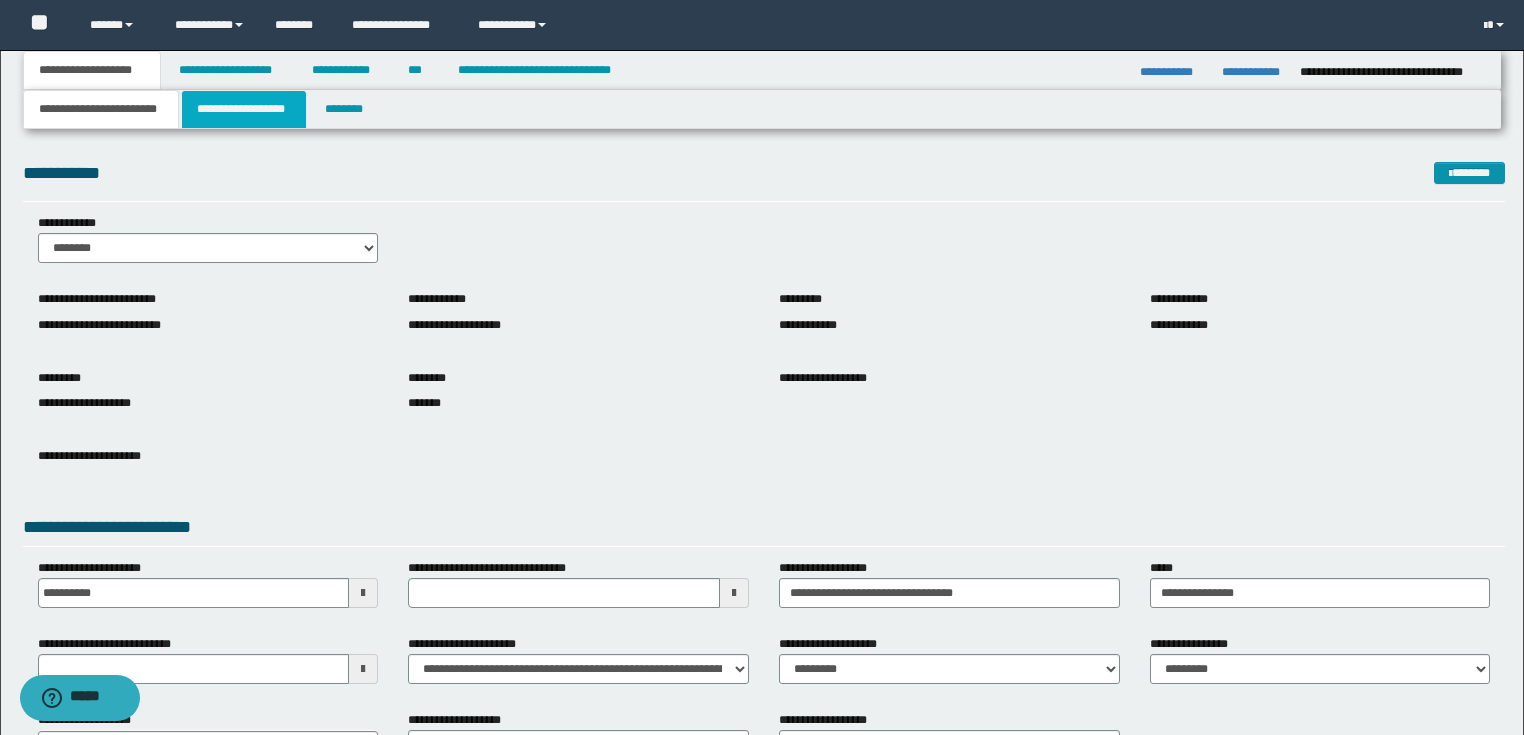 click on "**********" at bounding box center (244, 109) 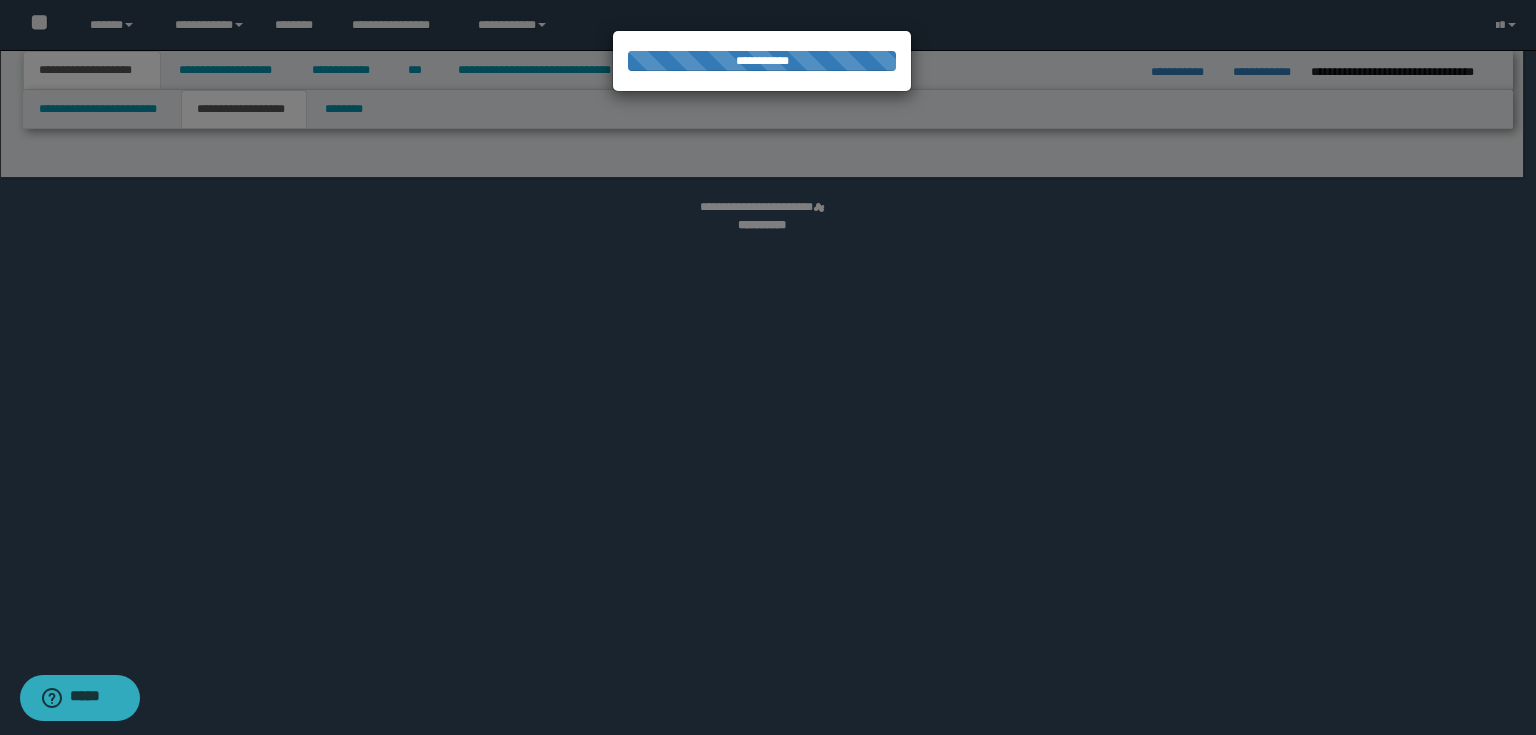 select on "*" 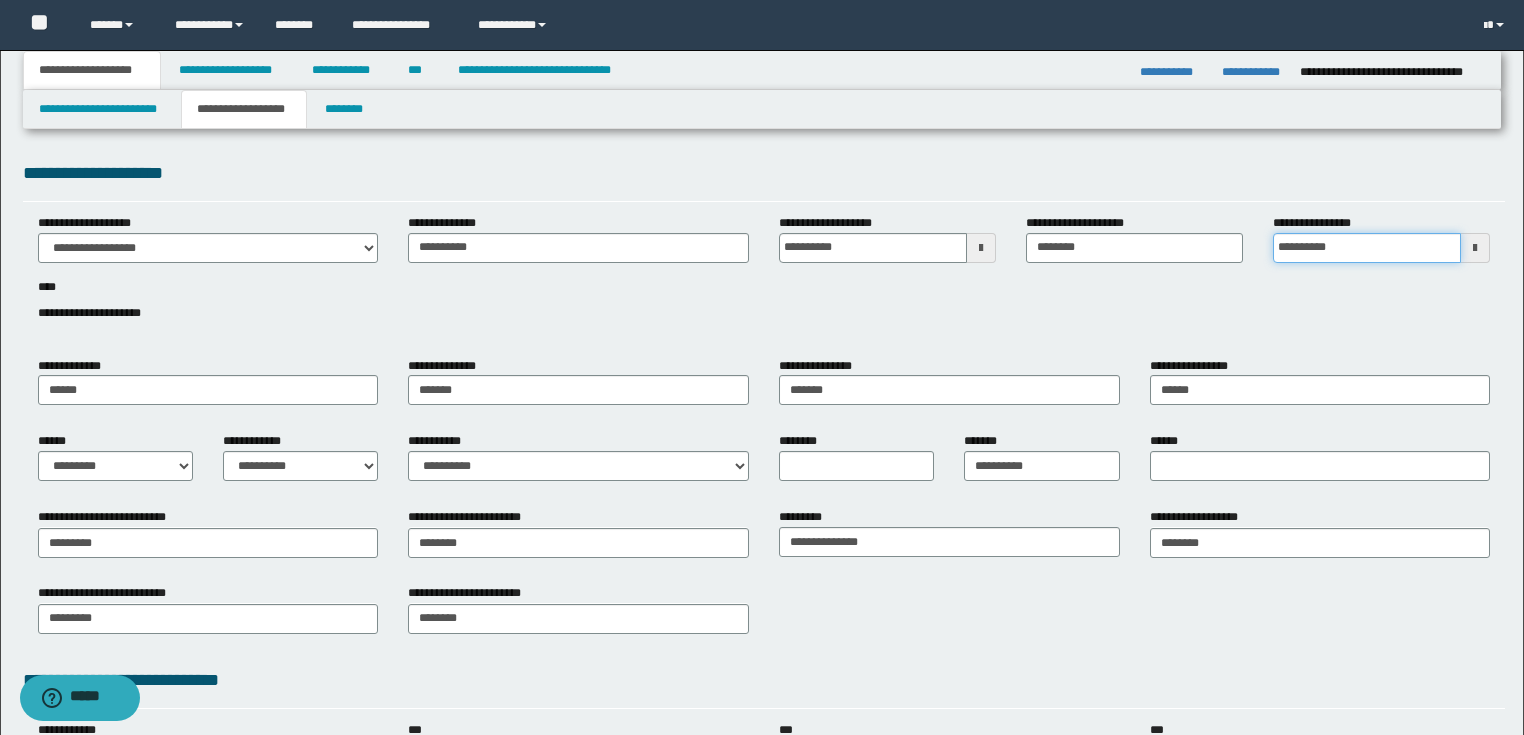 click on "**********" at bounding box center (1367, 248) 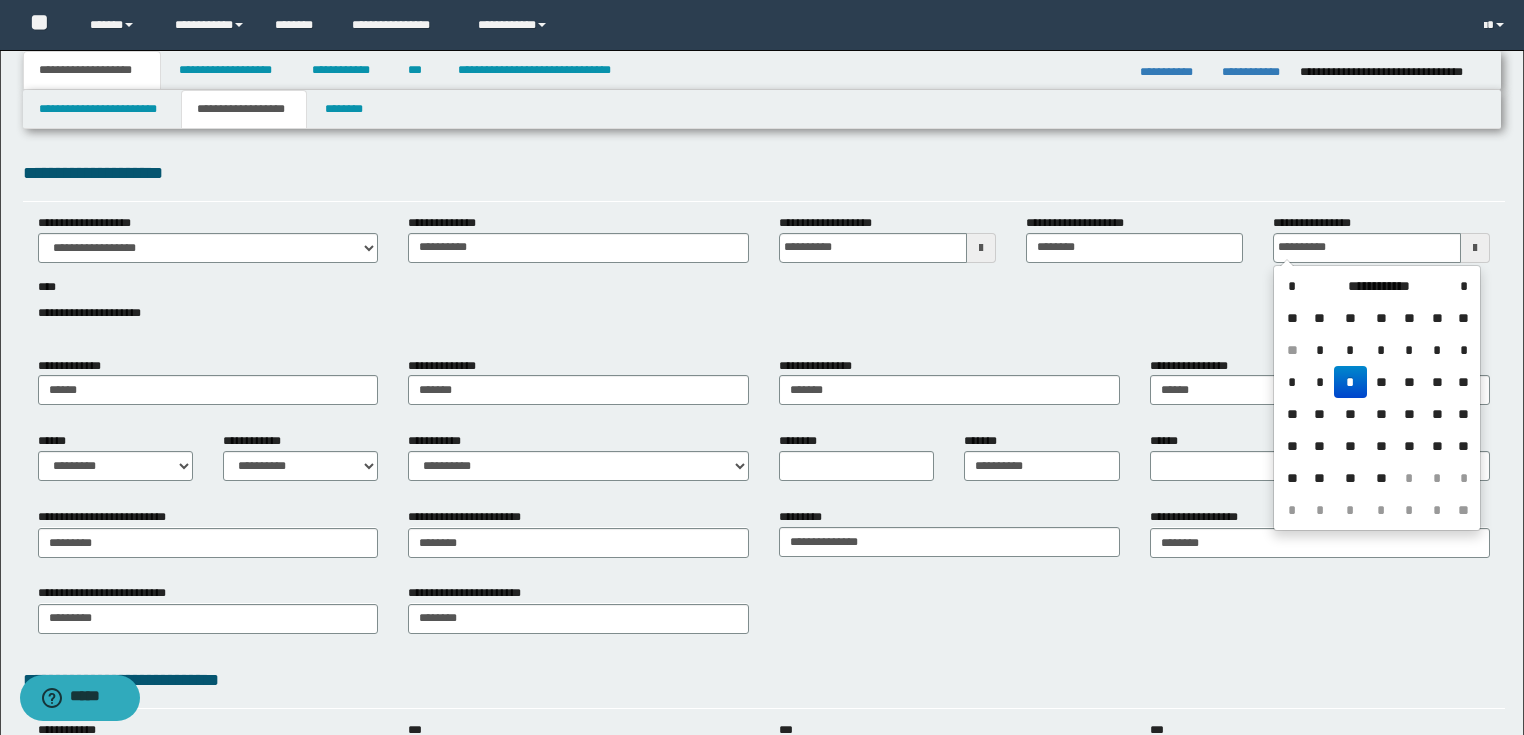 type on "**********" 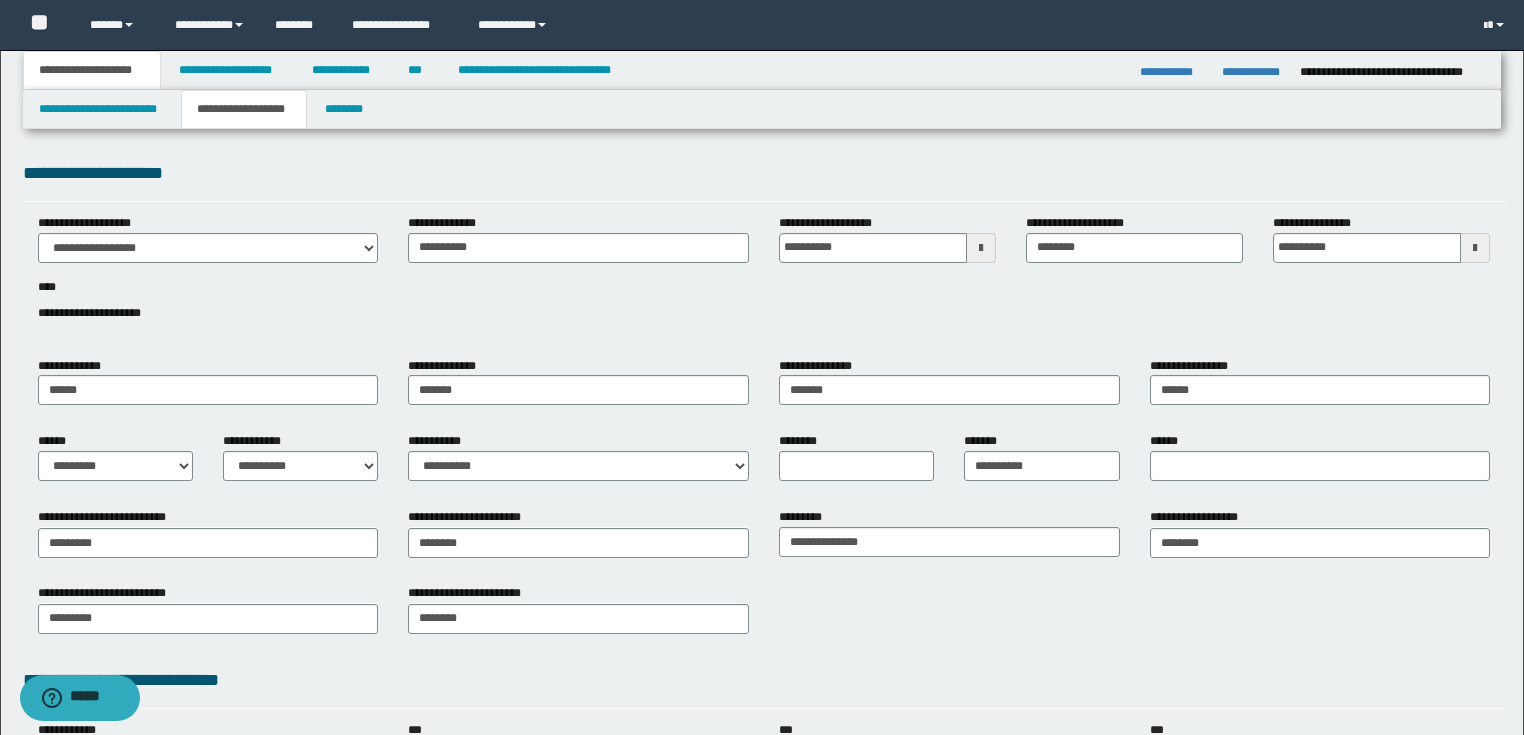 click on "**********" at bounding box center (764, 279) 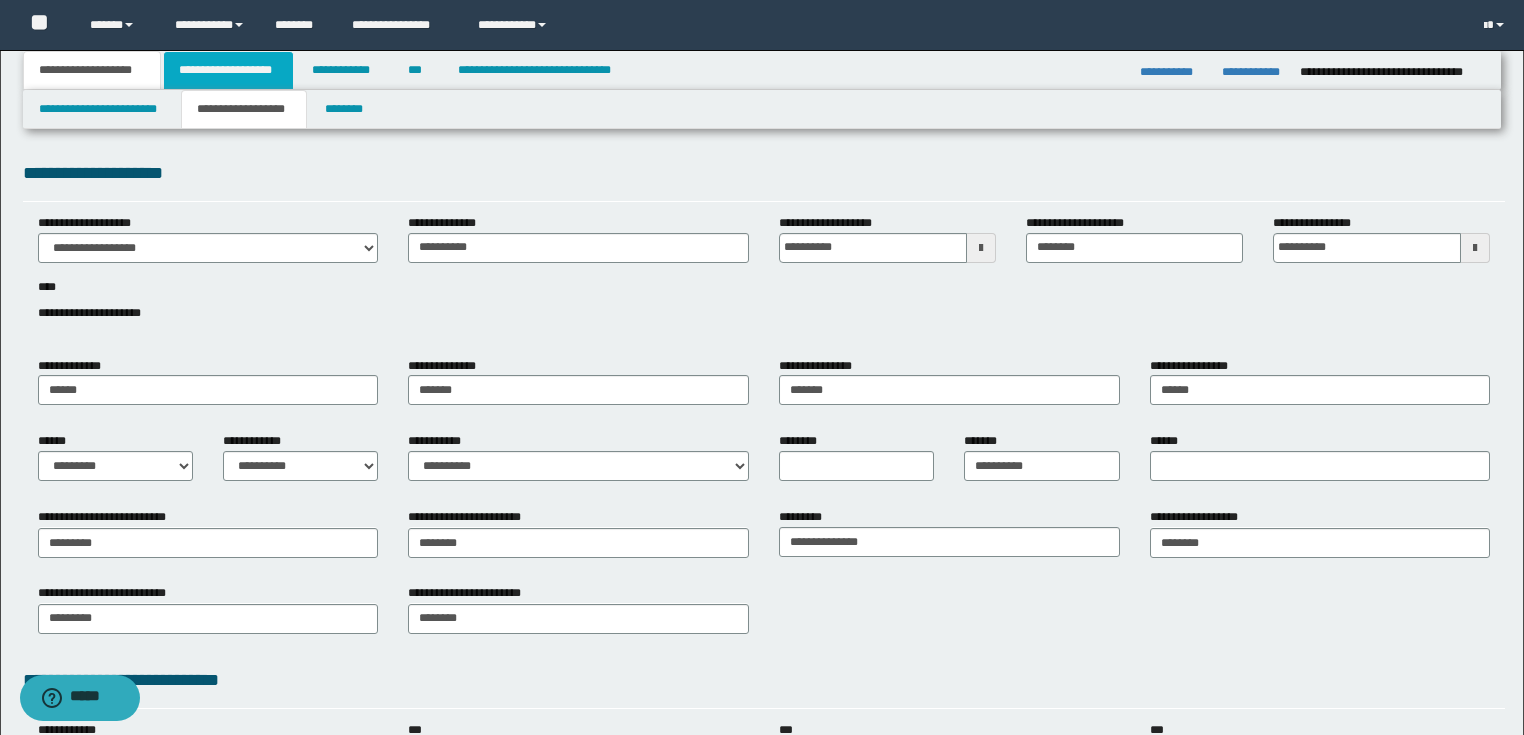 click on "**********" at bounding box center [228, 70] 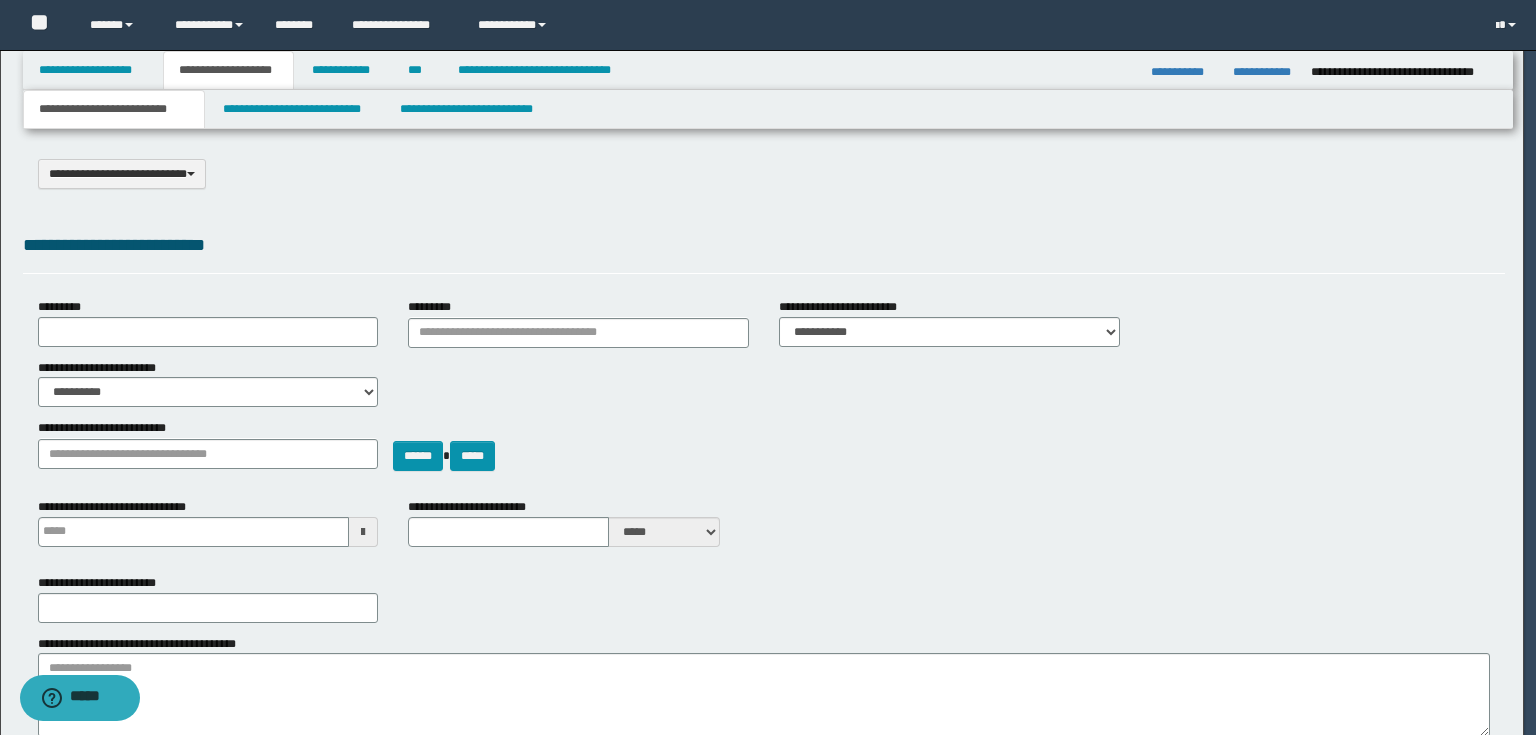 select on "*" 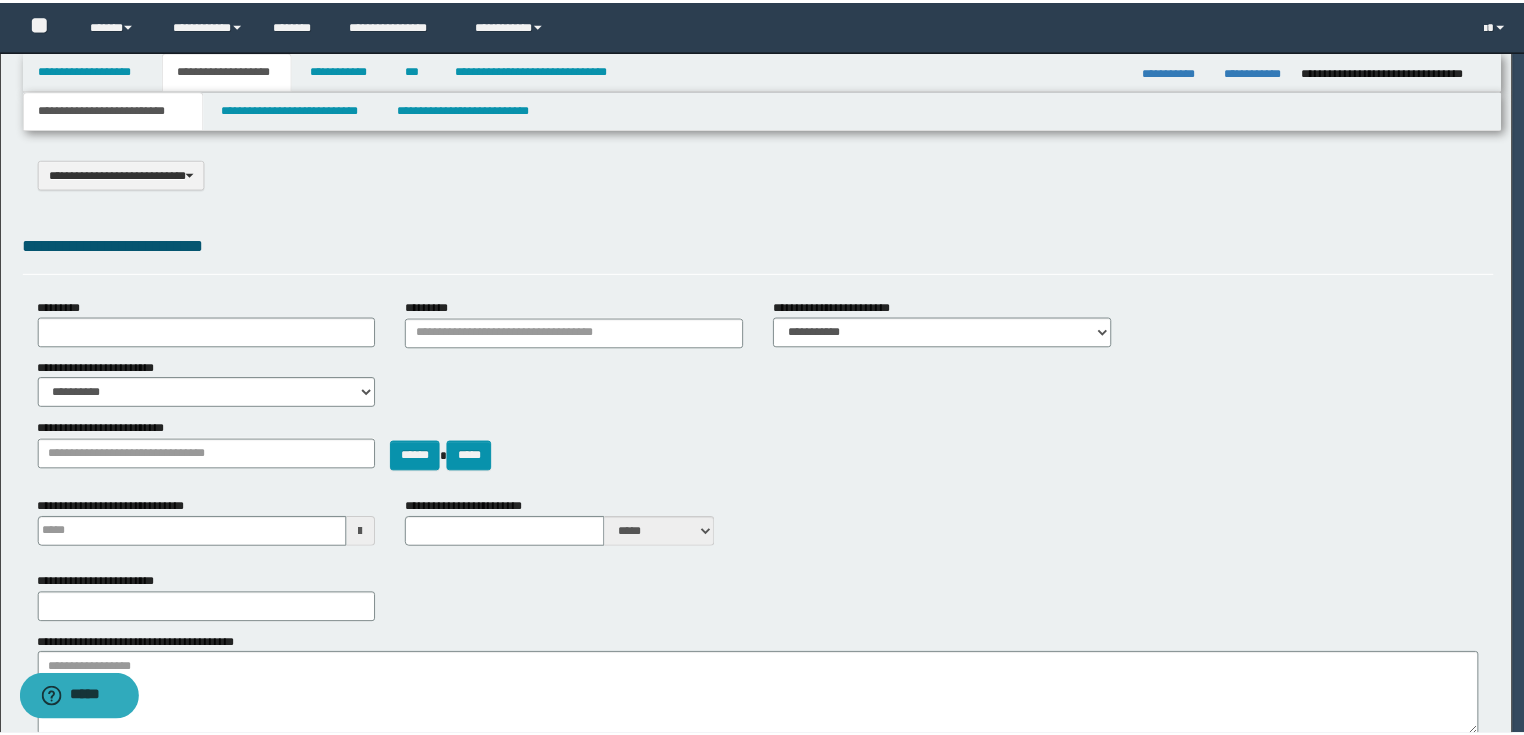 scroll, scrollTop: 0, scrollLeft: 0, axis: both 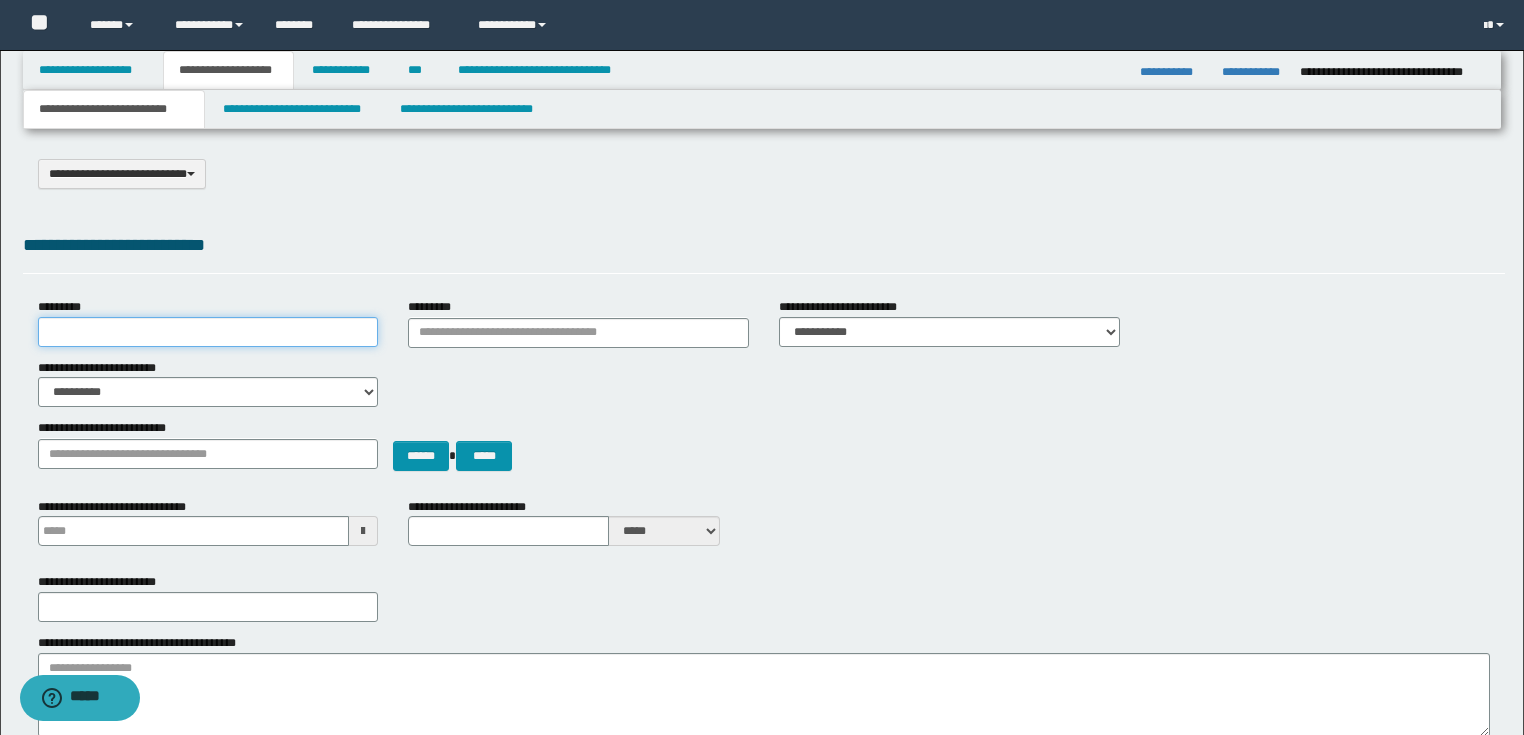 click on "*********" at bounding box center [208, 332] 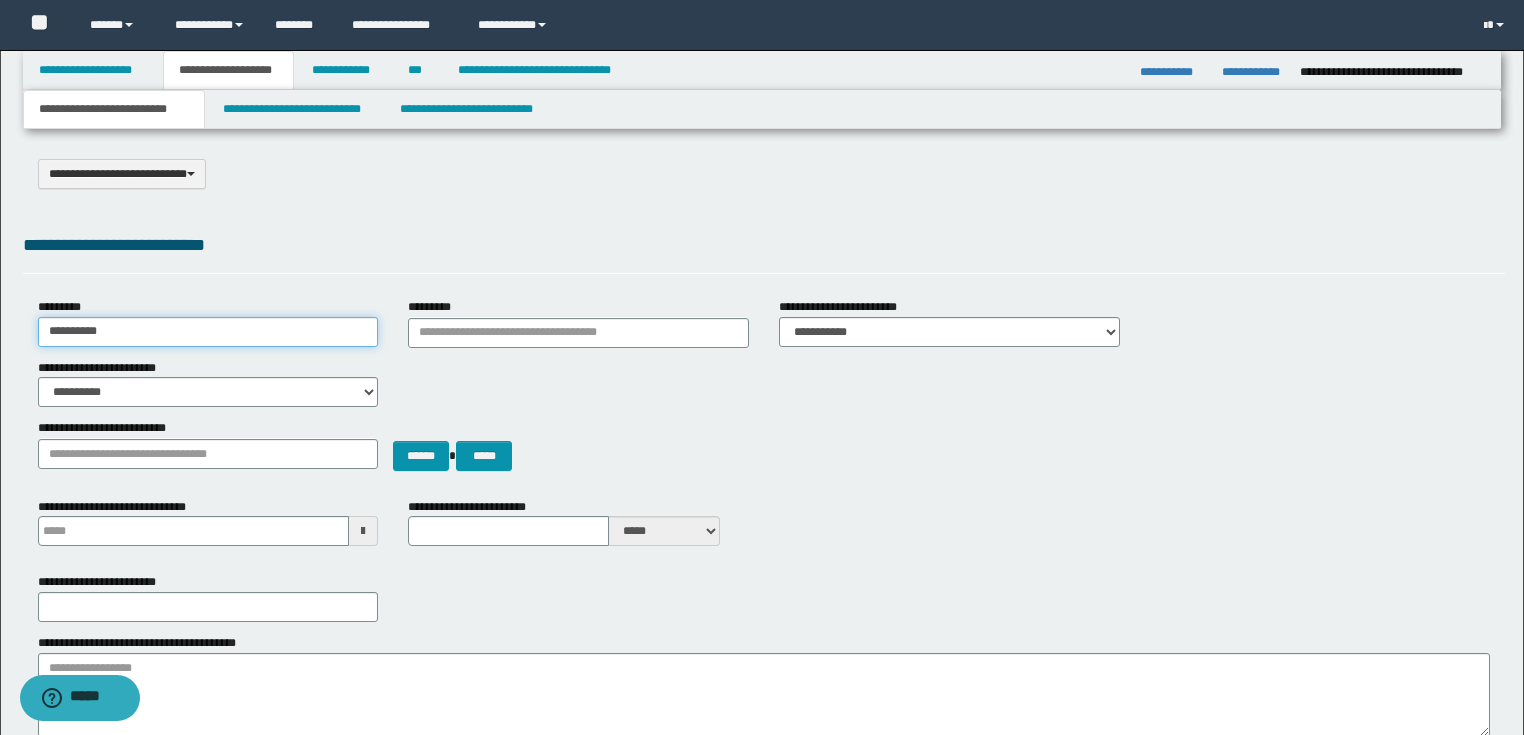 type on "**********" 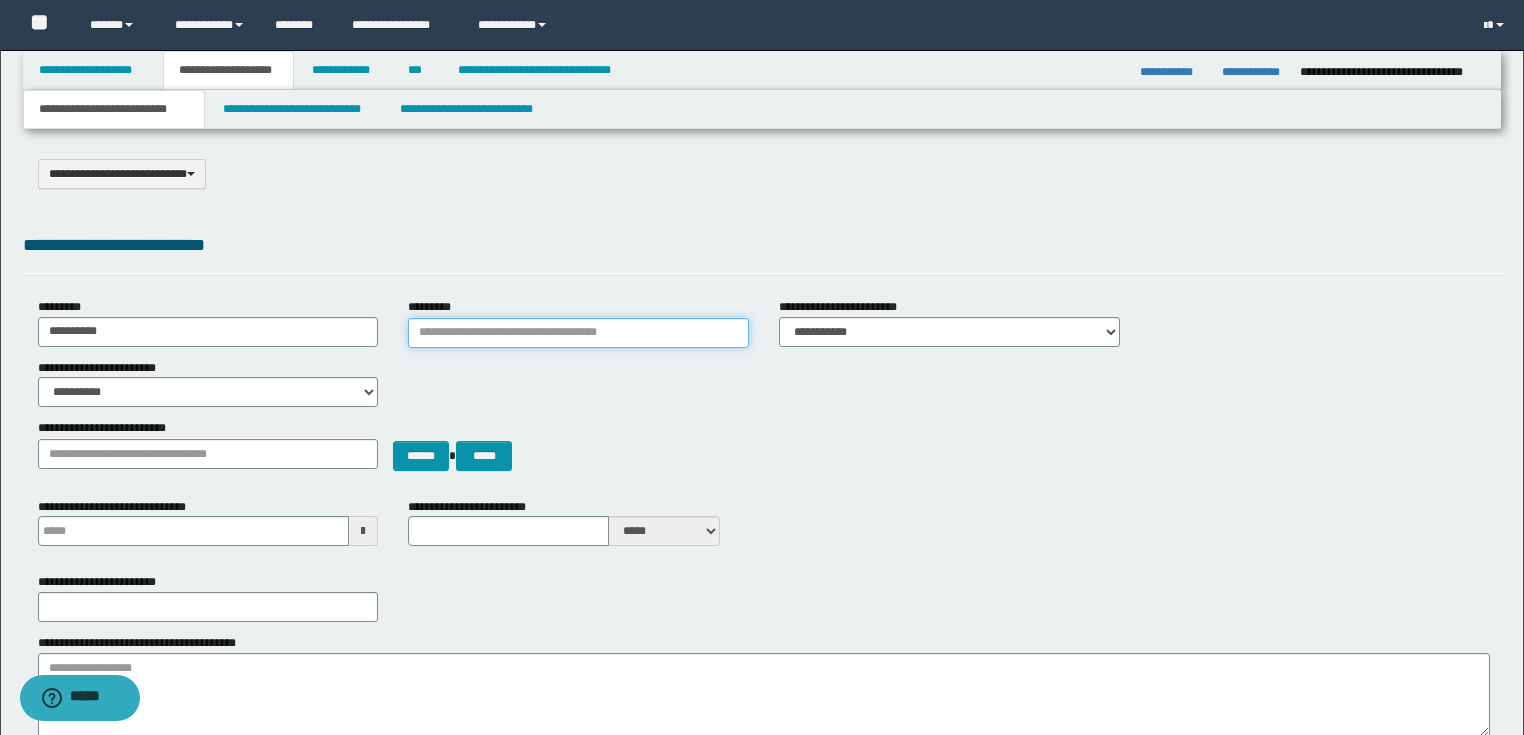 click on "*********" at bounding box center (578, 333) 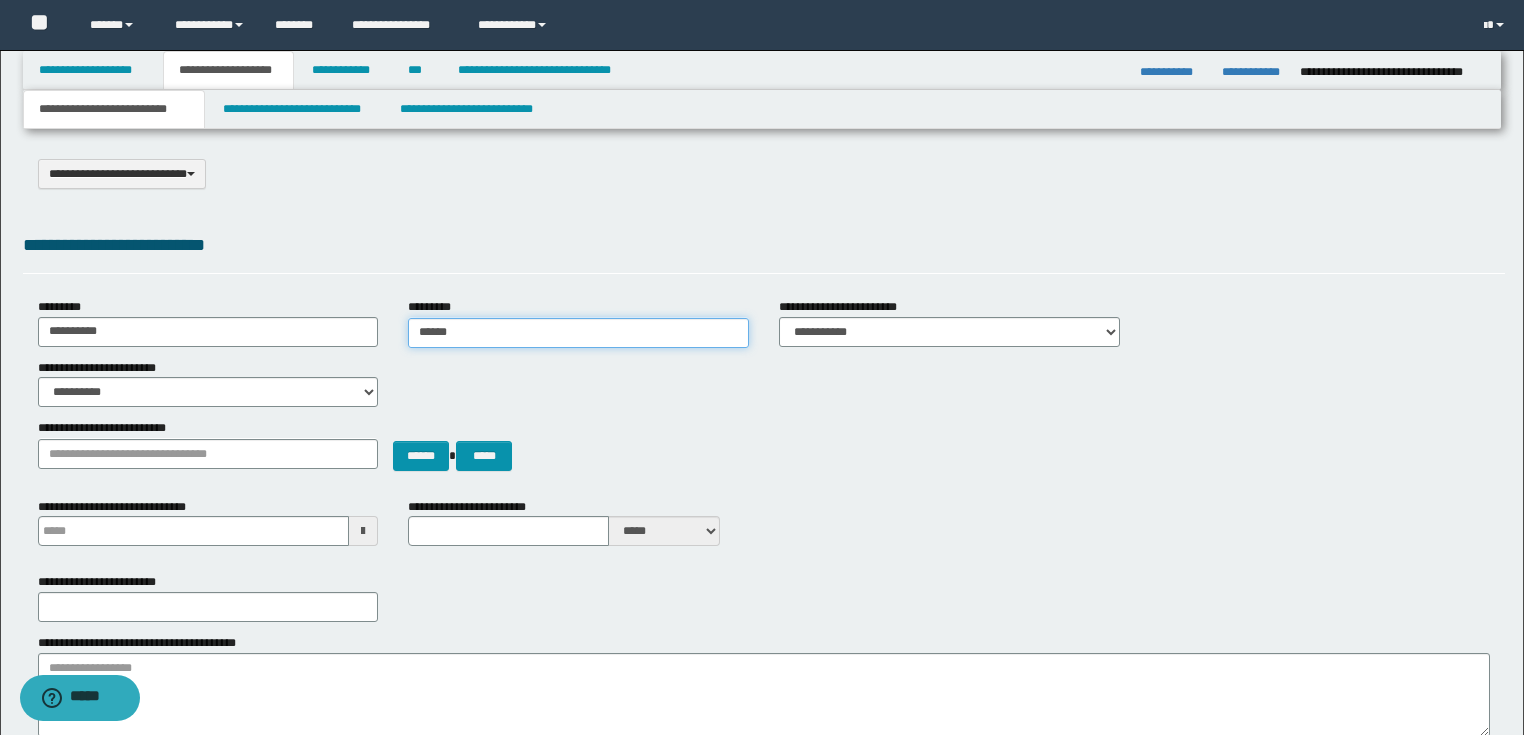 type on "*******" 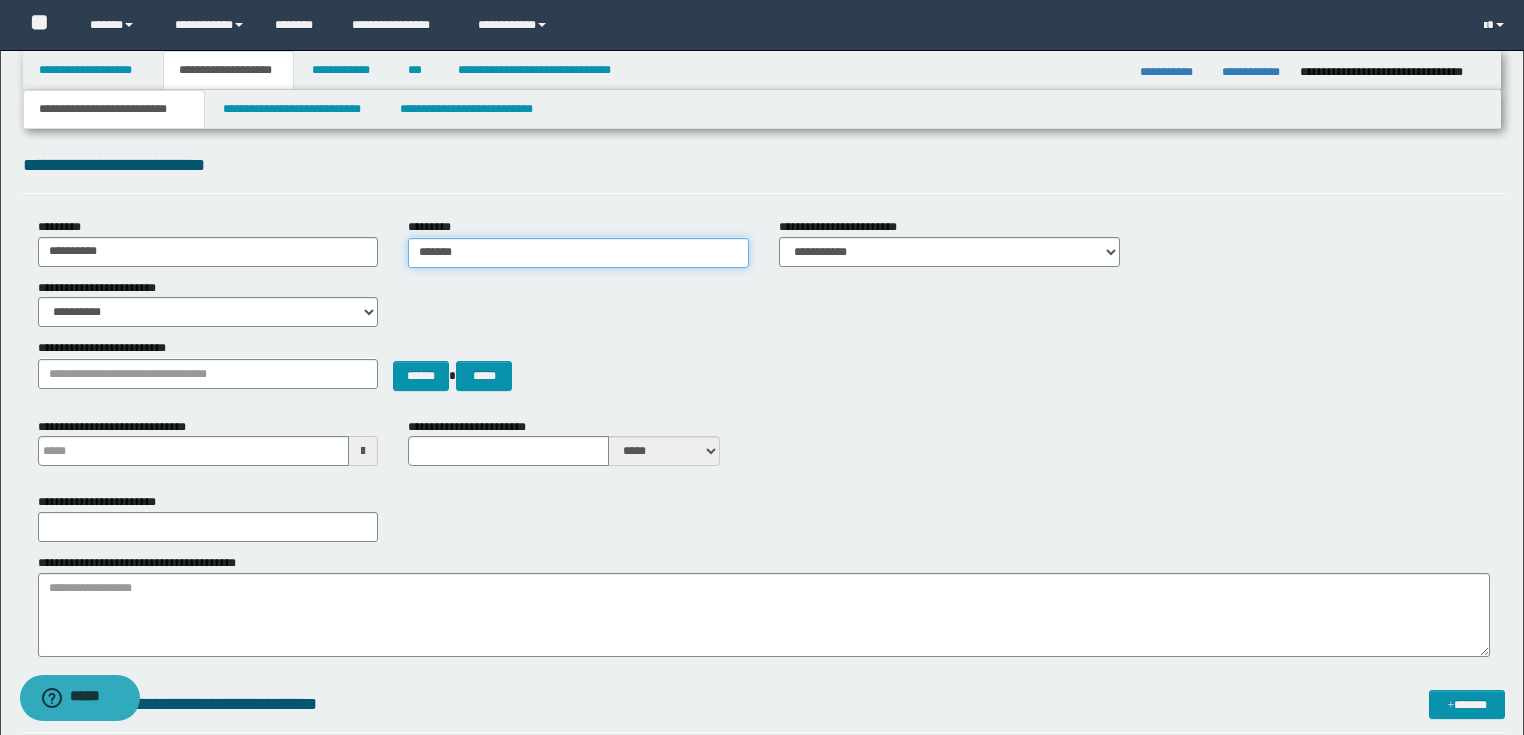 type 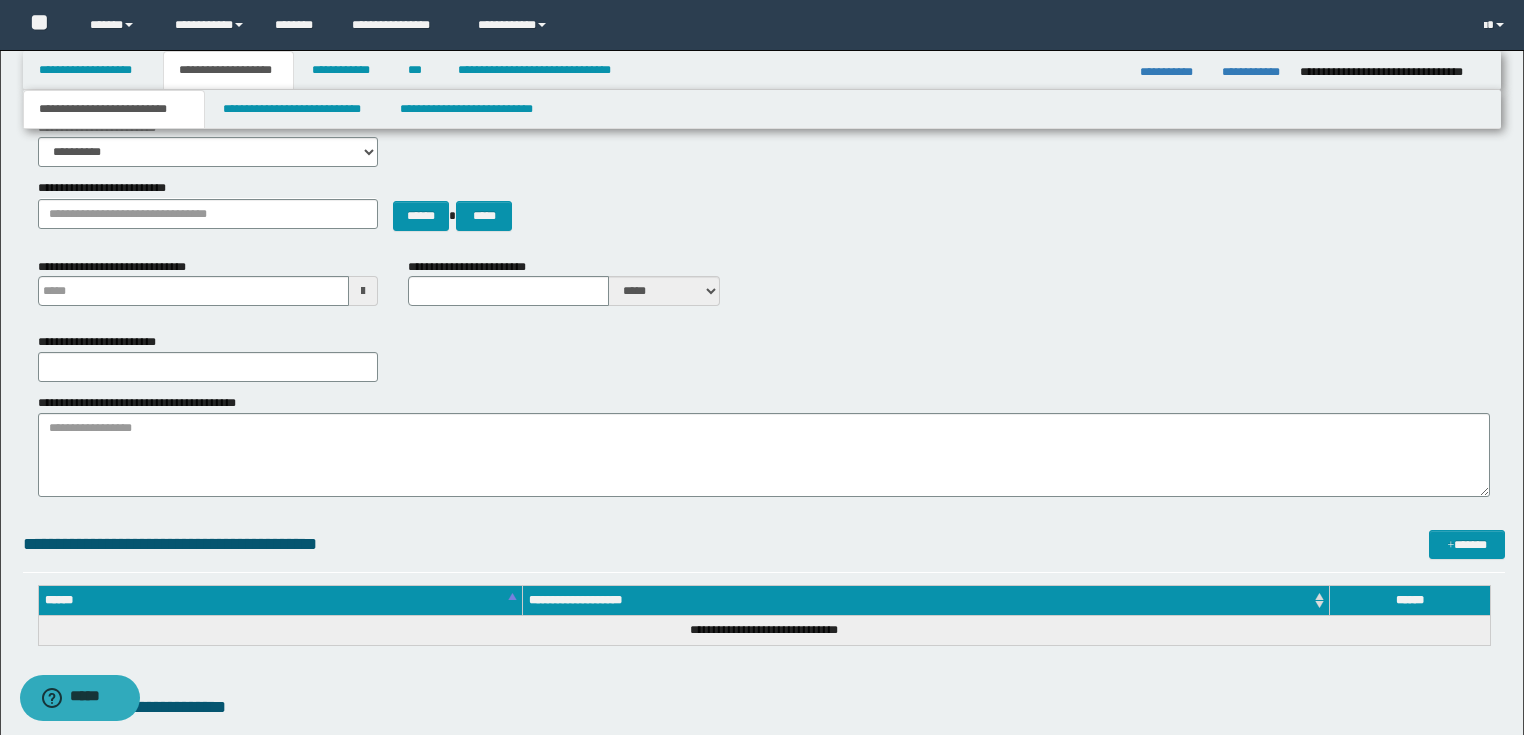 type on "*******" 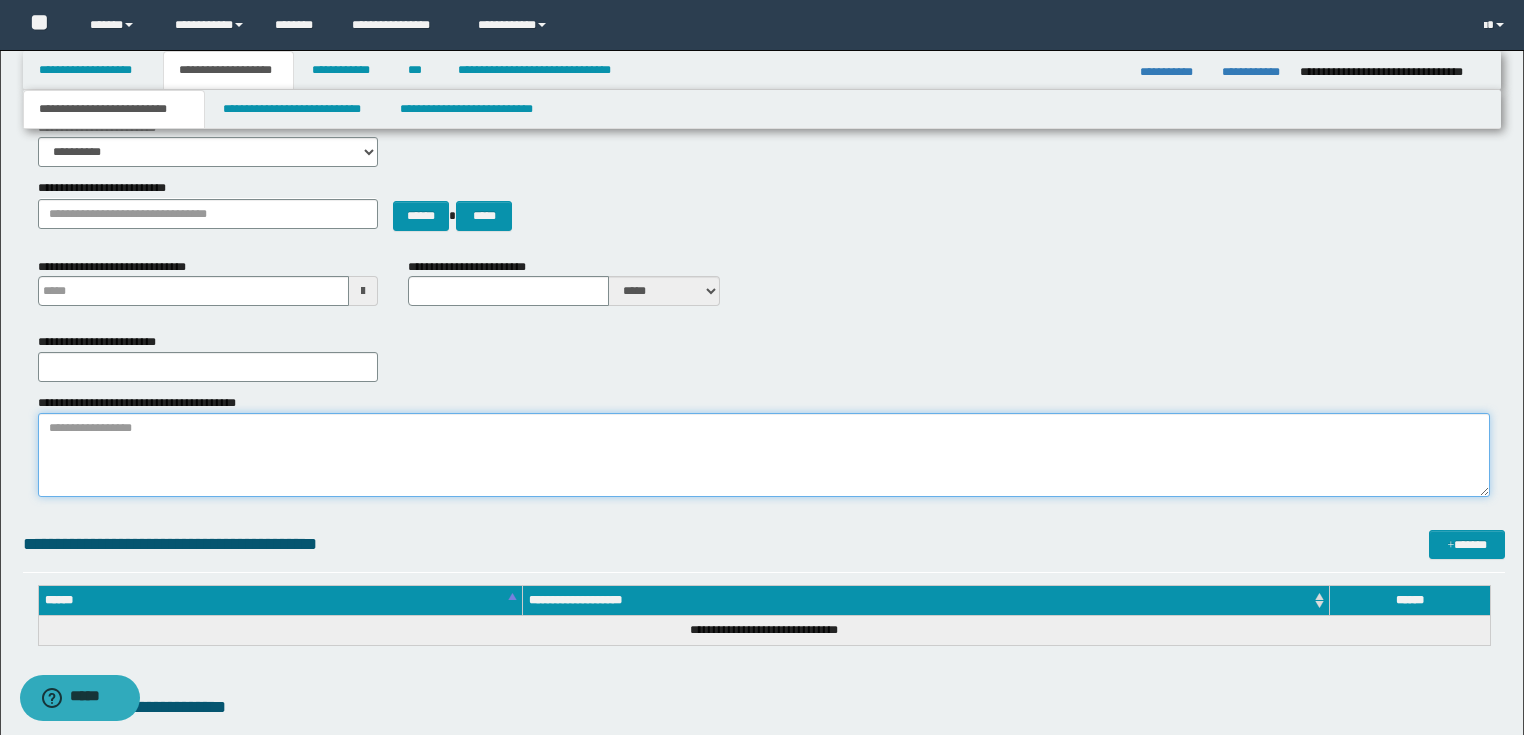 click on "**********" at bounding box center (764, 455) 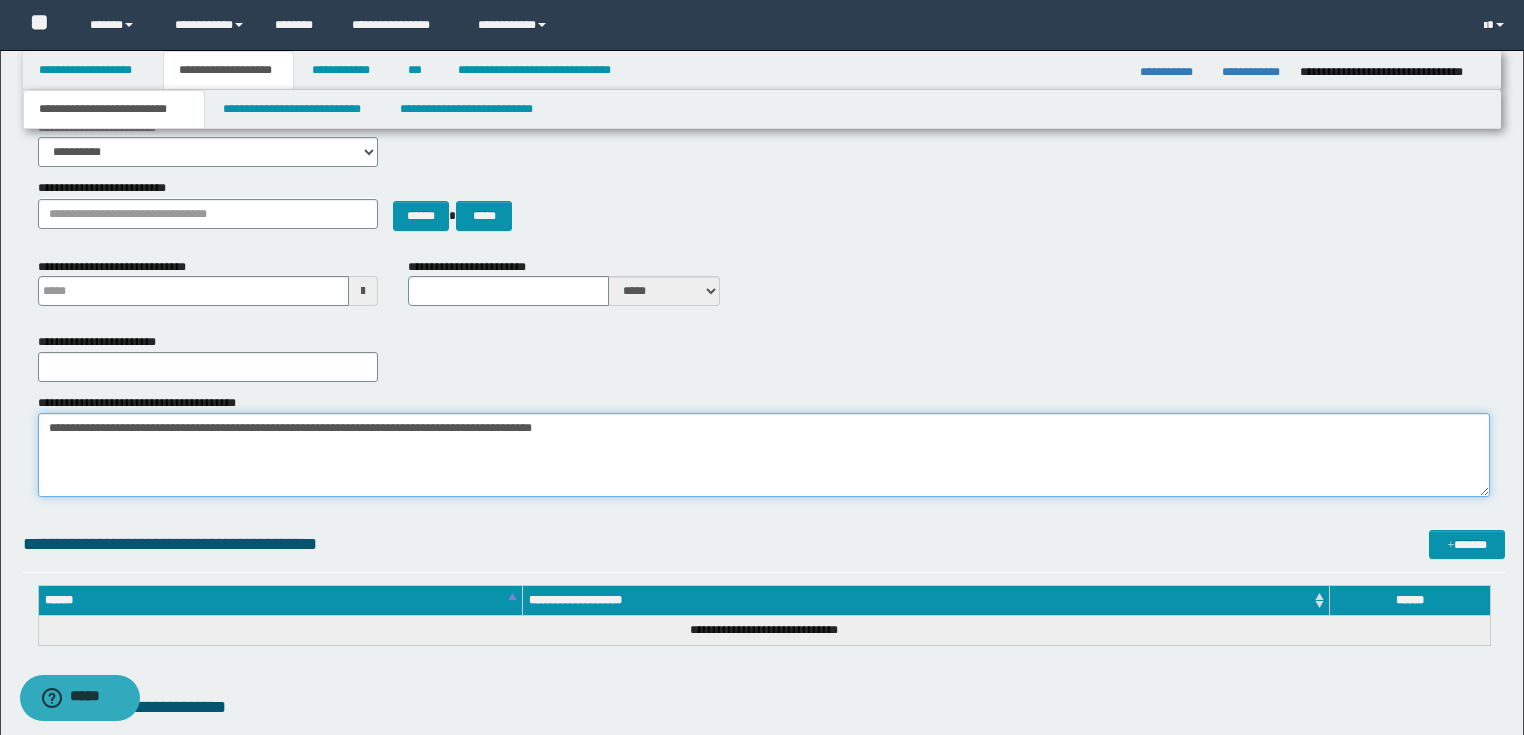 type on "**********" 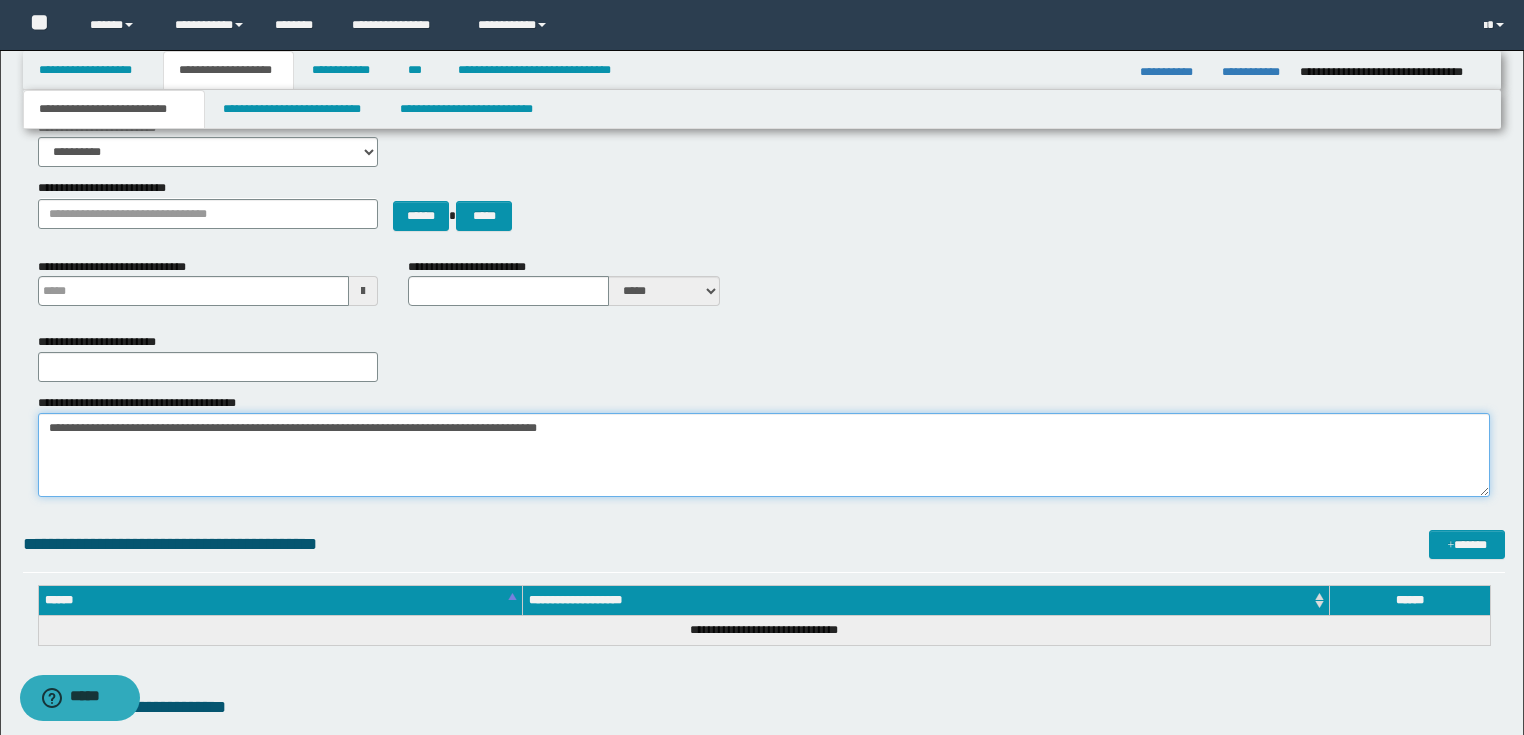 type 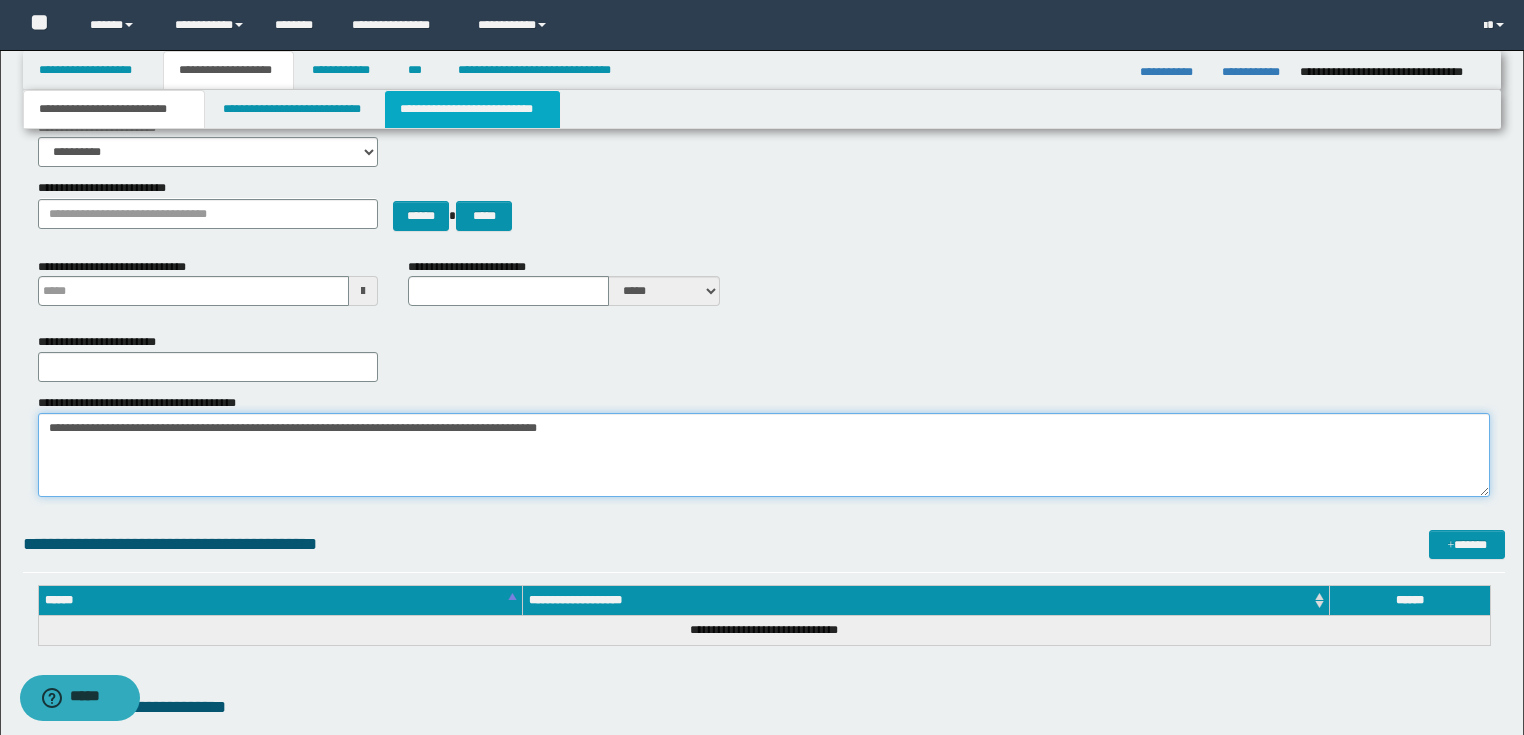 type on "**********" 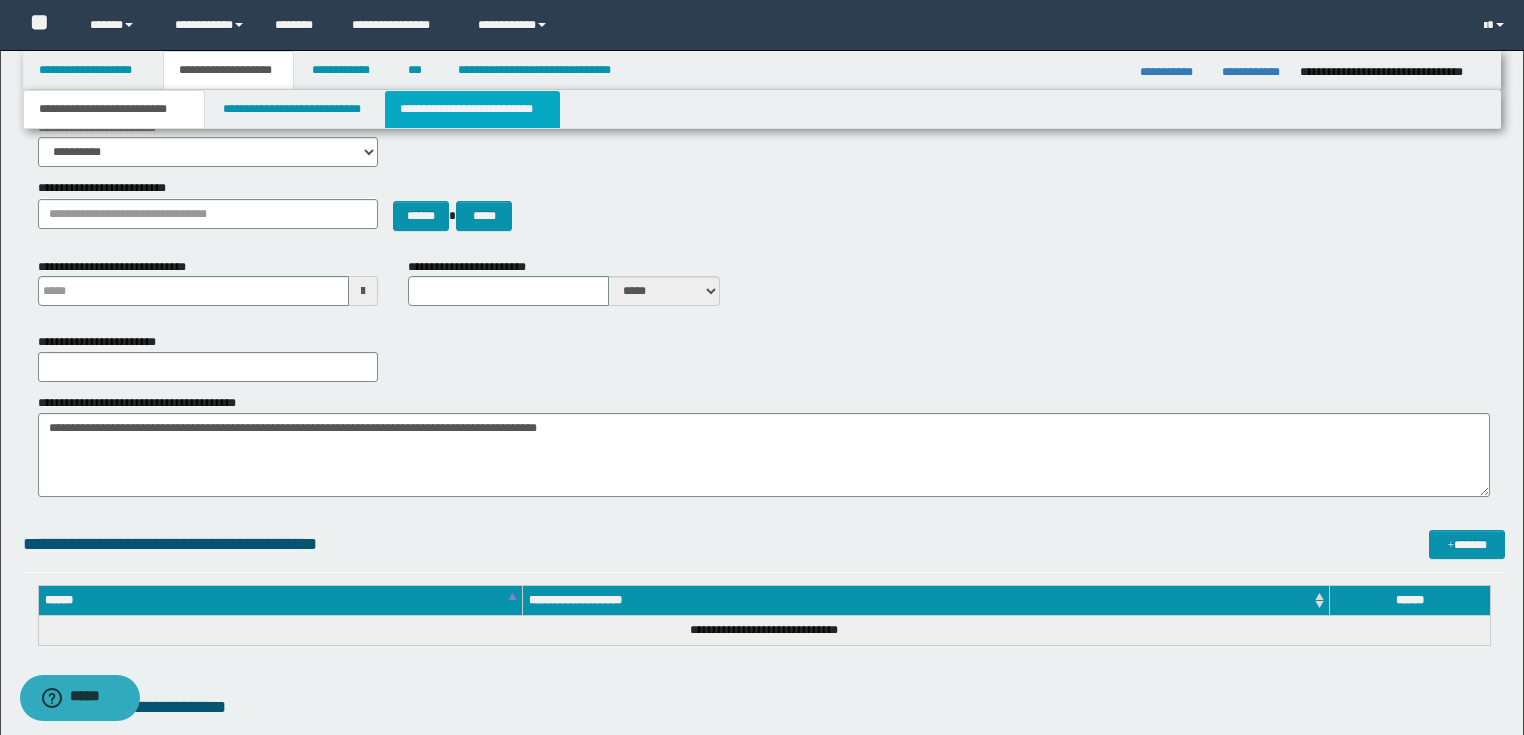 click on "**********" at bounding box center (472, 109) 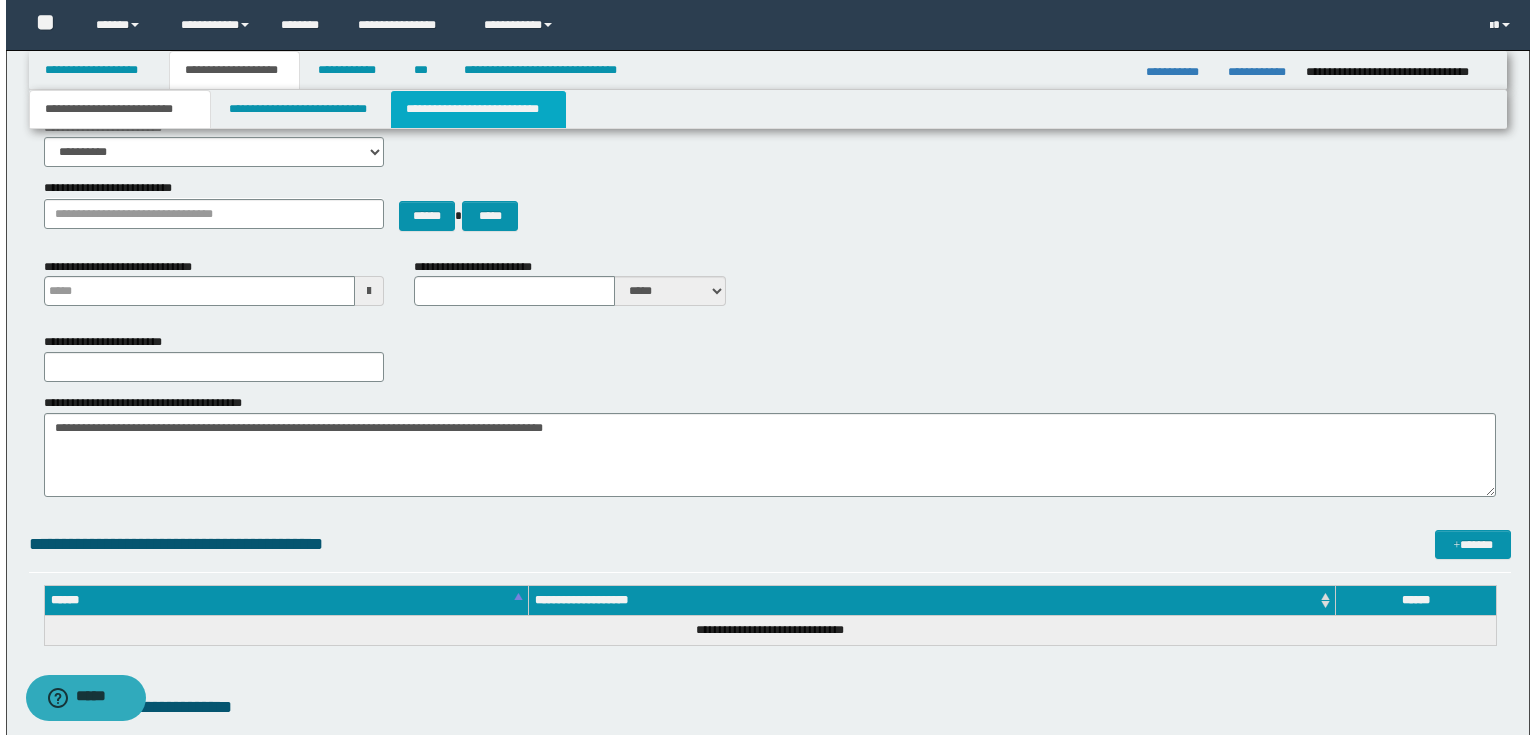 scroll, scrollTop: 0, scrollLeft: 0, axis: both 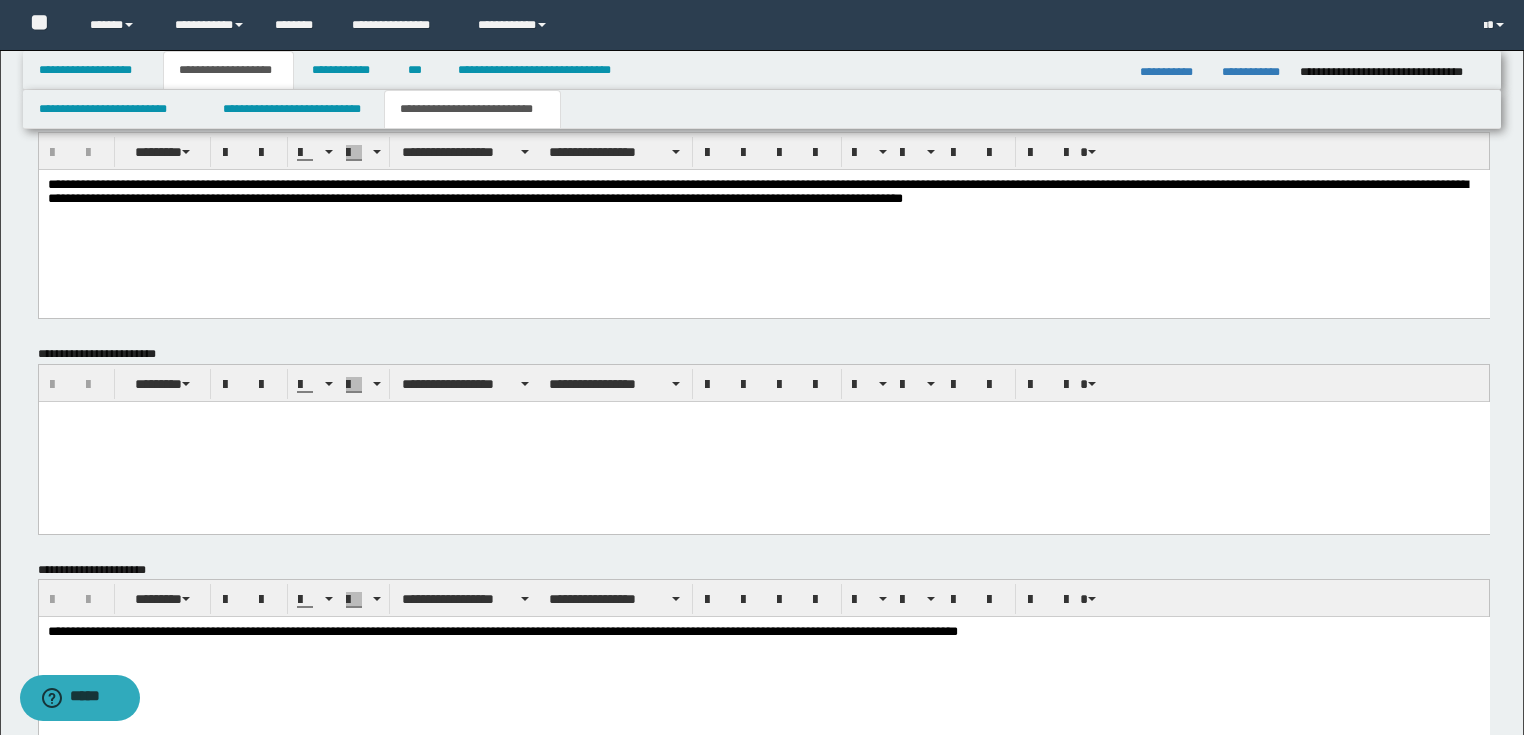 click at bounding box center (763, 441) 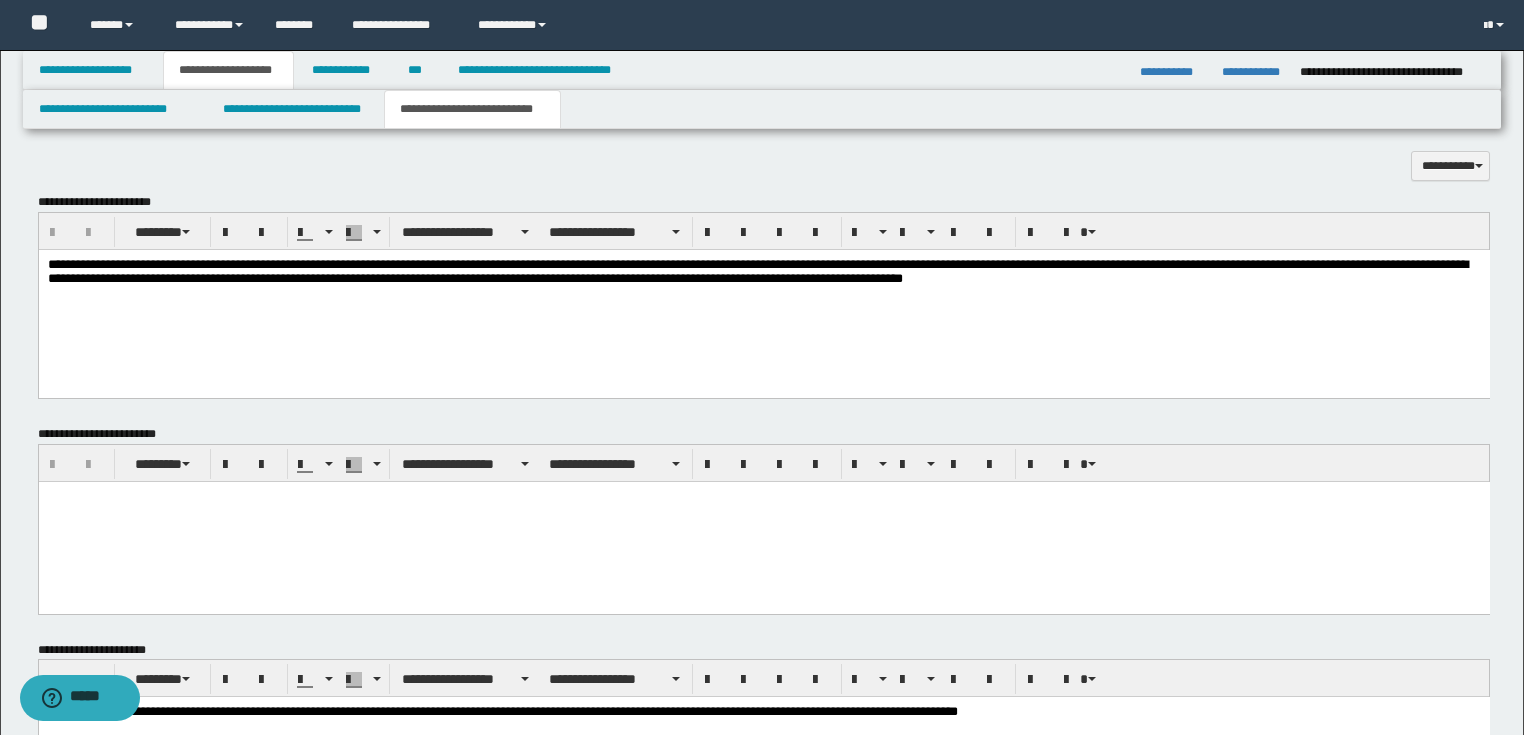 scroll, scrollTop: 720, scrollLeft: 0, axis: vertical 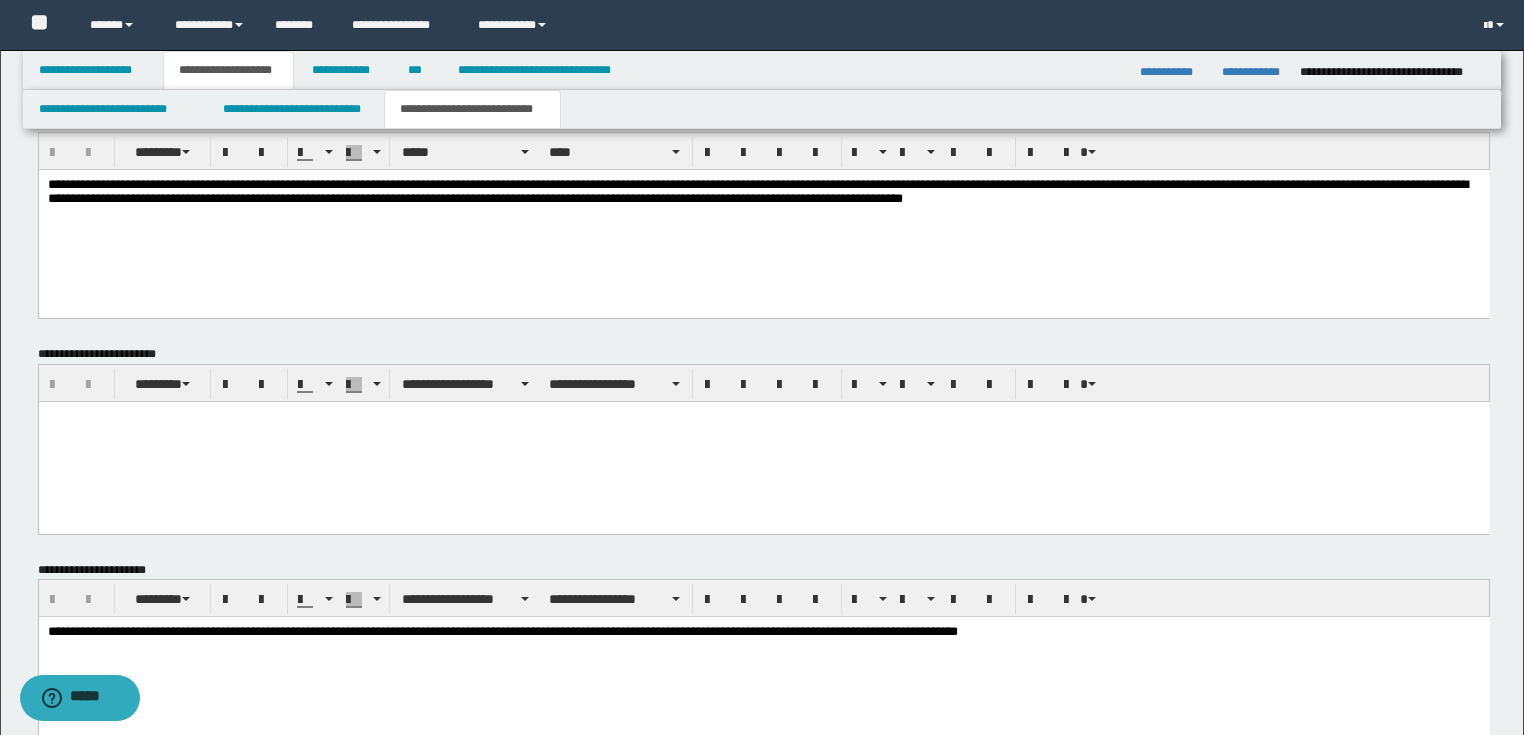 click on "**********" at bounding box center (757, 190) 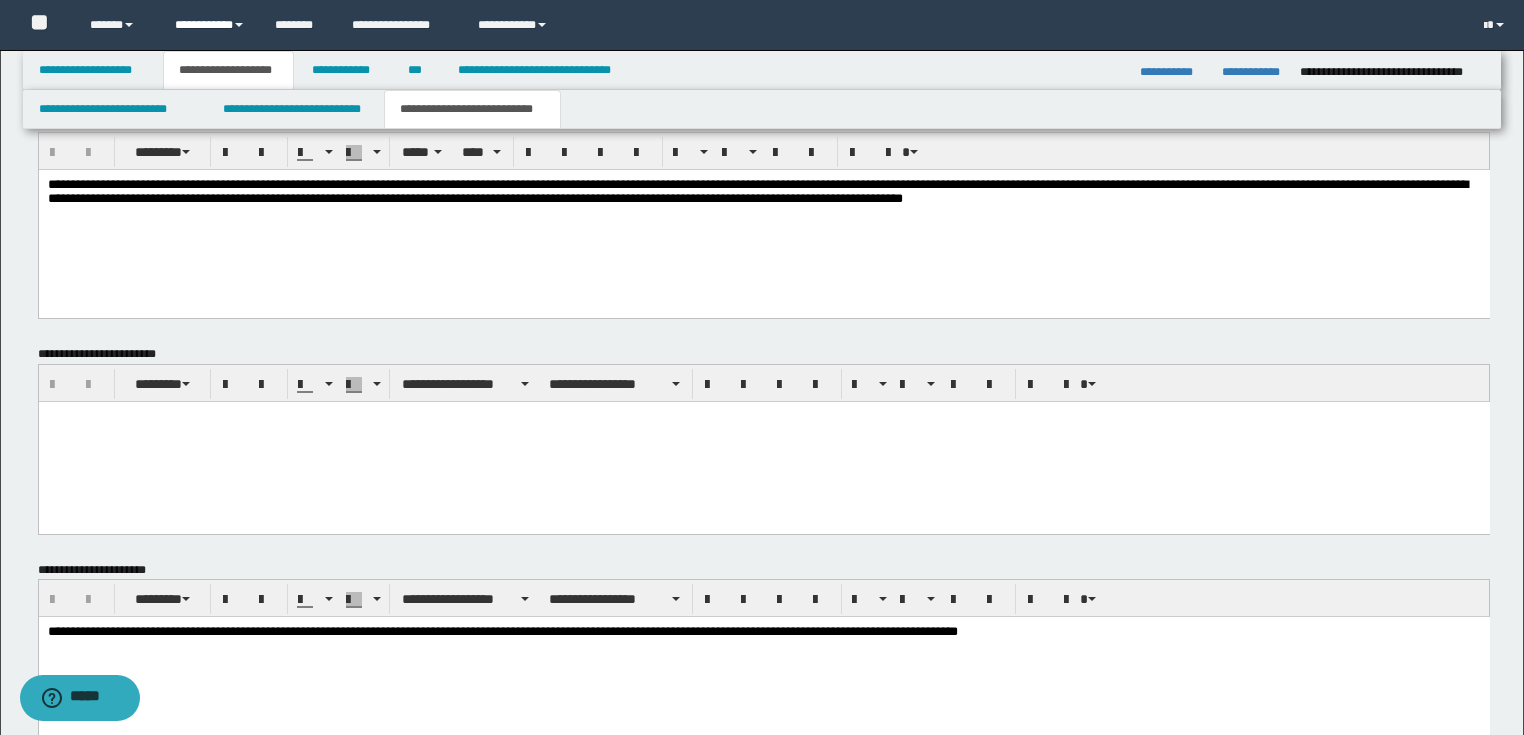 type 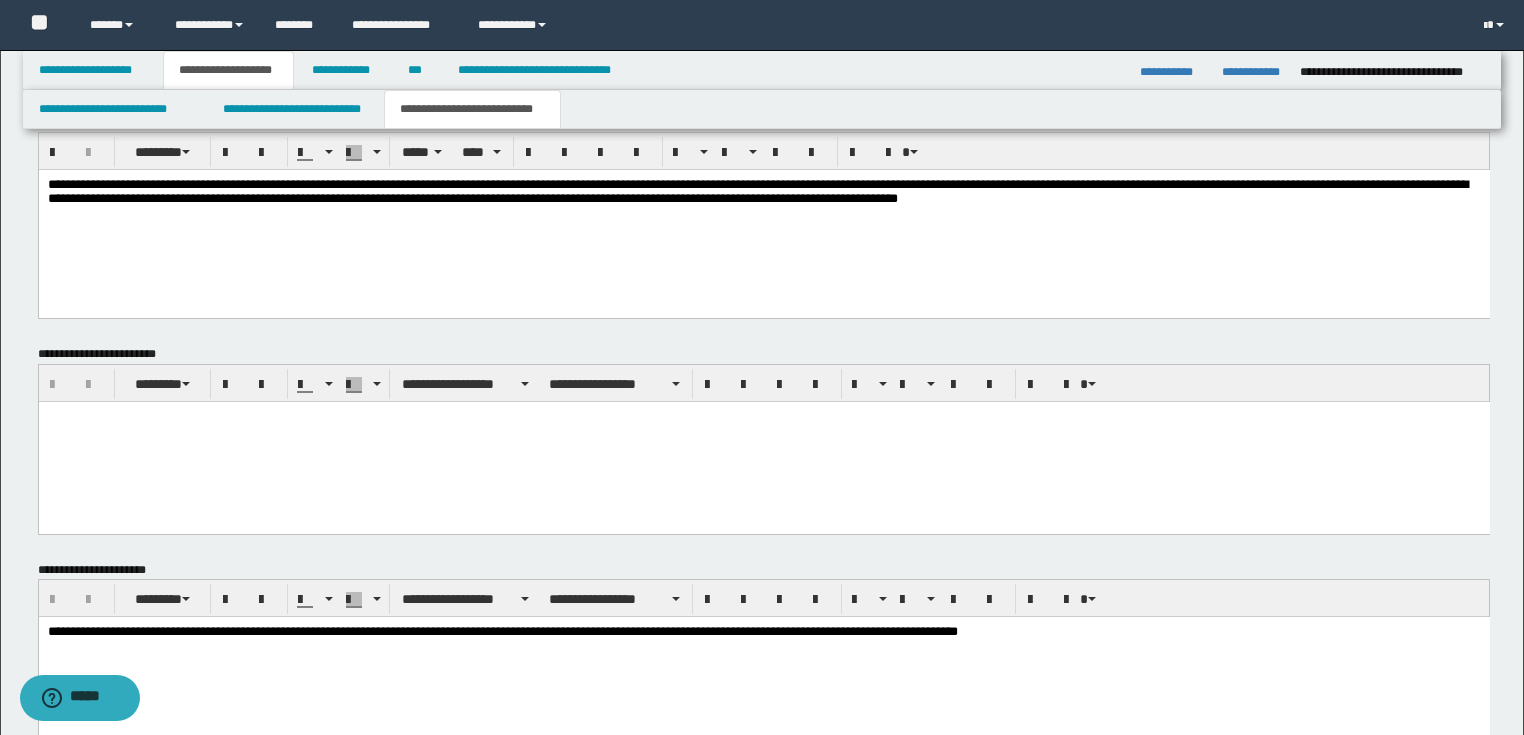 click at bounding box center [763, 441] 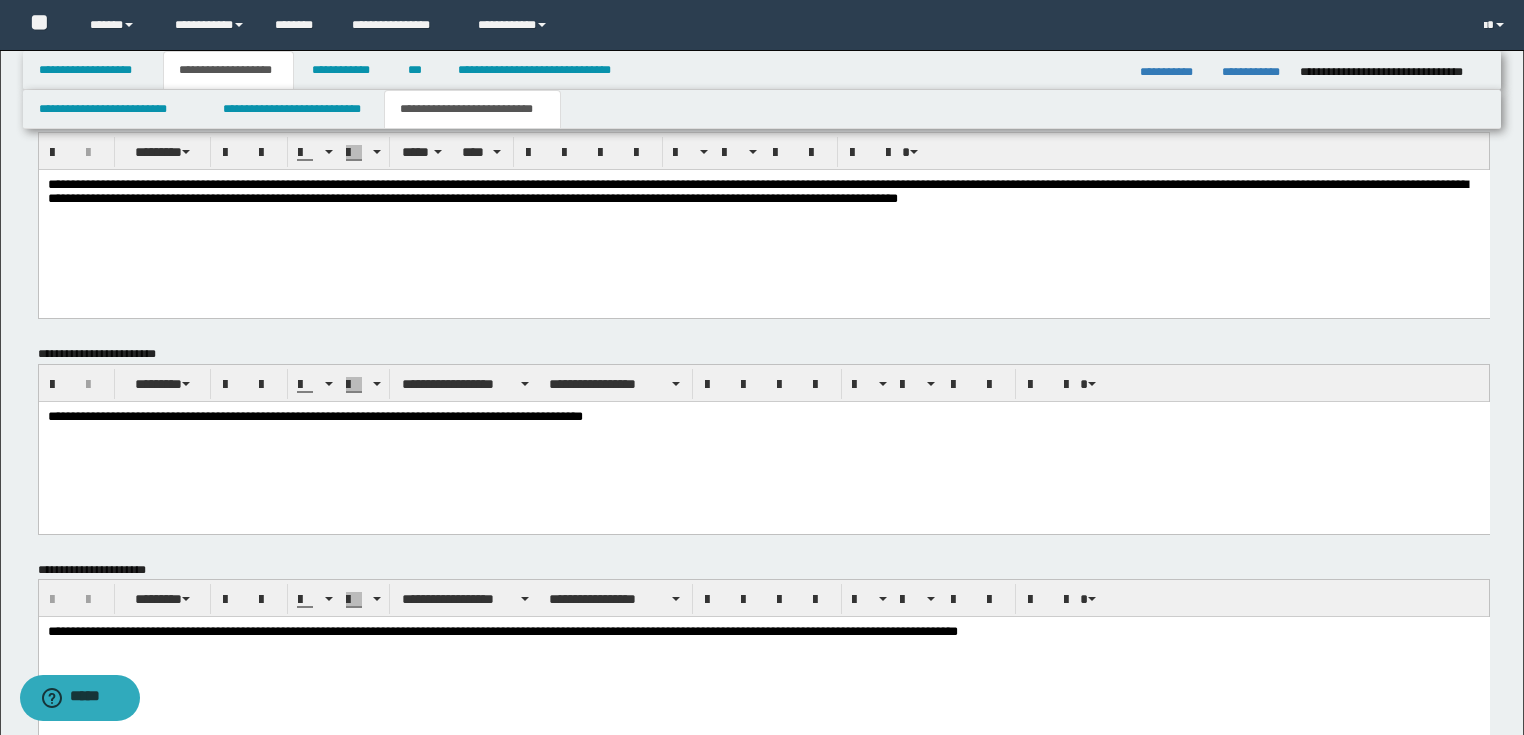 click on "**********" at bounding box center (763, 417) 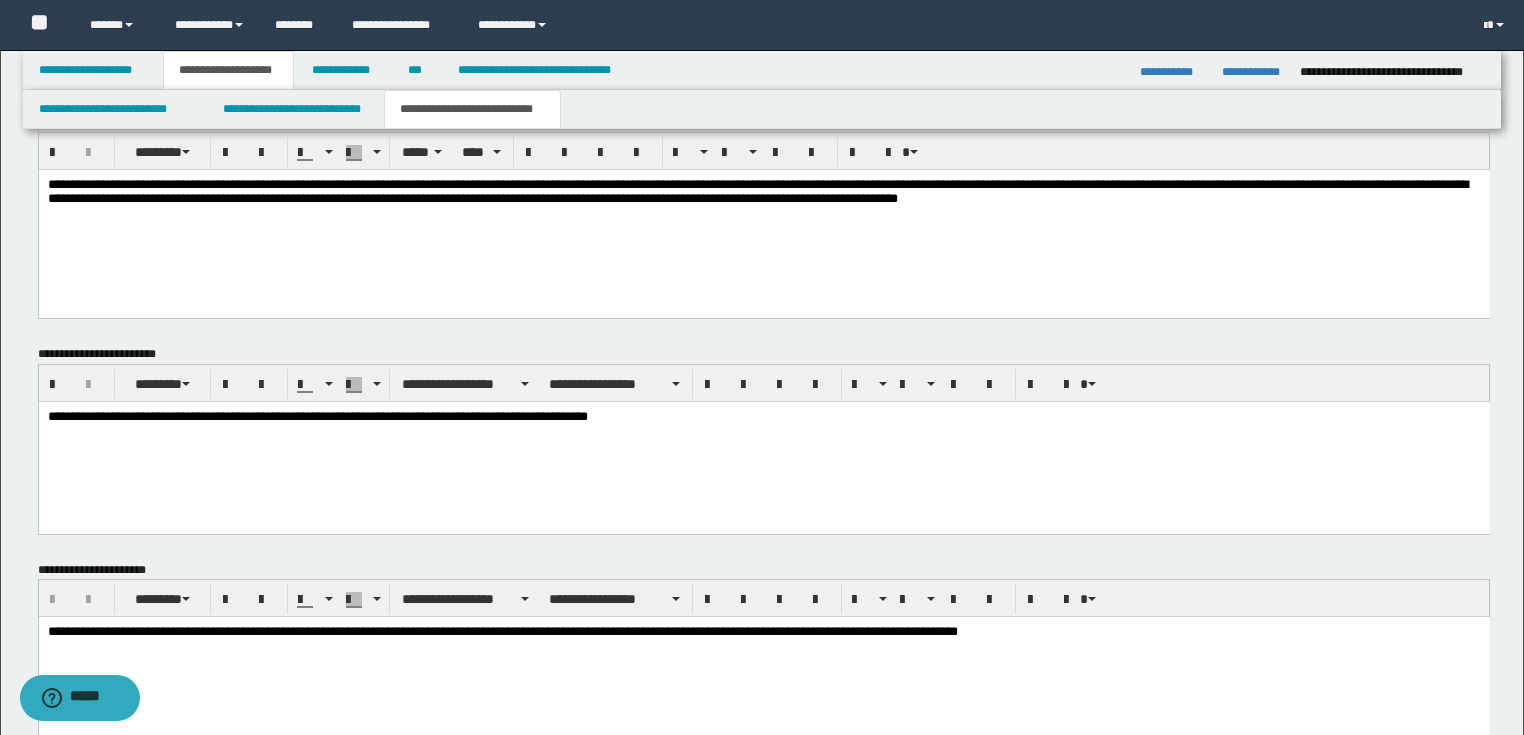 click on "**********" at bounding box center [763, 417] 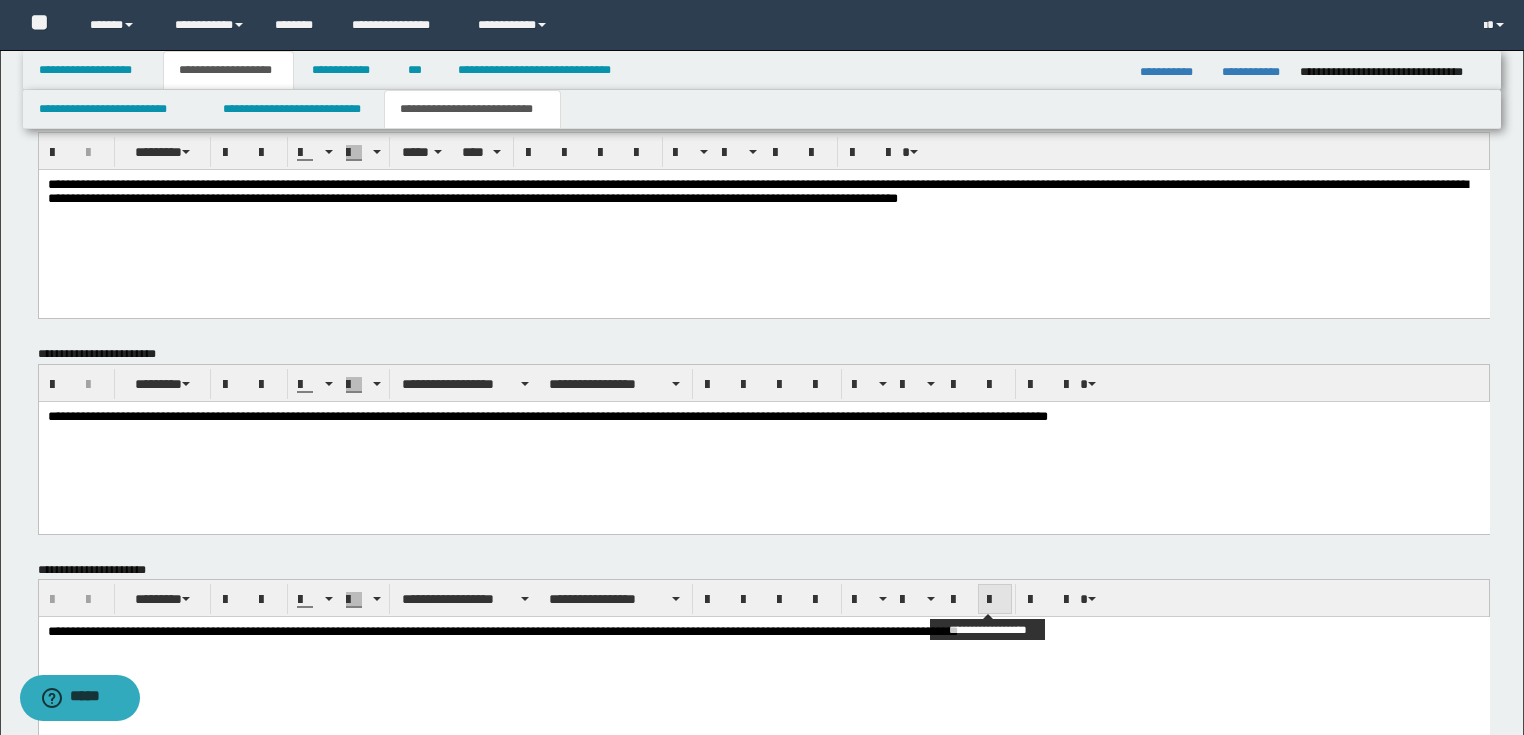 scroll, scrollTop: 800, scrollLeft: 0, axis: vertical 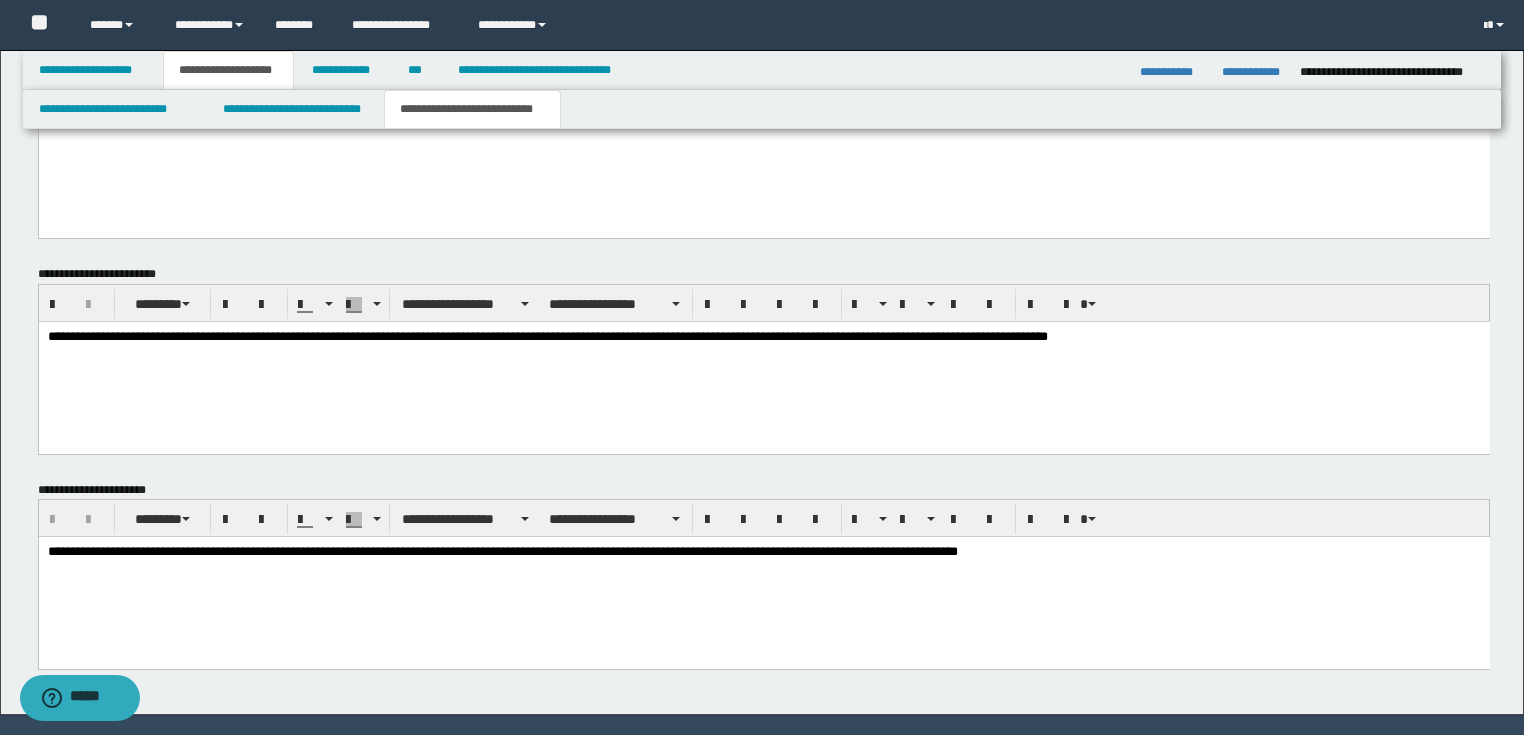 click on "**********" at bounding box center (763, 337) 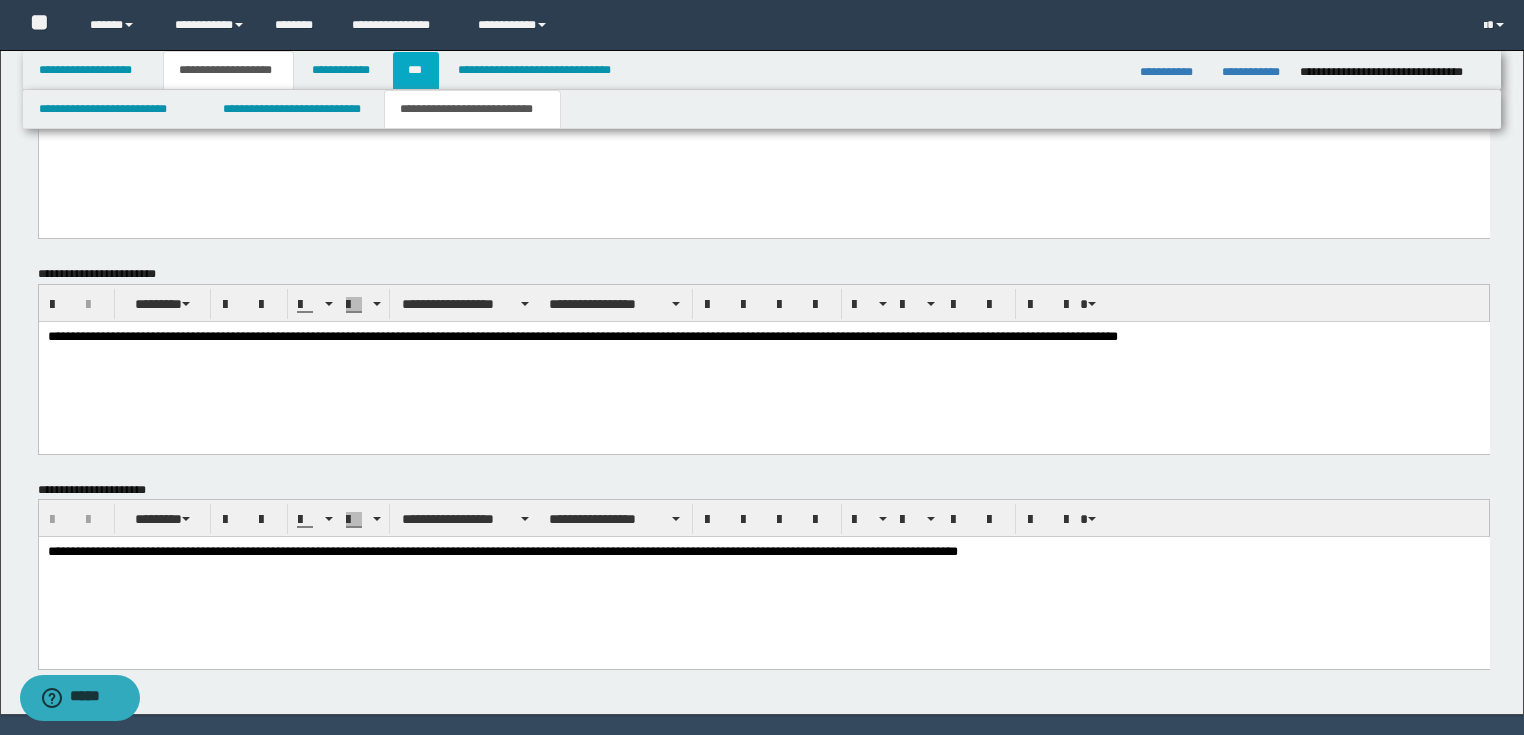 click on "***" at bounding box center (416, 70) 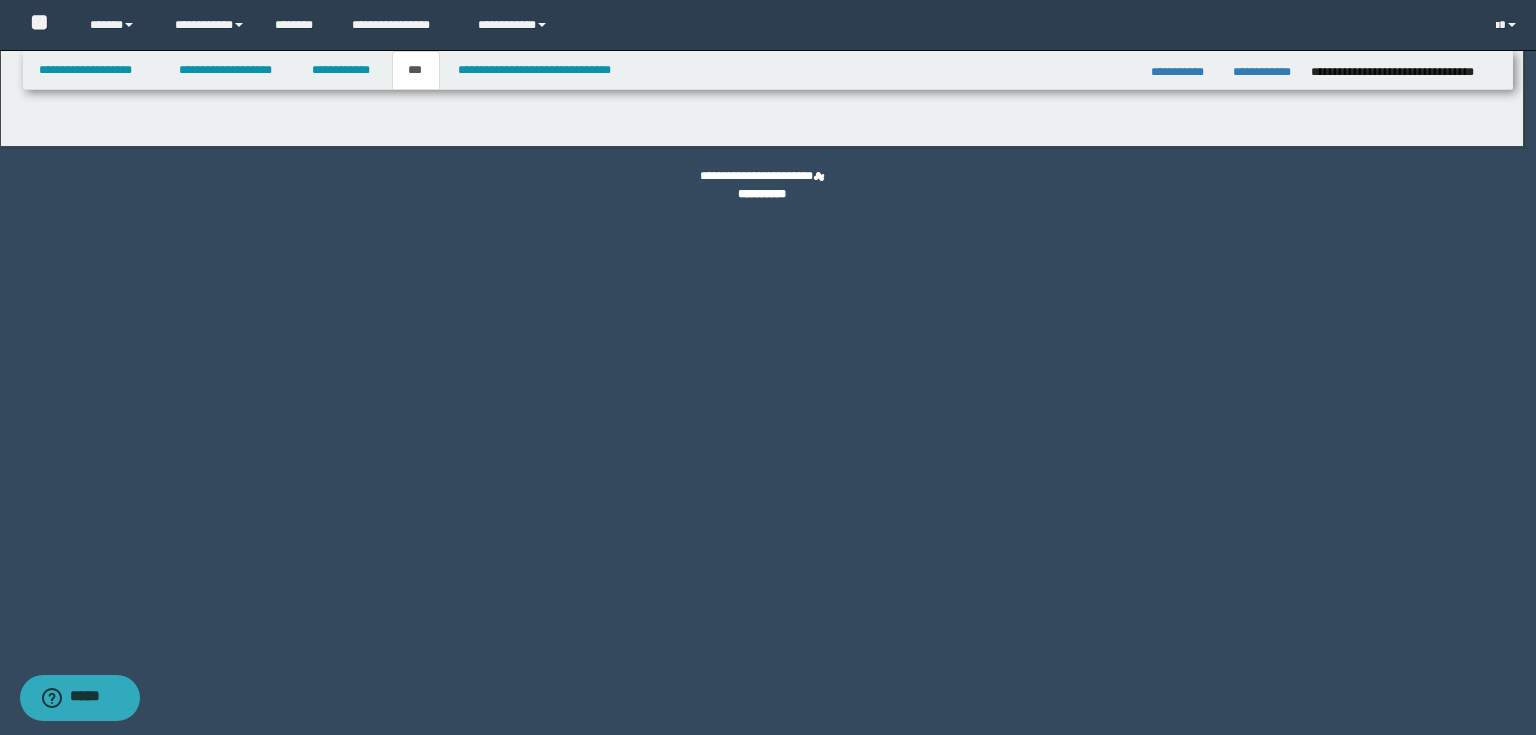 select on "***" 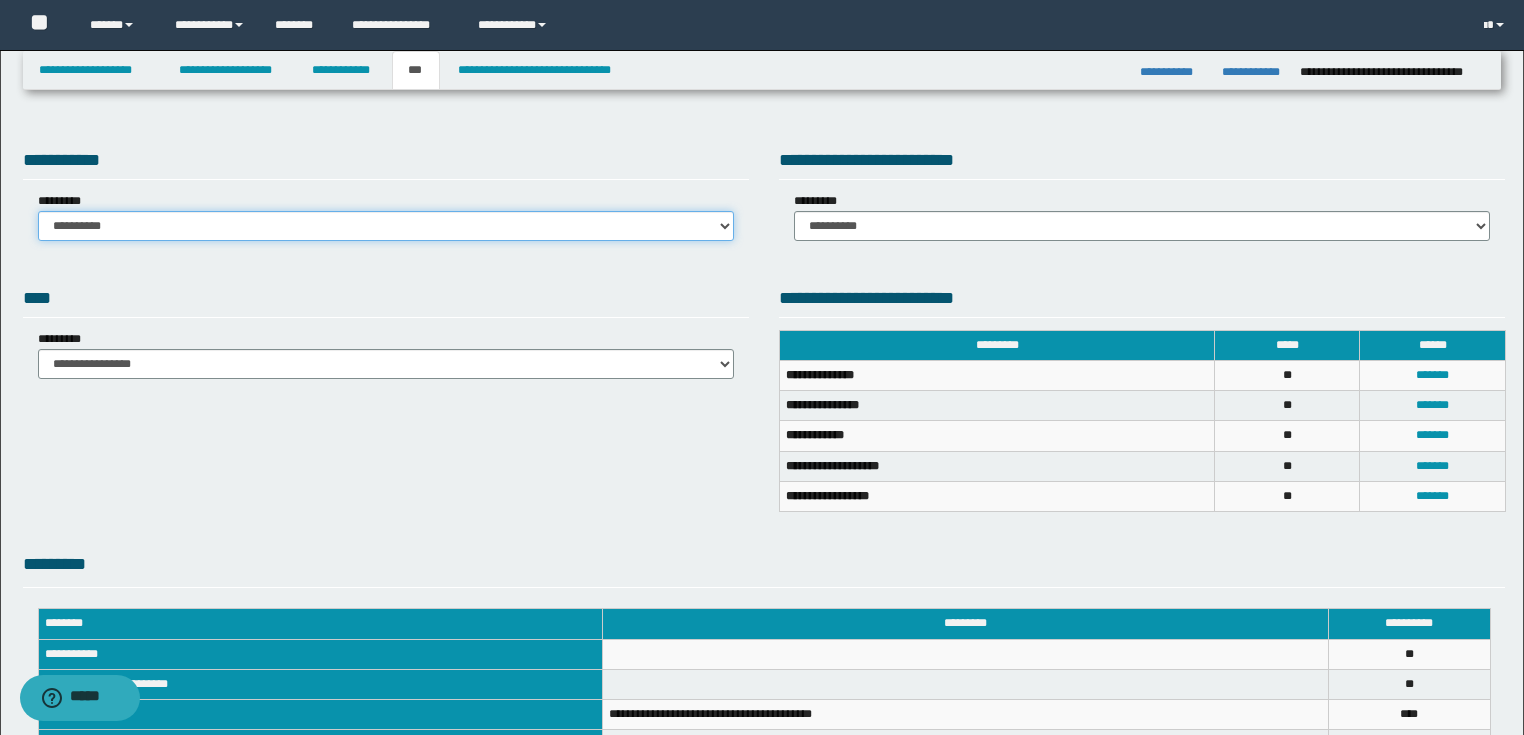 click on "**********" at bounding box center (386, 226) 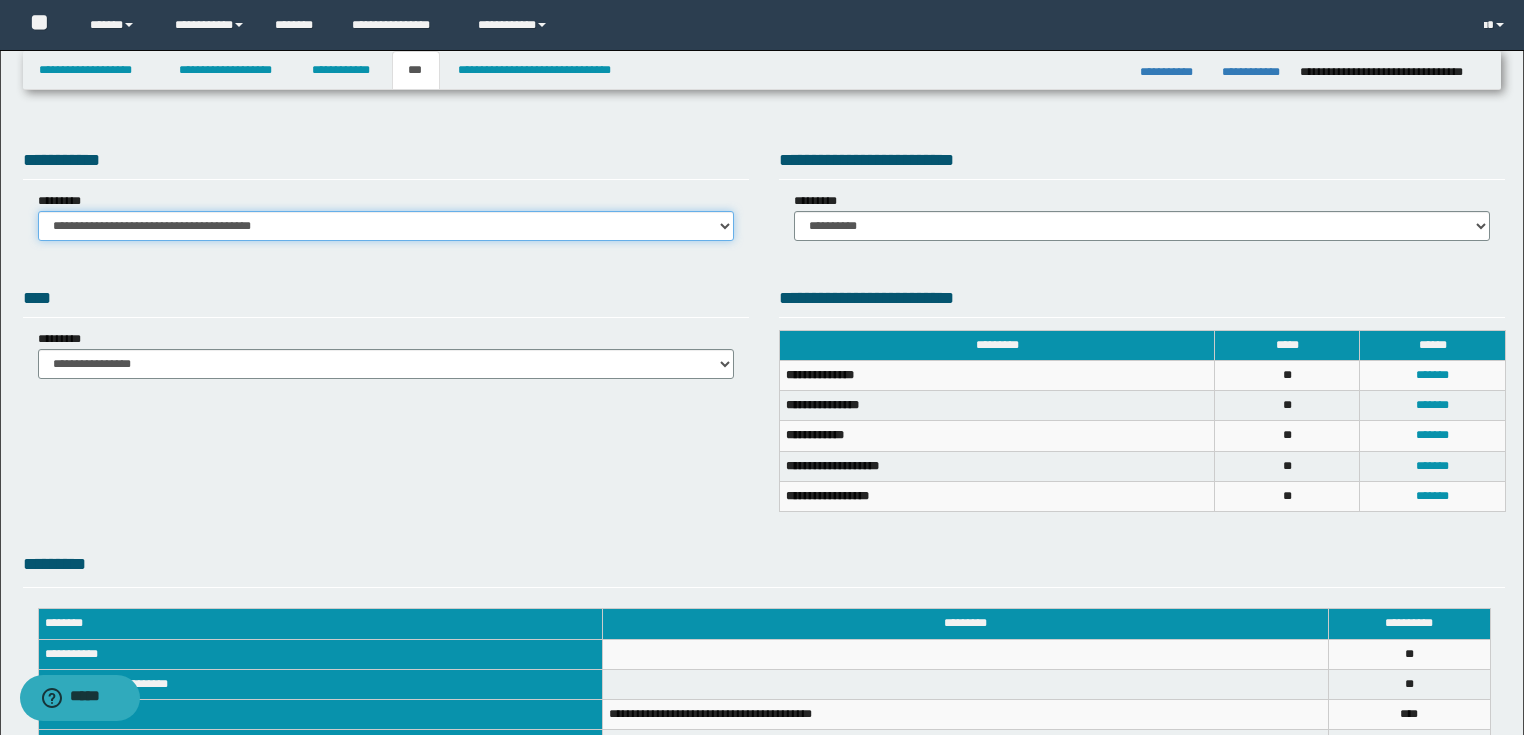 click on "**********" at bounding box center [386, 226] 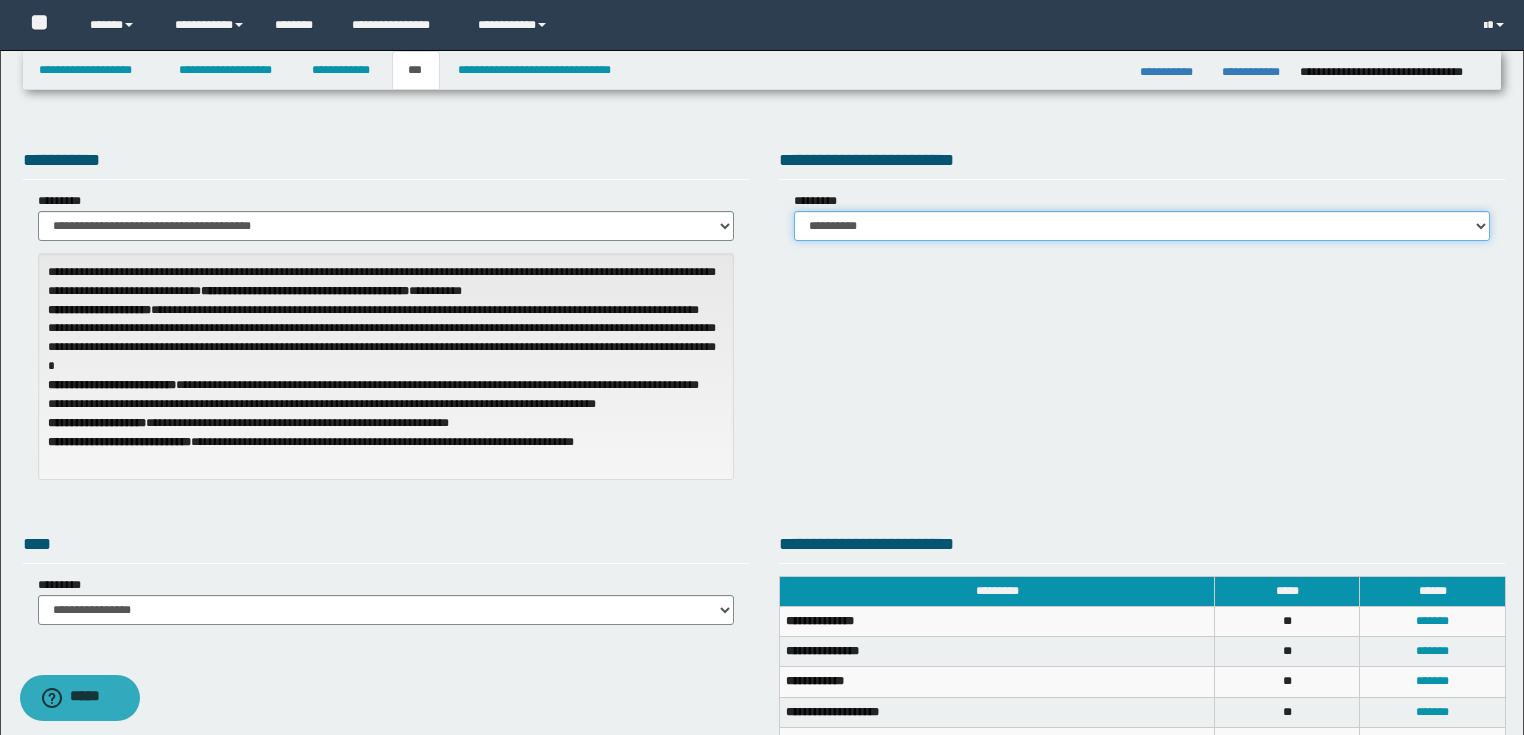 click on "**********" at bounding box center (1142, 226) 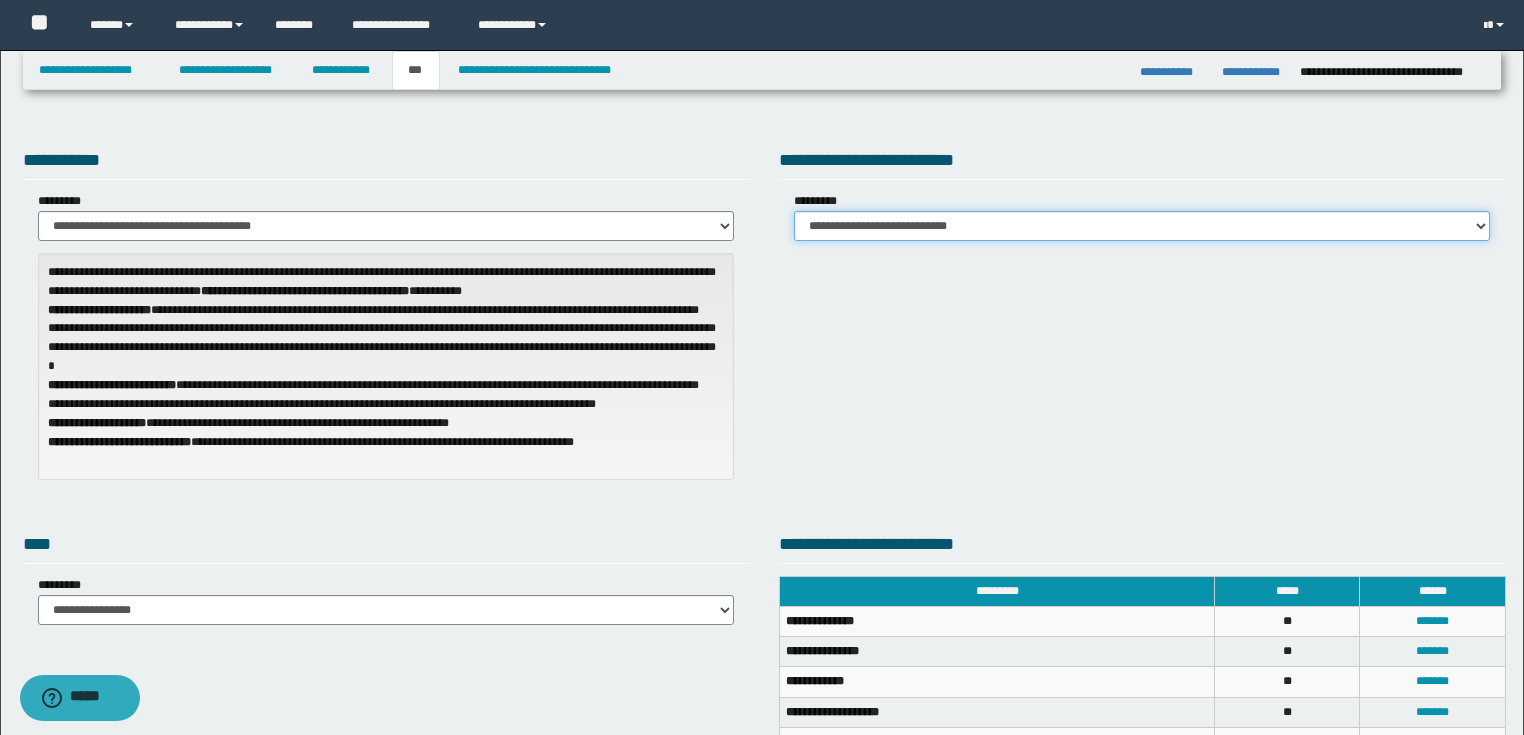 click on "**********" at bounding box center (1142, 226) 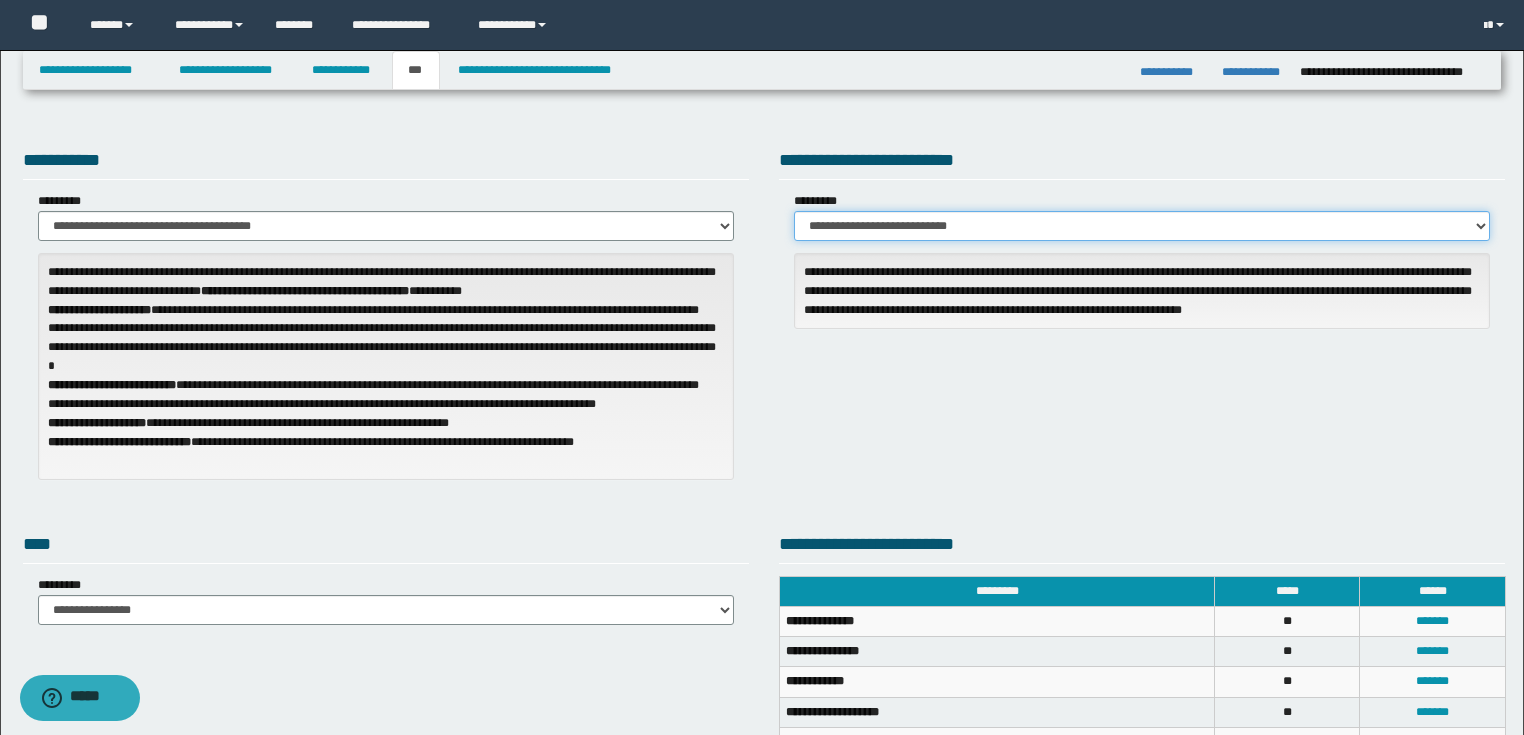 click on "**********" at bounding box center [1142, 226] 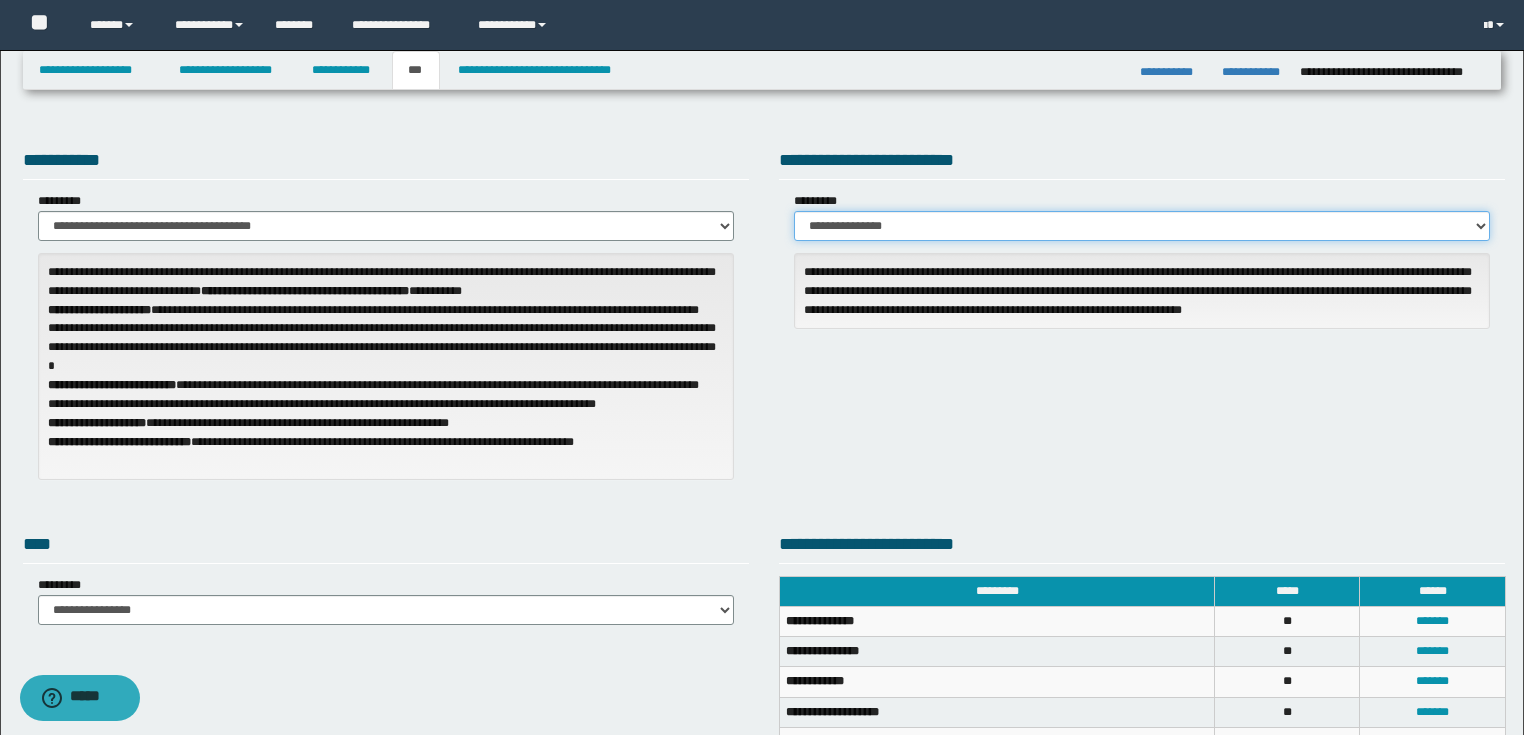 click on "**********" at bounding box center [1142, 226] 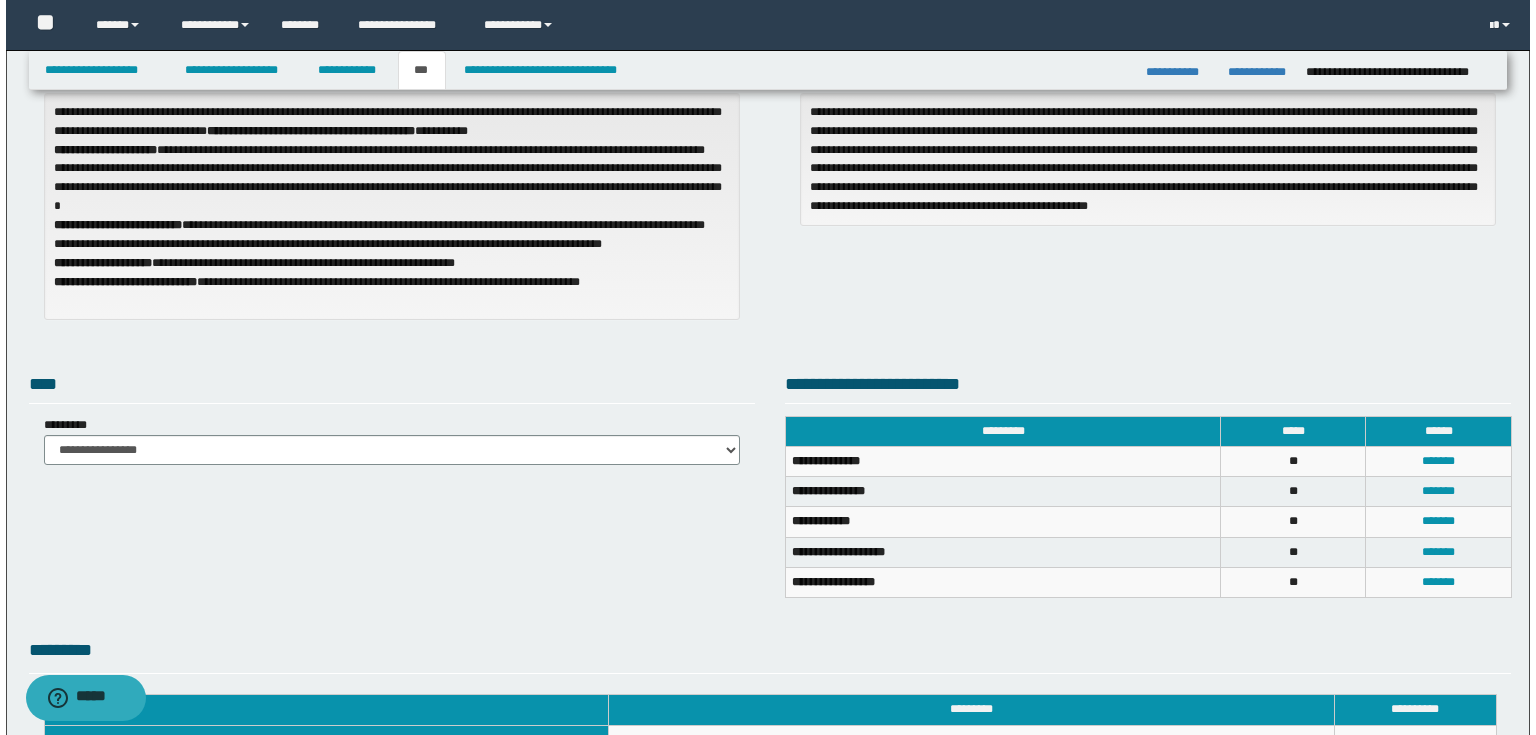 scroll, scrollTop: 240, scrollLeft: 0, axis: vertical 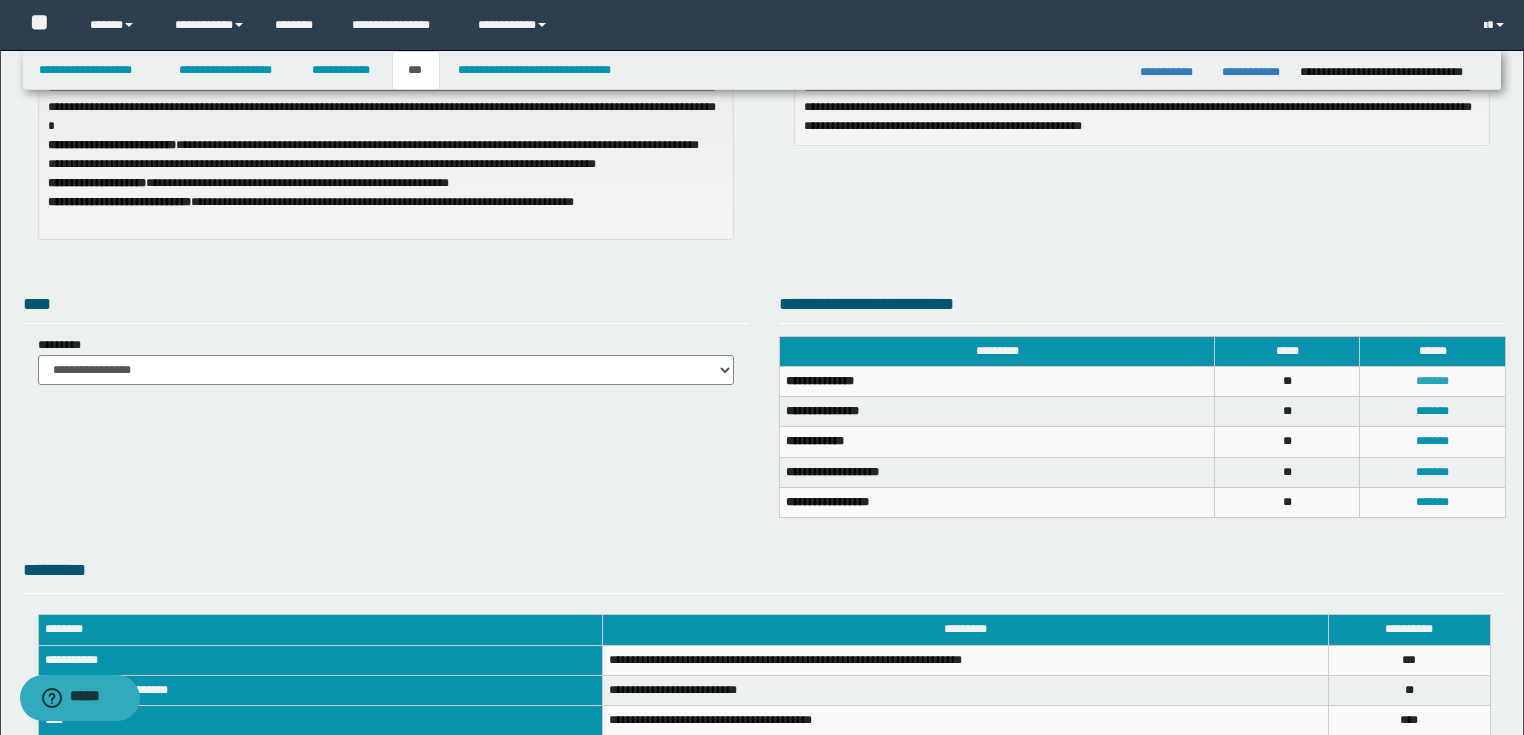 click on "*******" at bounding box center [1432, 381] 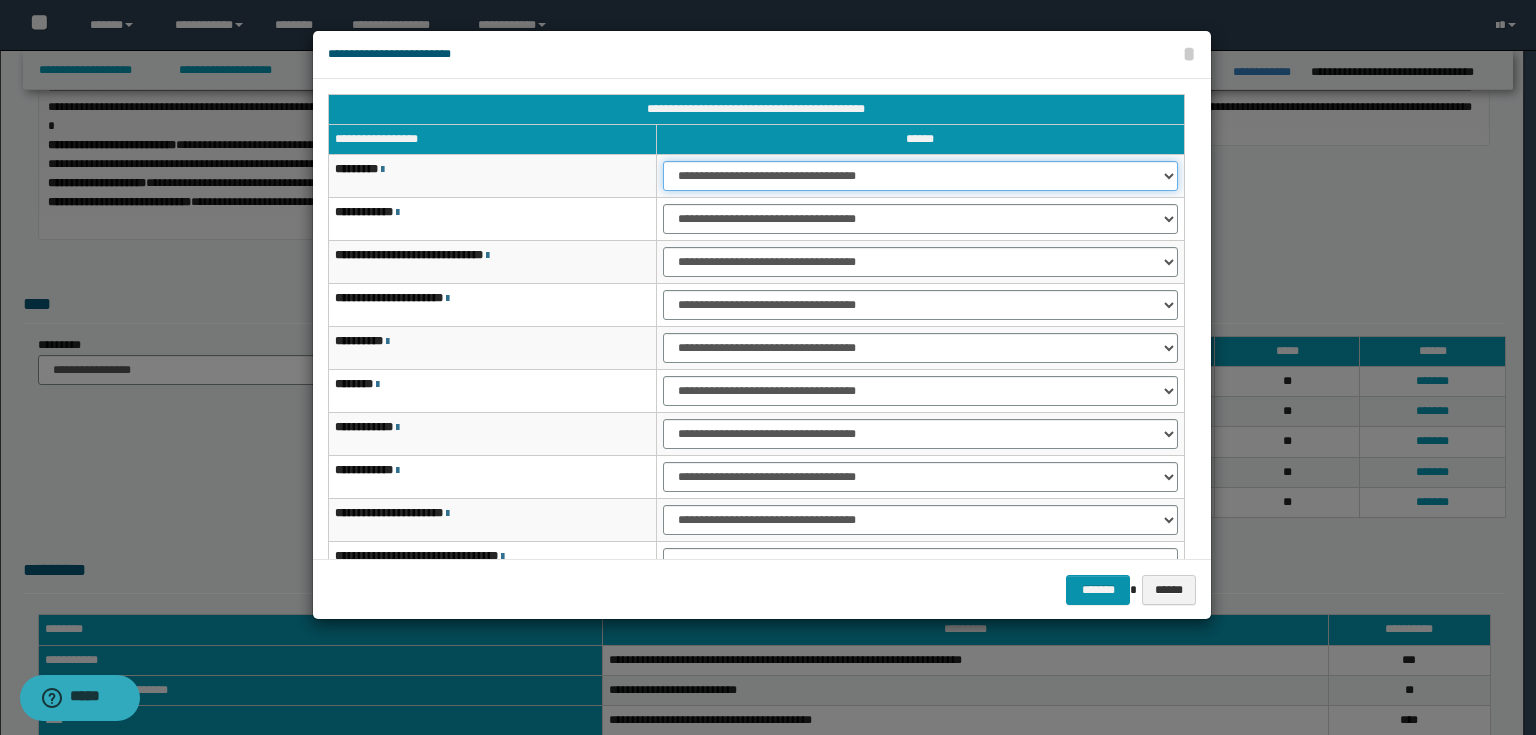 click on "**********" at bounding box center [920, 176] 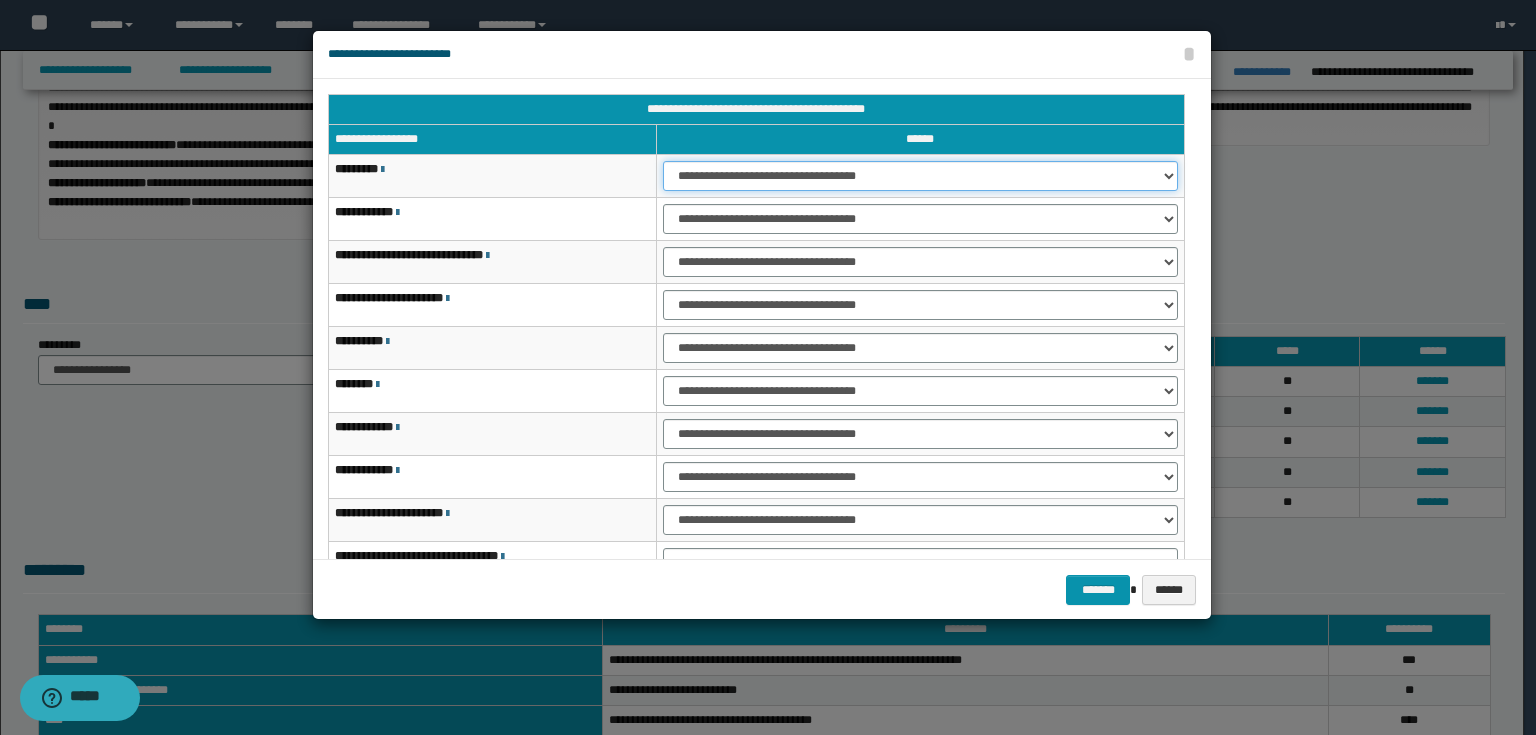 select on "***" 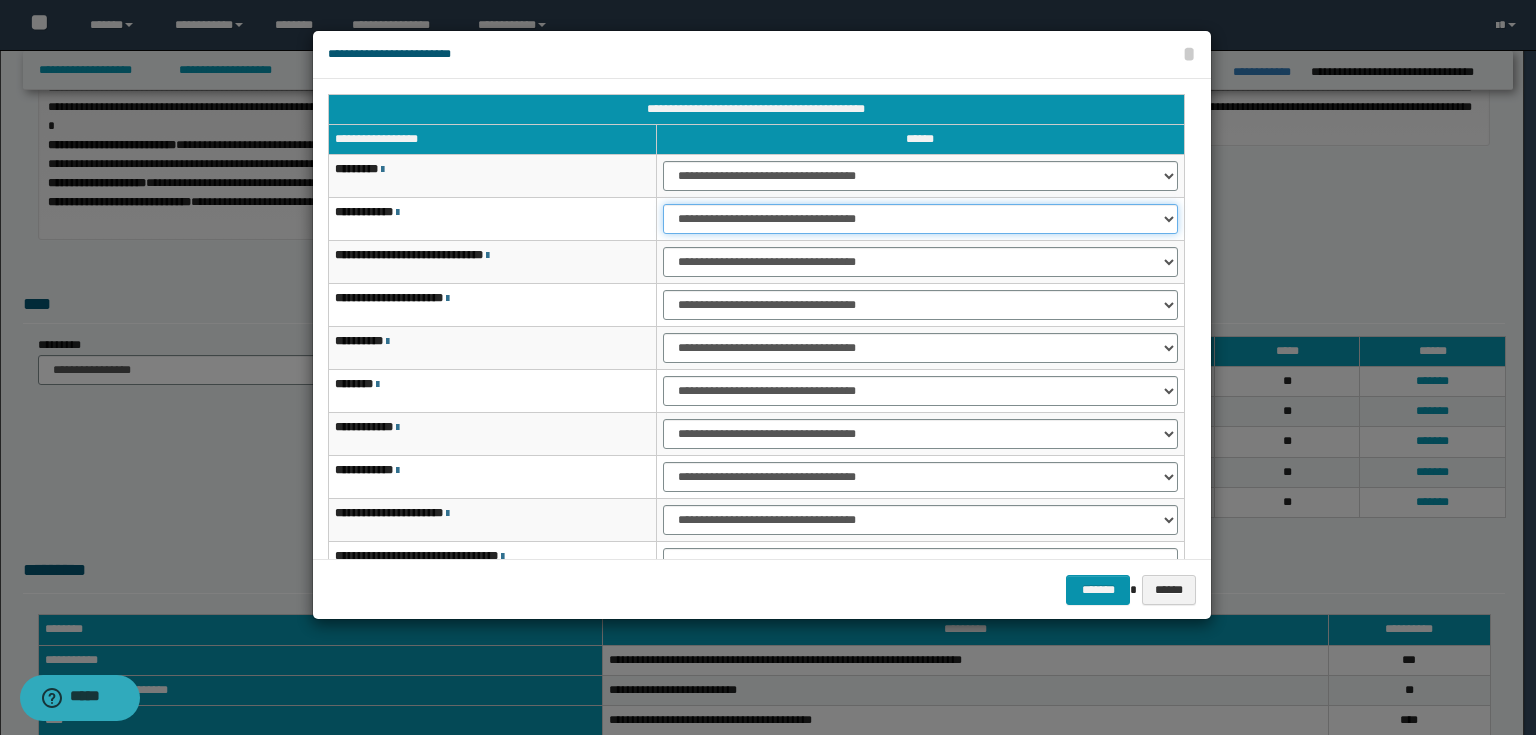 click on "**********" at bounding box center [920, 219] 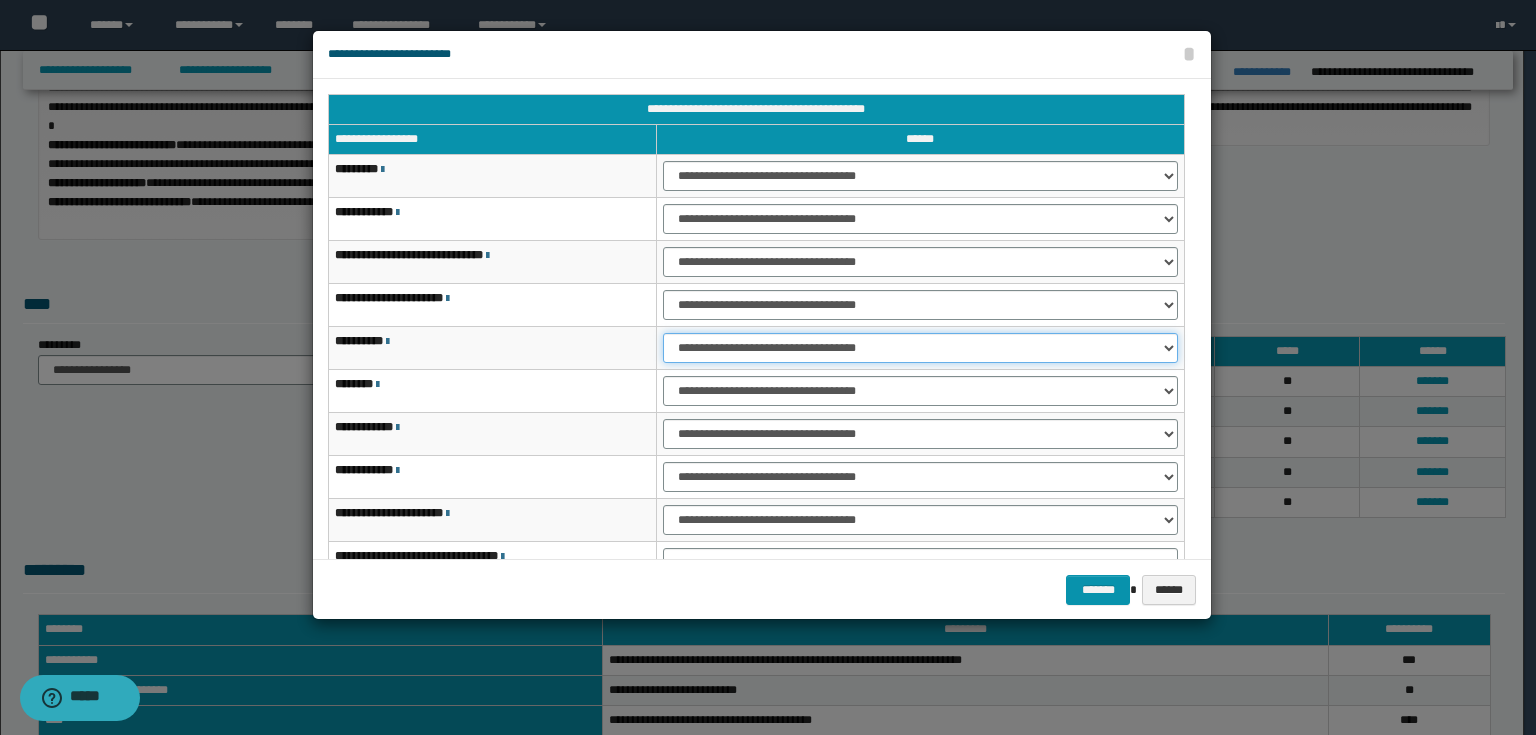 click on "**********" at bounding box center [920, 348] 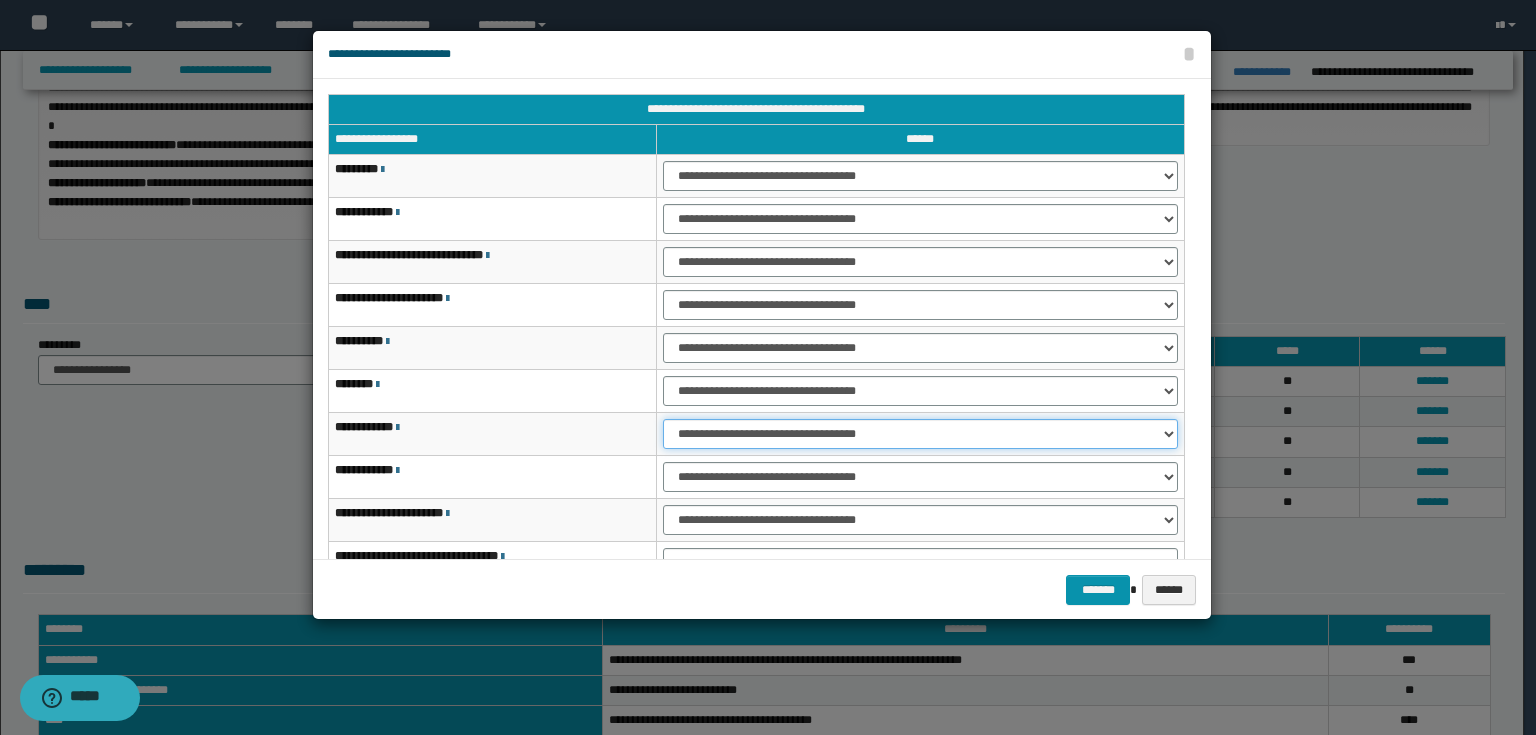click on "**********" at bounding box center [920, 434] 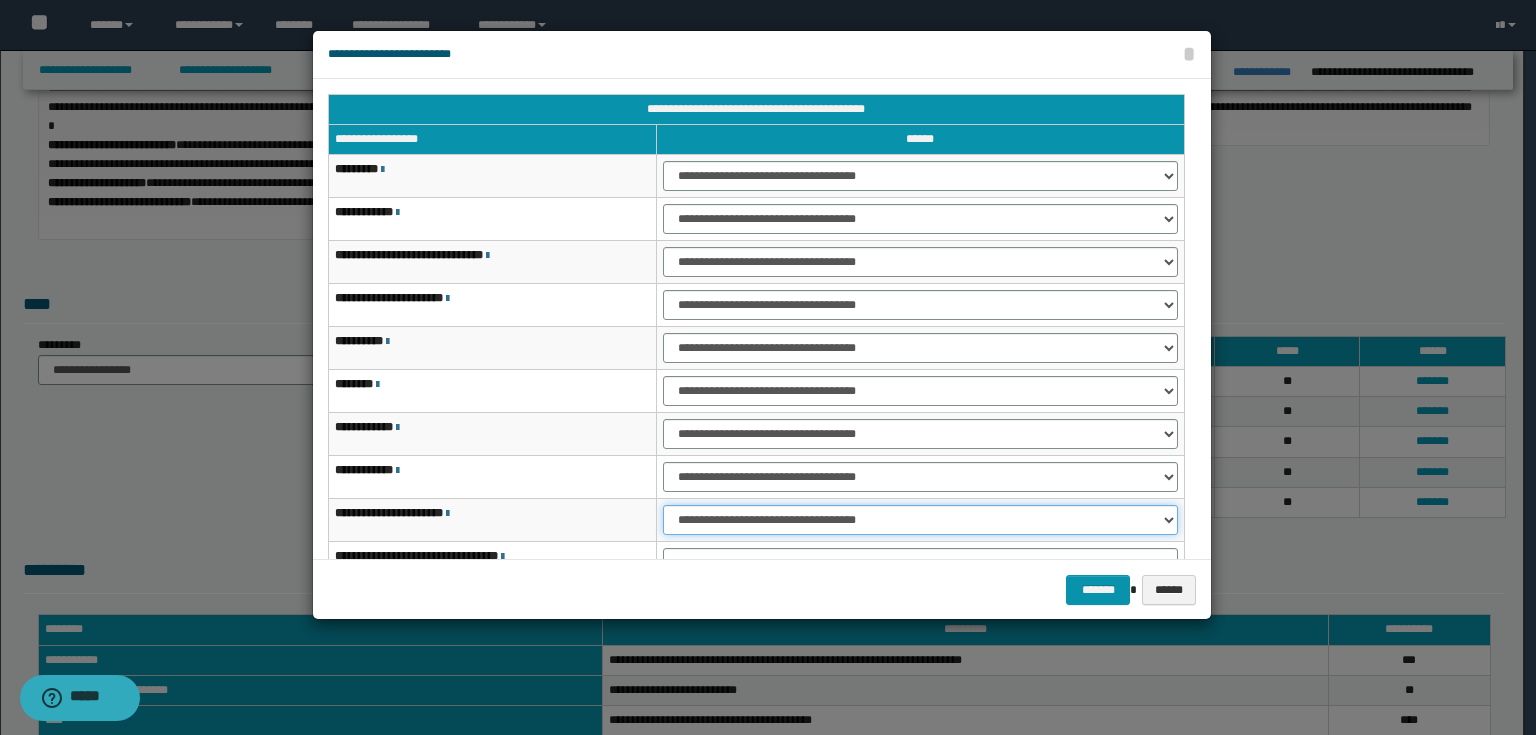 click on "**********" at bounding box center (920, 520) 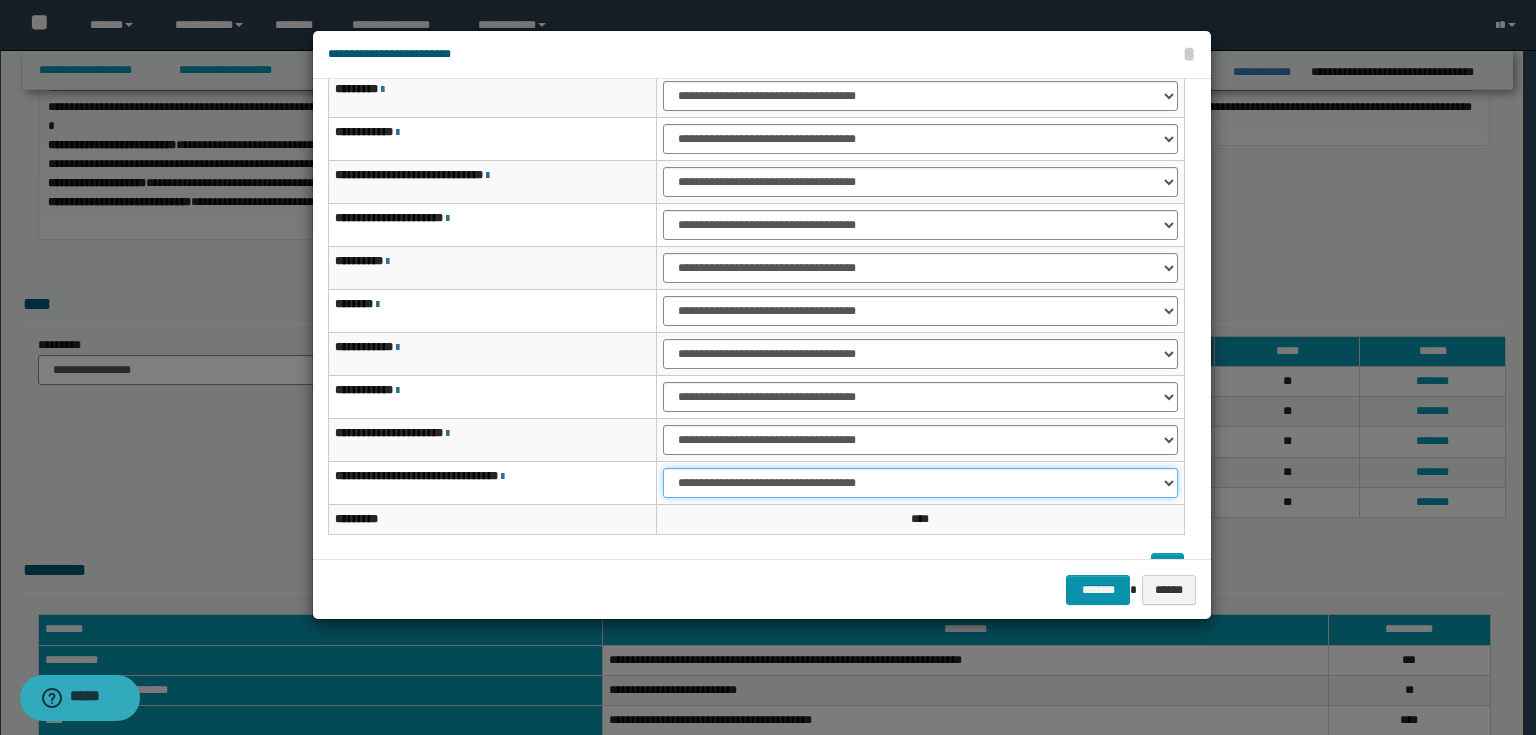 click on "**********" at bounding box center (920, 483) 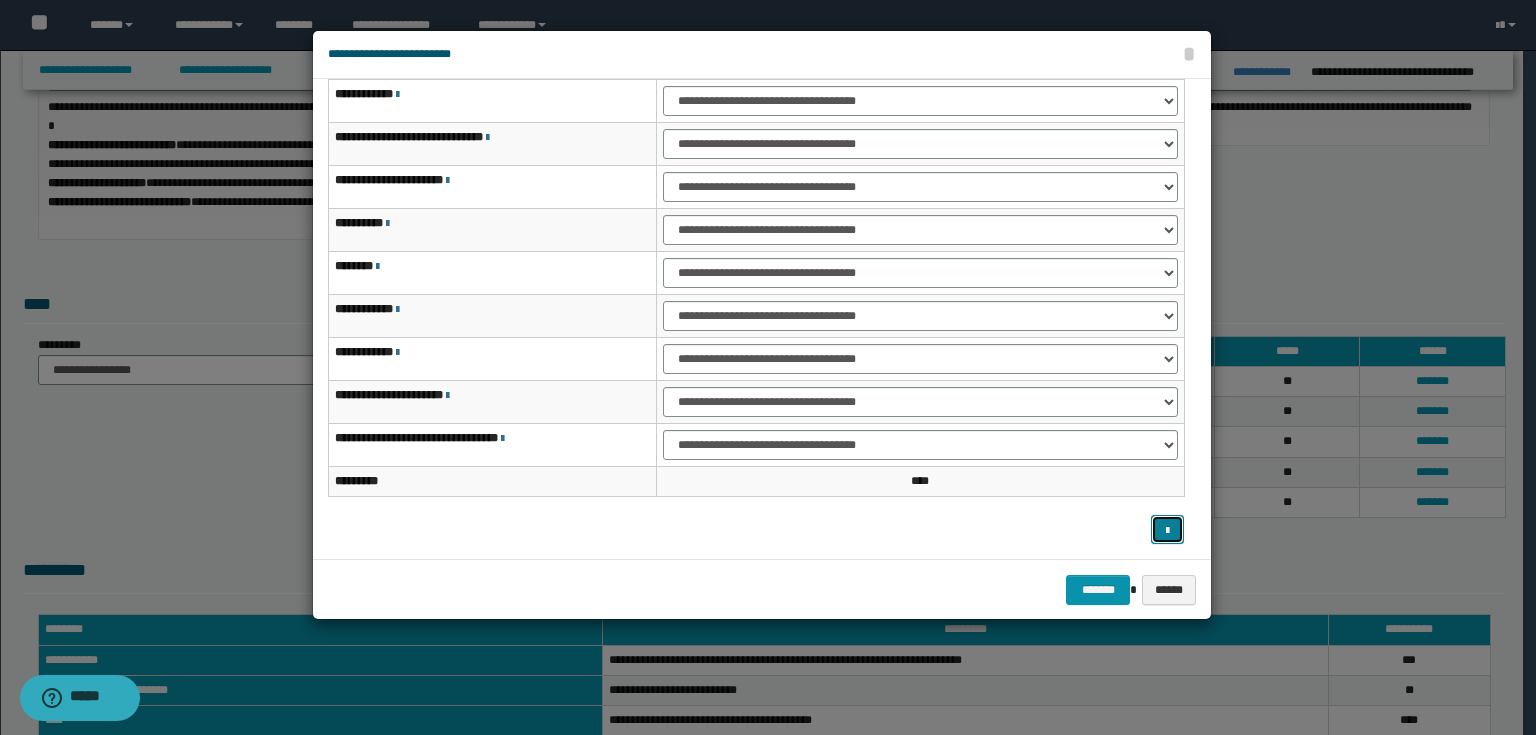click at bounding box center (1168, 530) 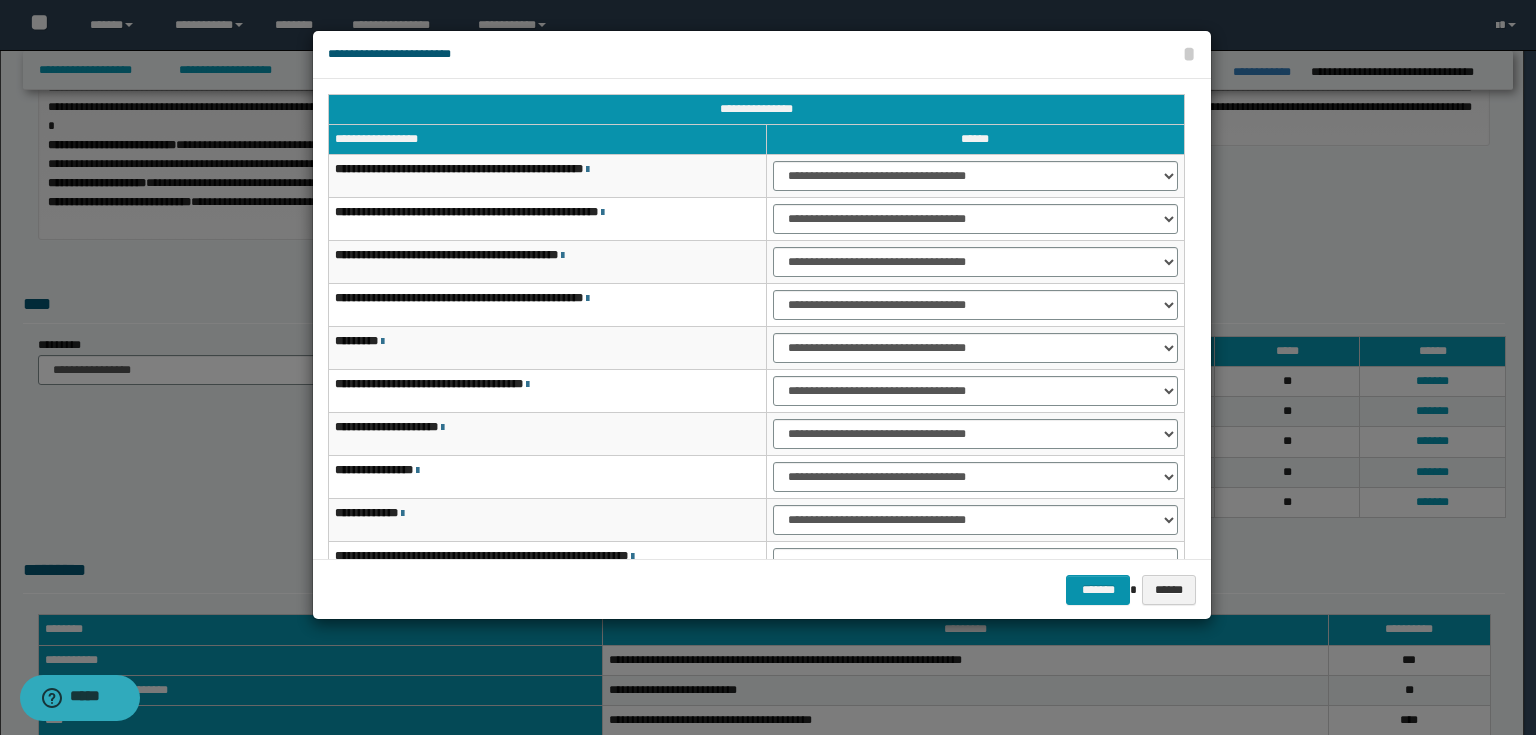 scroll, scrollTop: 80, scrollLeft: 0, axis: vertical 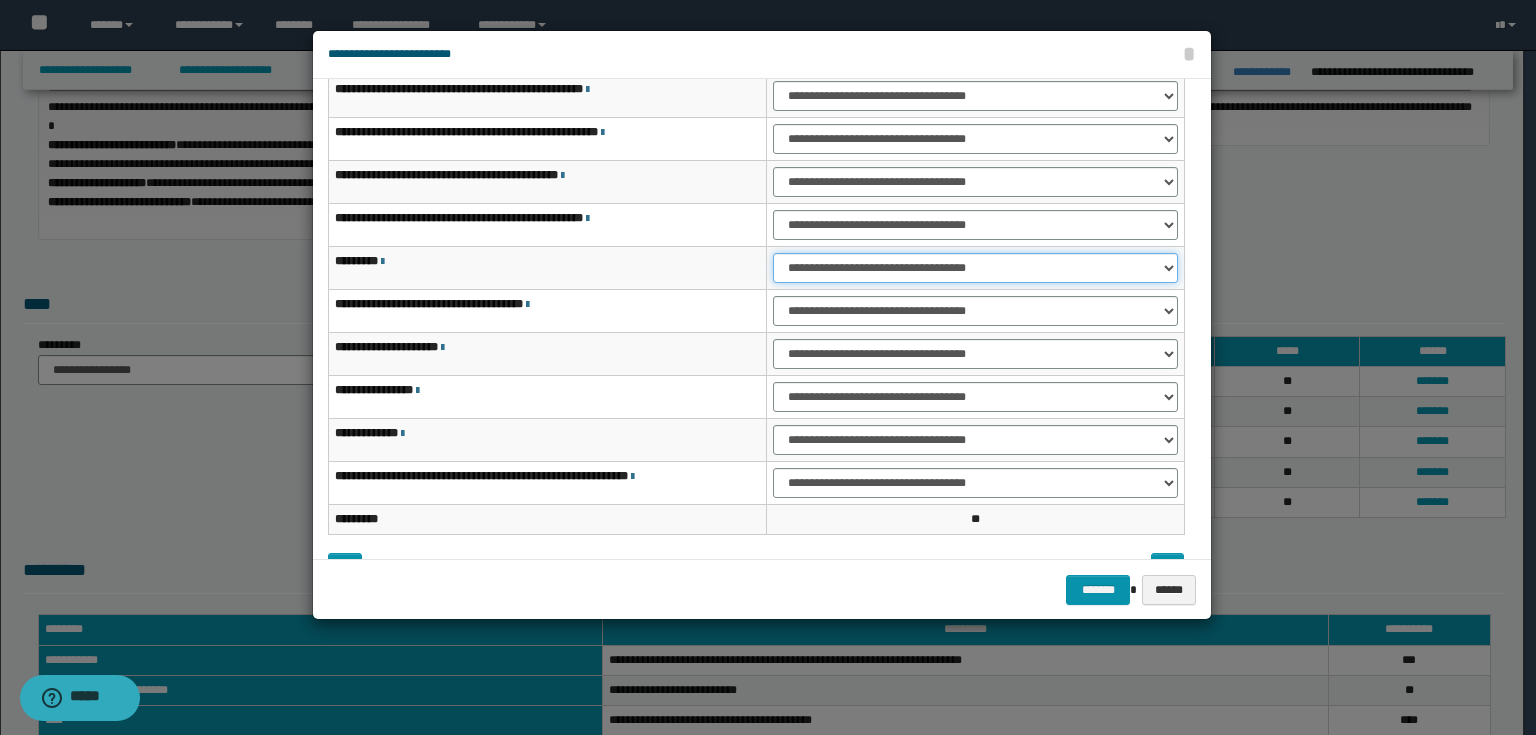 click on "**********" at bounding box center [975, 268] 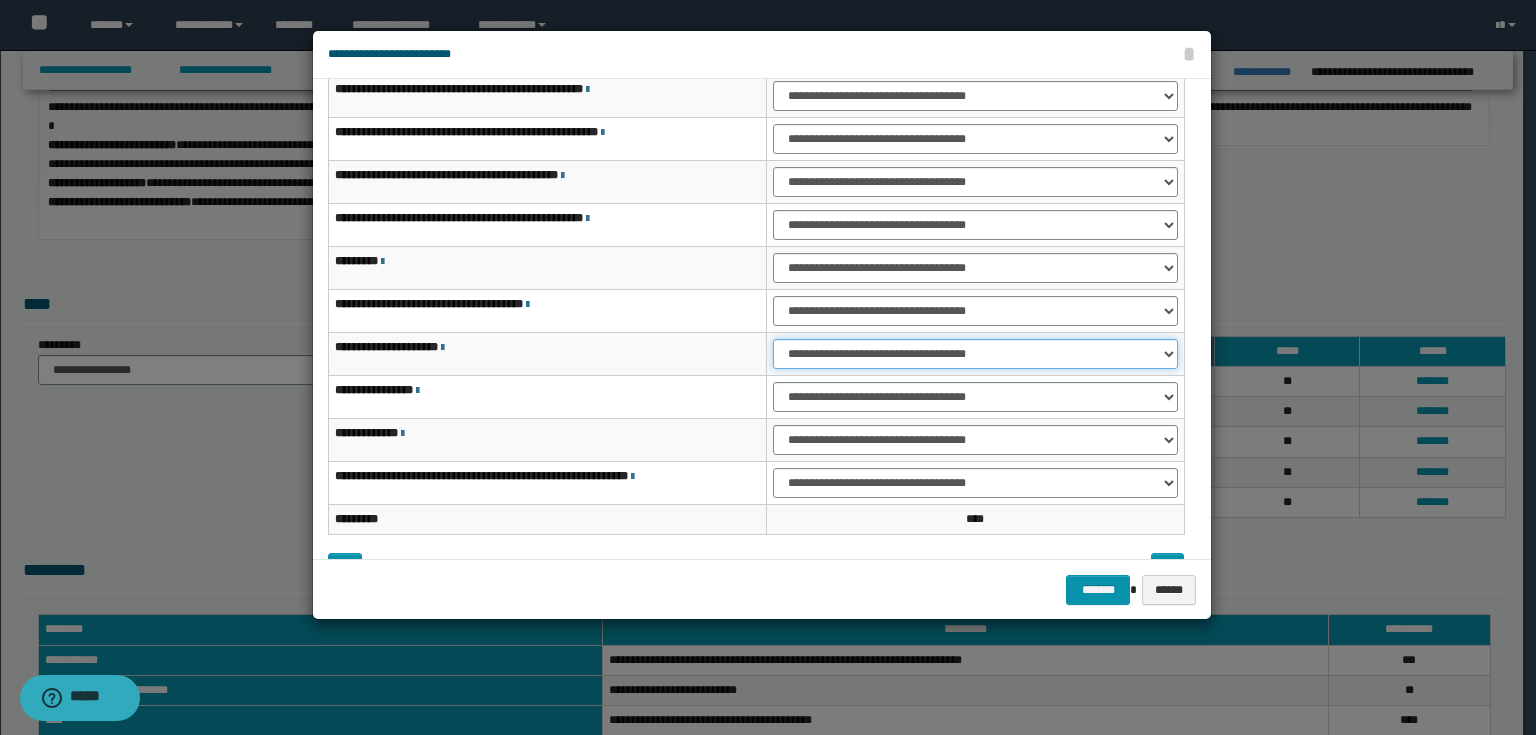click on "**********" at bounding box center [975, 354] 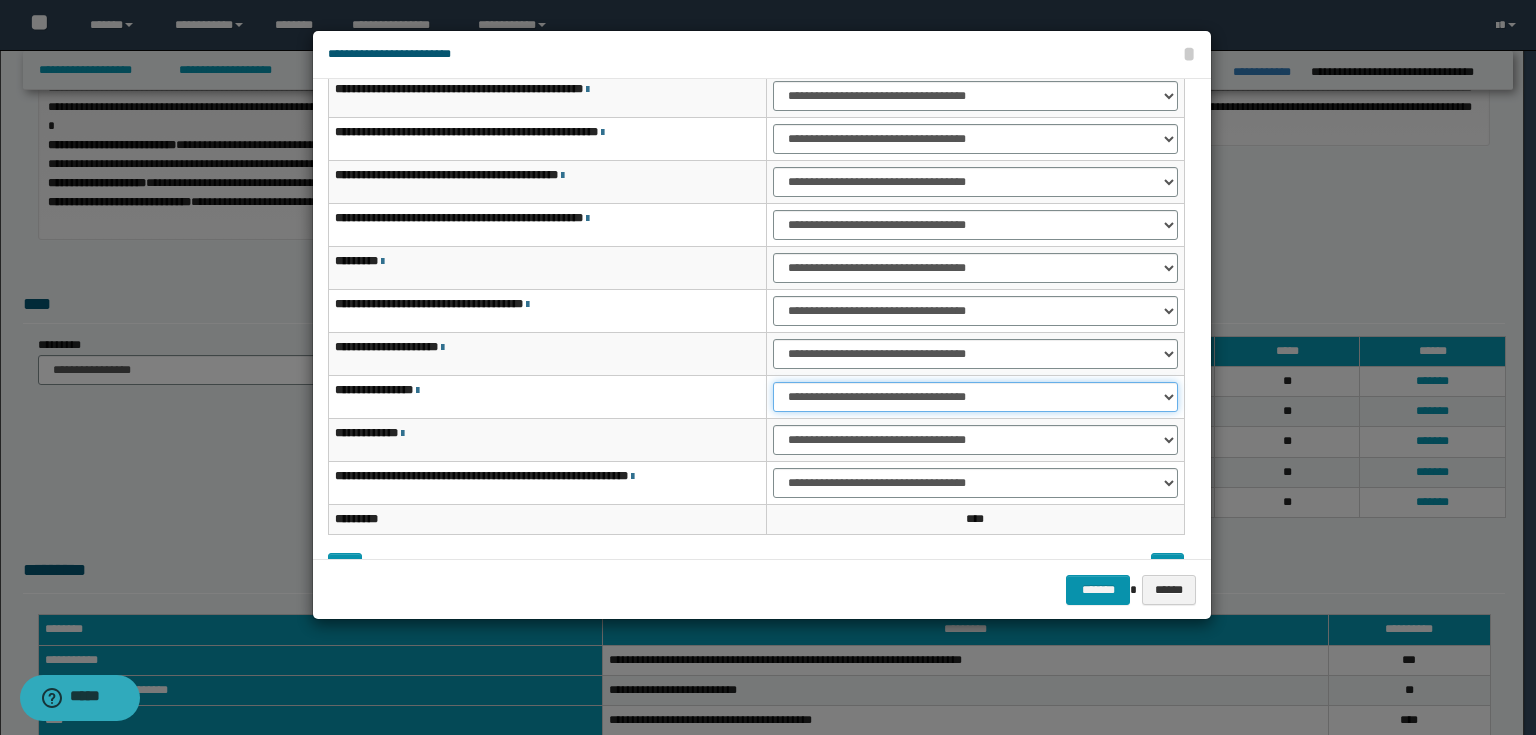 click on "**********" at bounding box center [975, 397] 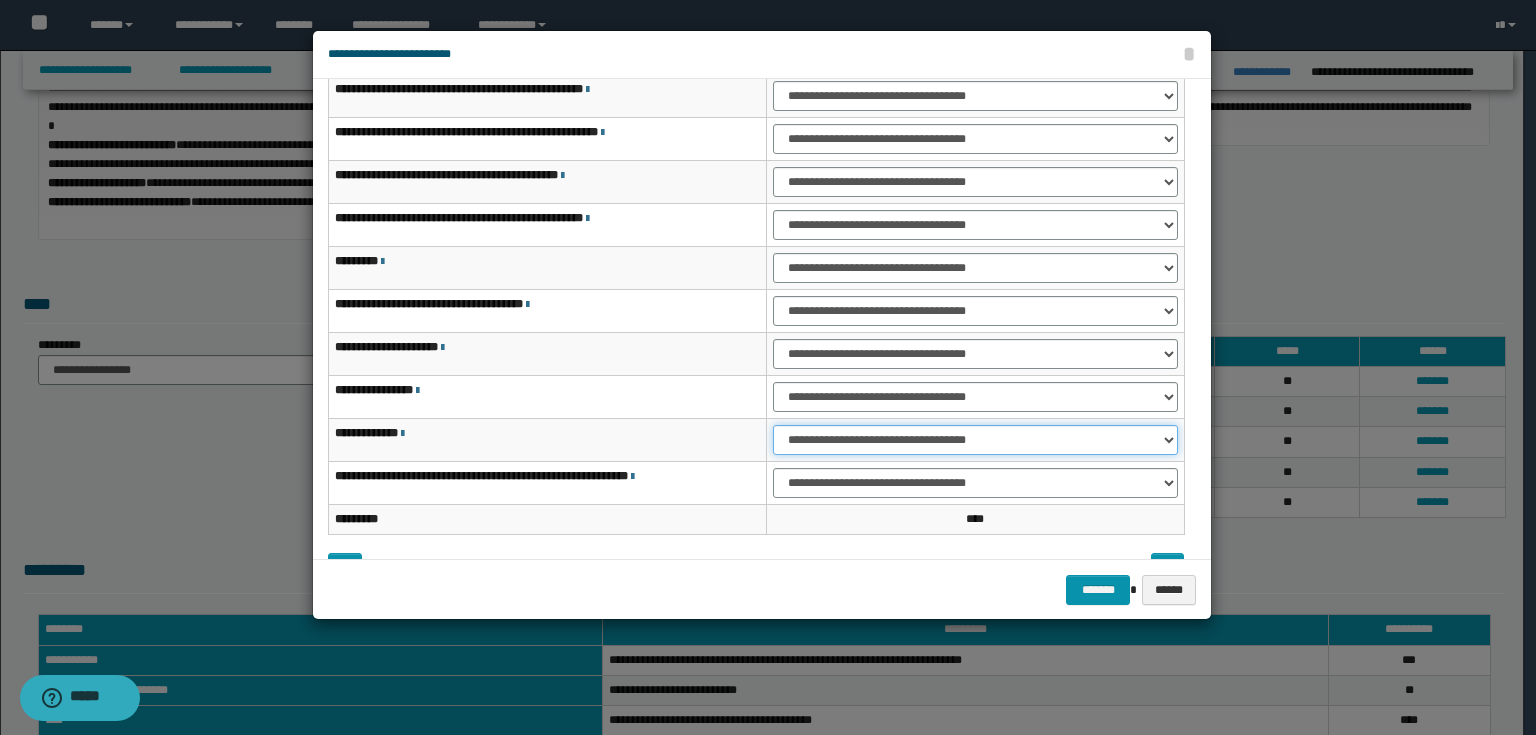 click on "**********" at bounding box center [975, 440] 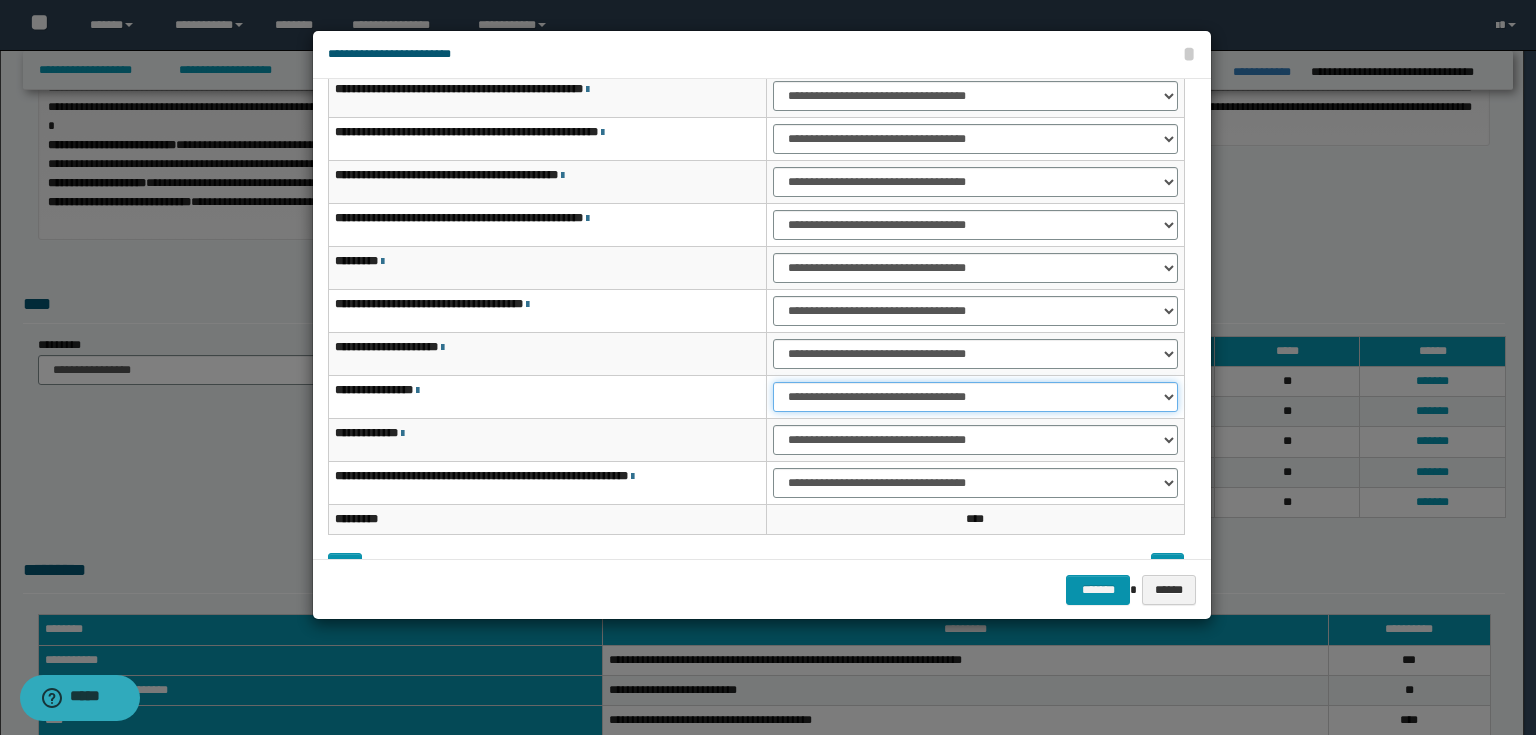 click on "**********" at bounding box center [975, 397] 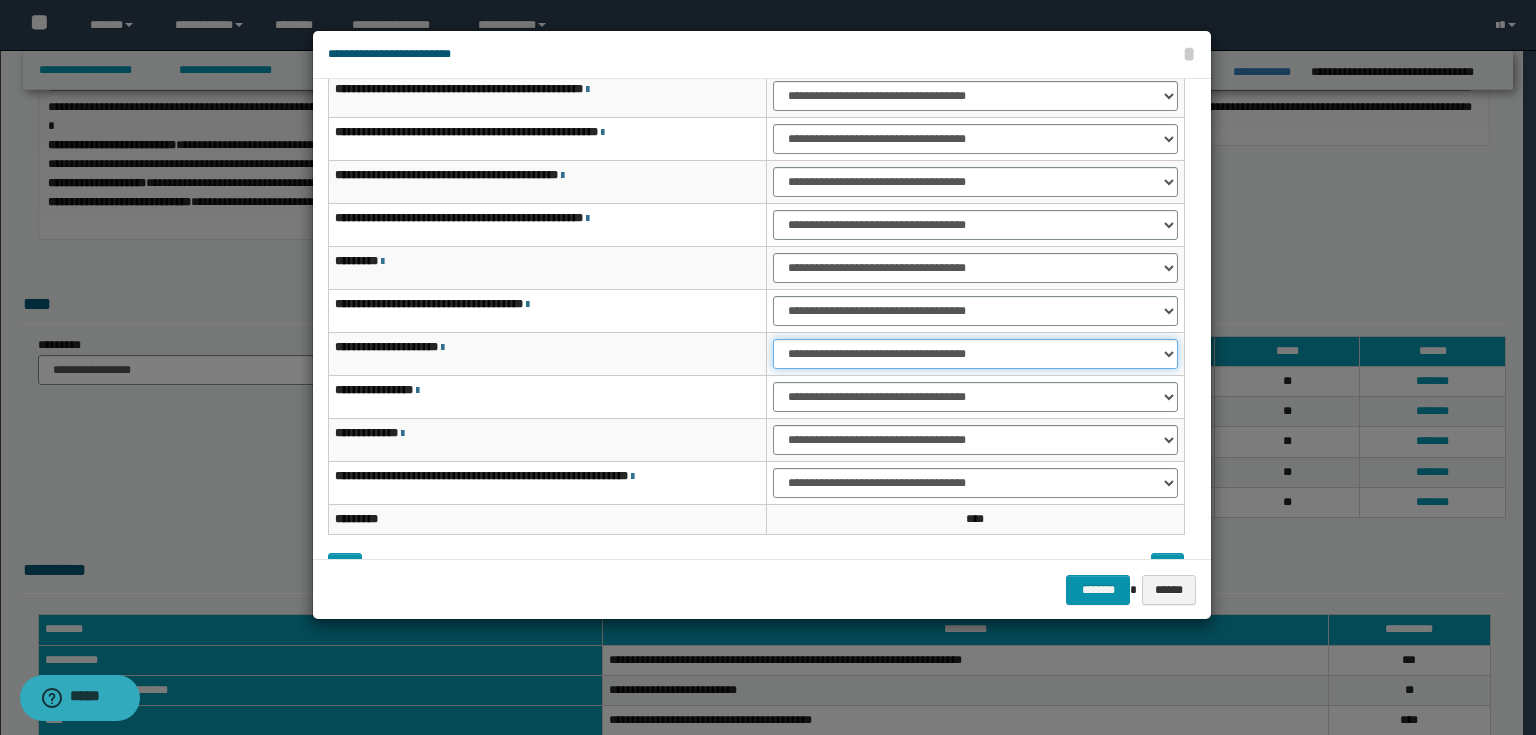 click on "**********" at bounding box center (975, 354) 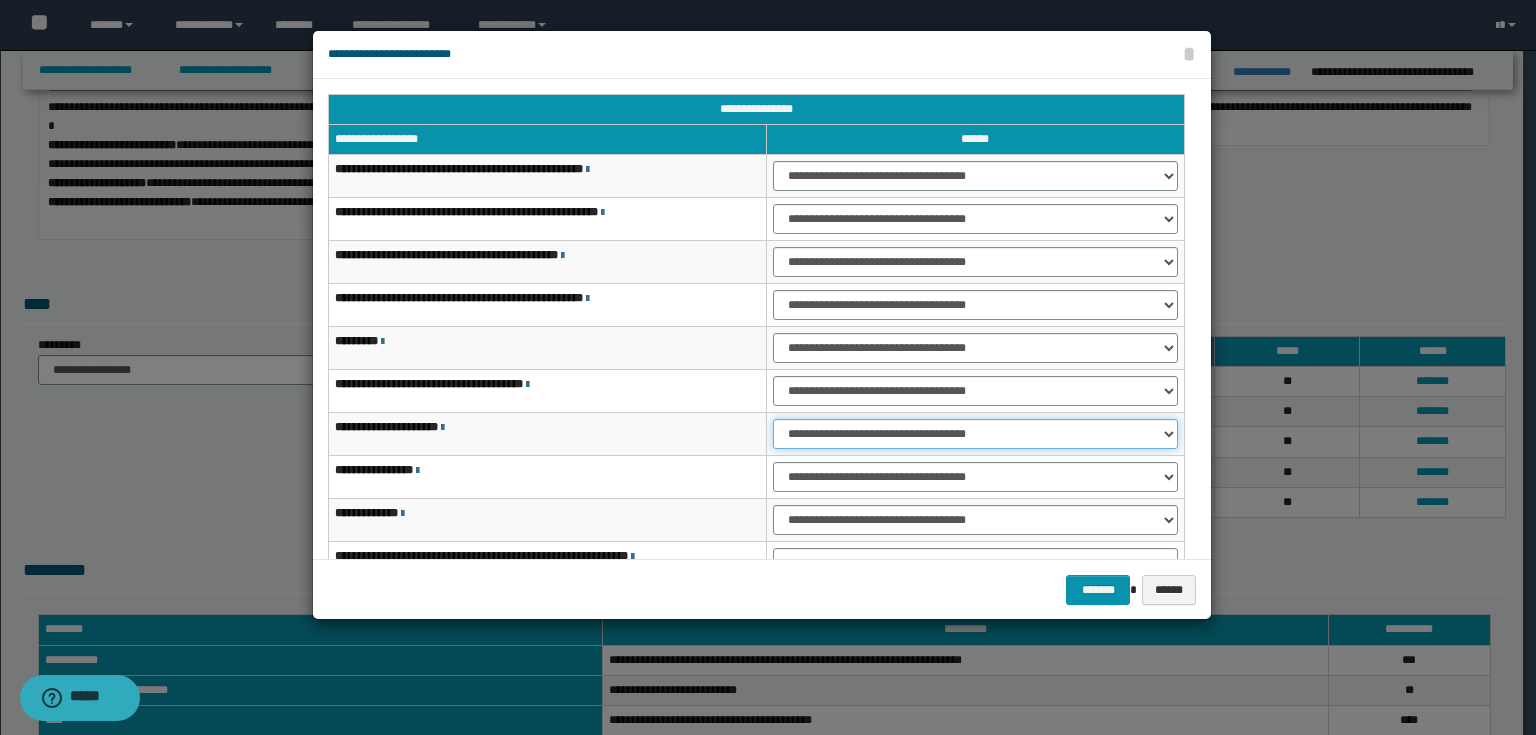 scroll, scrollTop: 118, scrollLeft: 0, axis: vertical 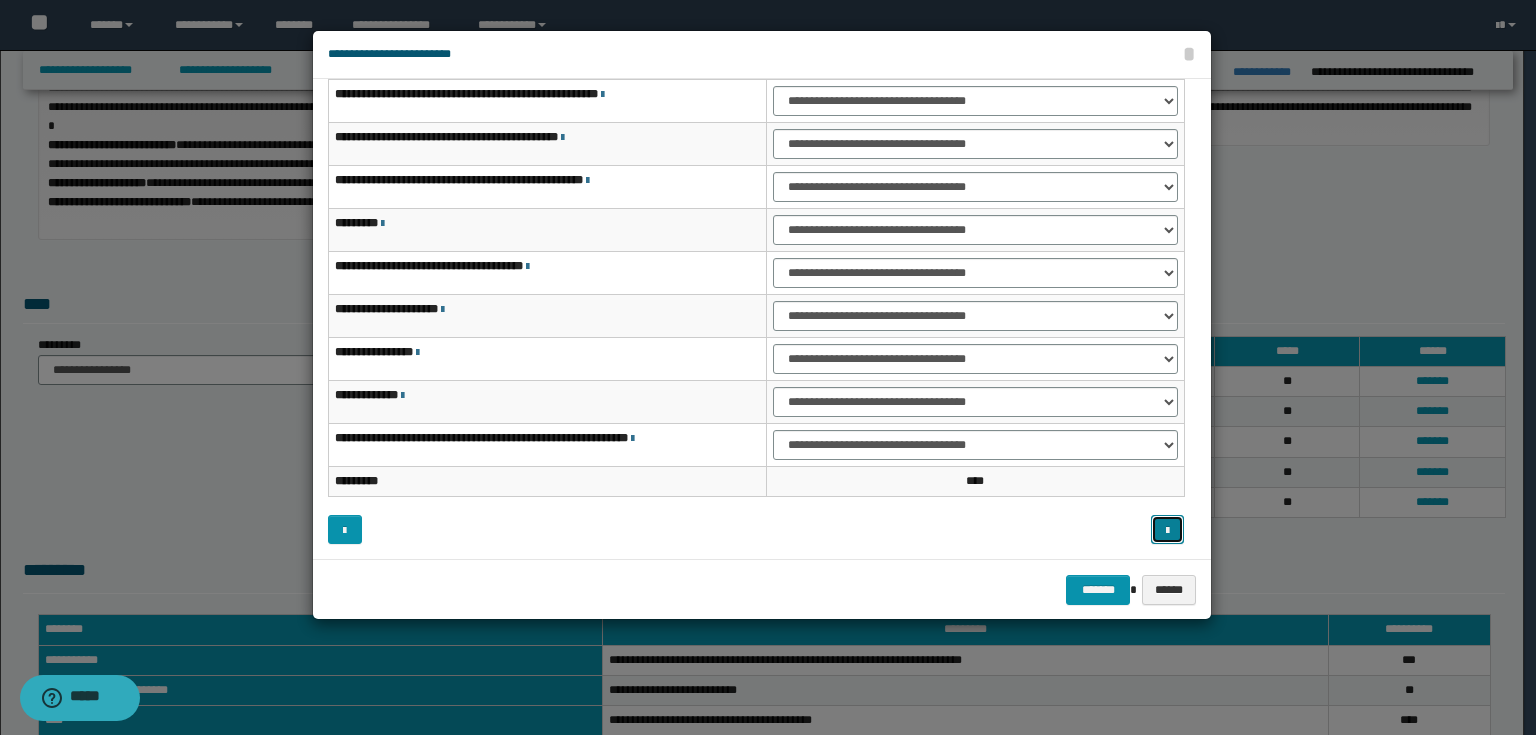 click at bounding box center [1167, 531] 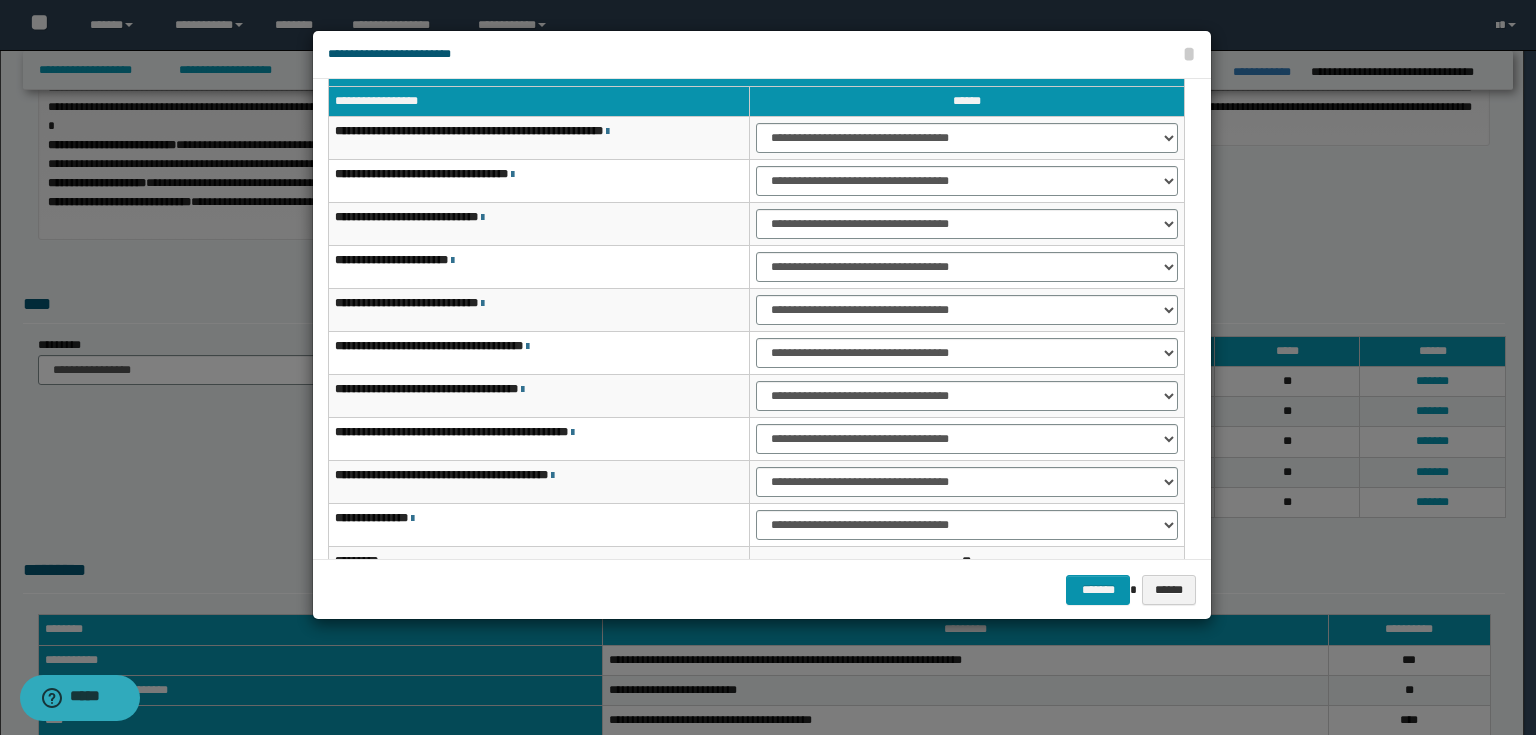 scroll, scrollTop: 0, scrollLeft: 0, axis: both 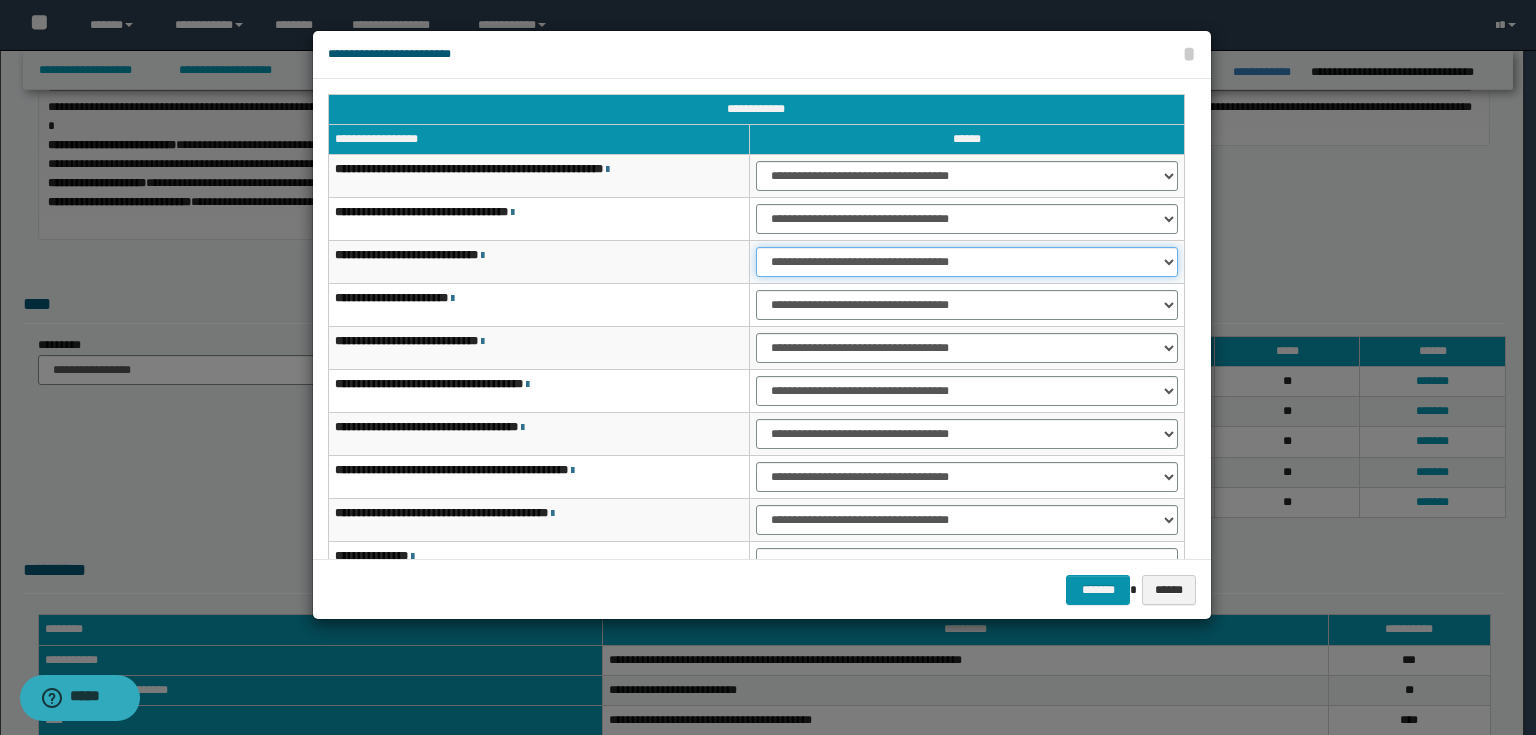 click on "**********" at bounding box center (967, 262) 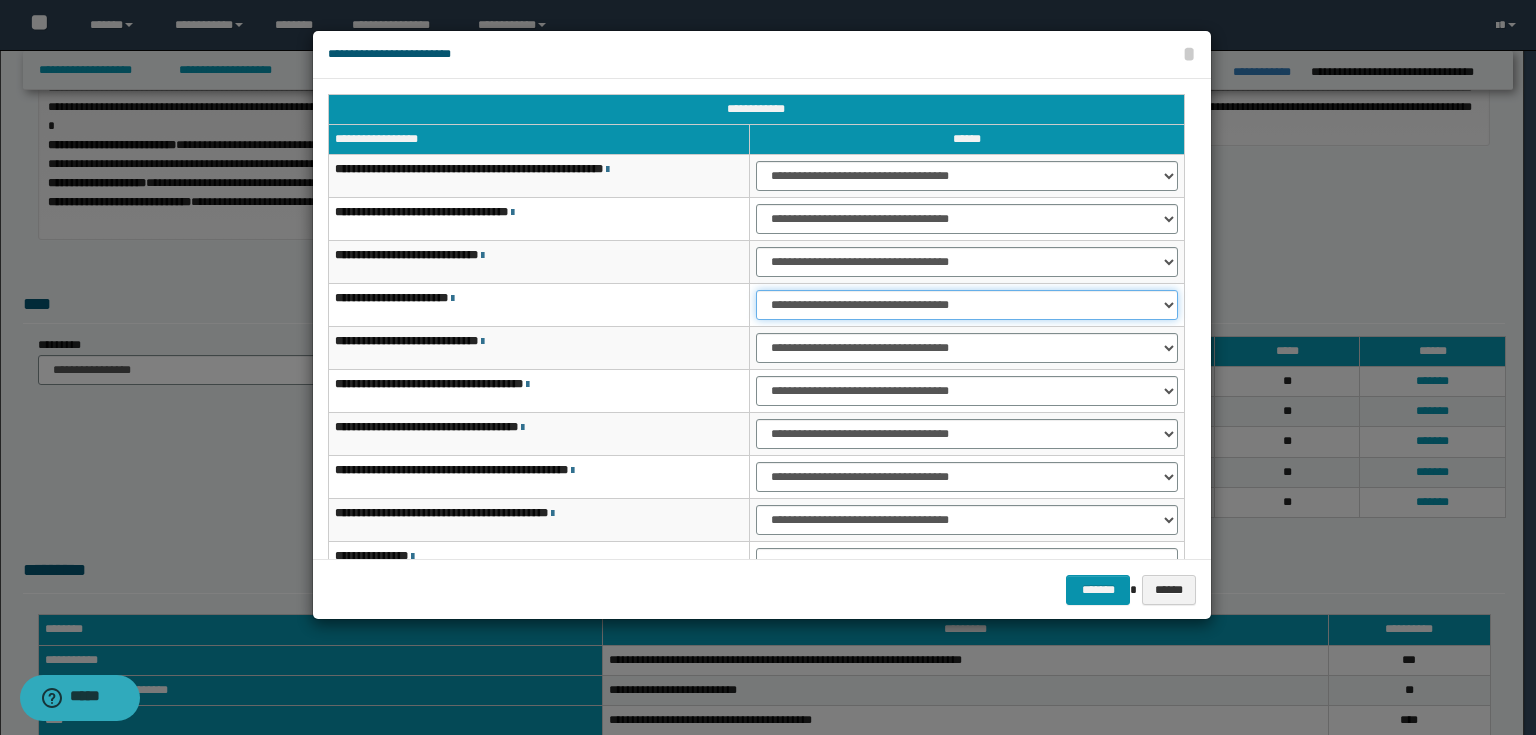 click on "**********" at bounding box center (967, 305) 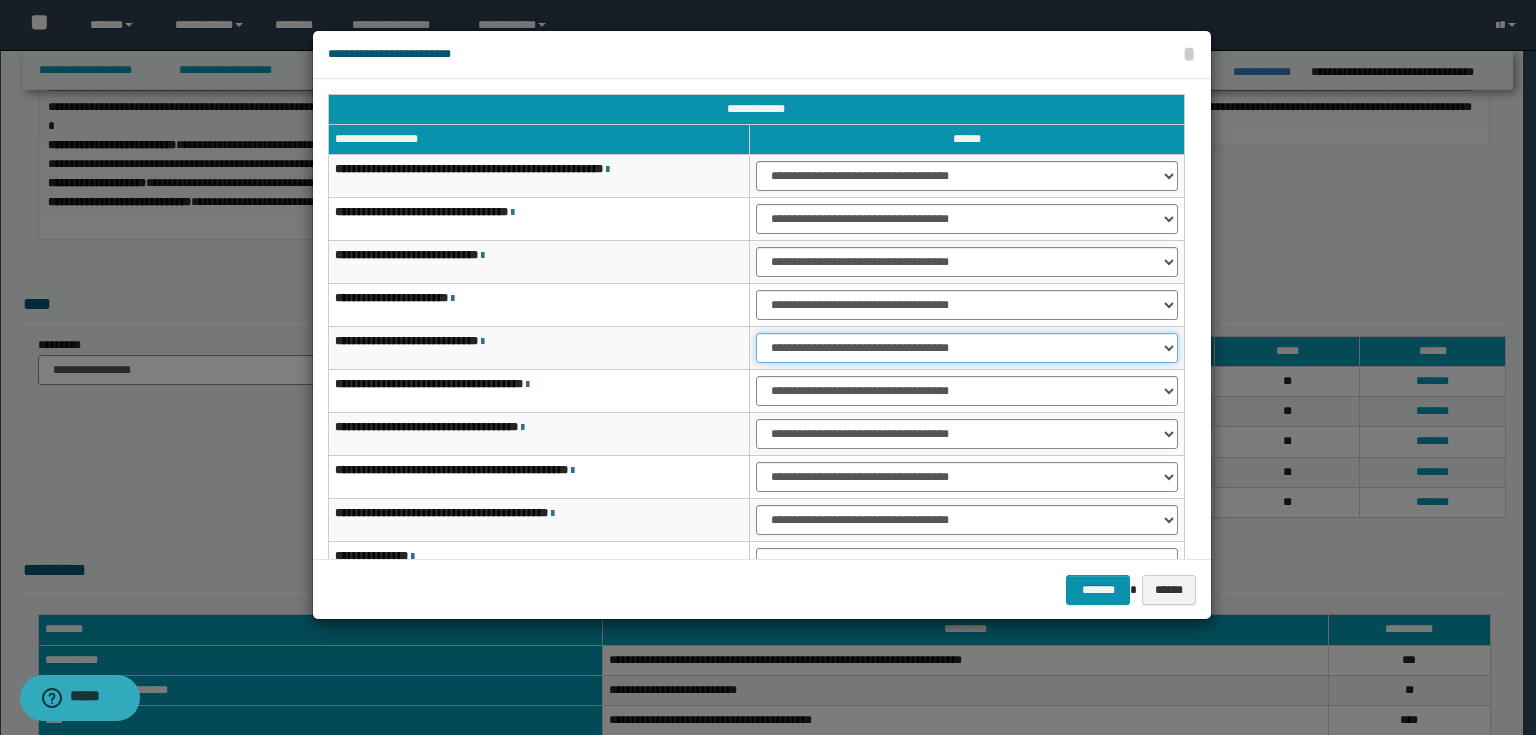 click on "**********" at bounding box center (967, 348) 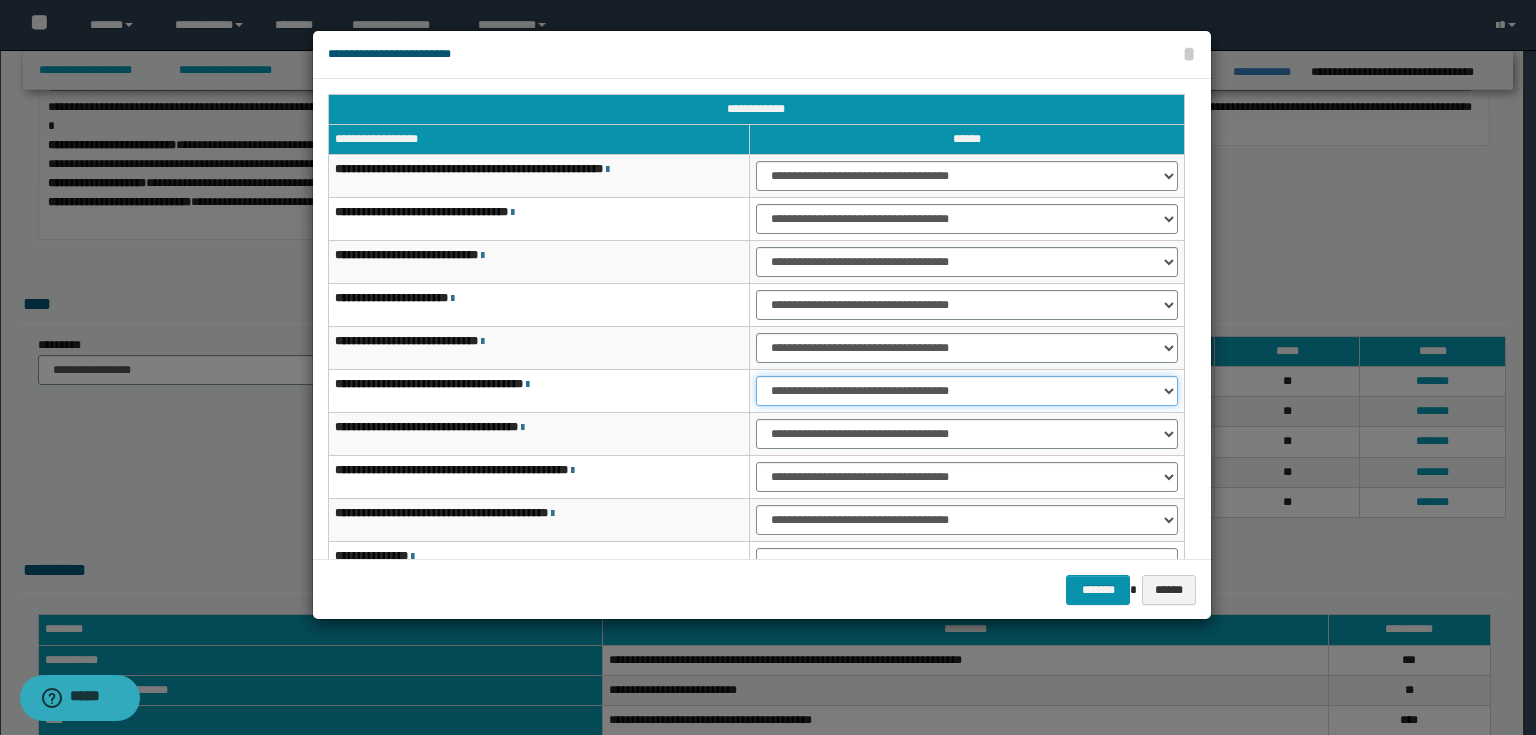 click on "**********" at bounding box center [967, 391] 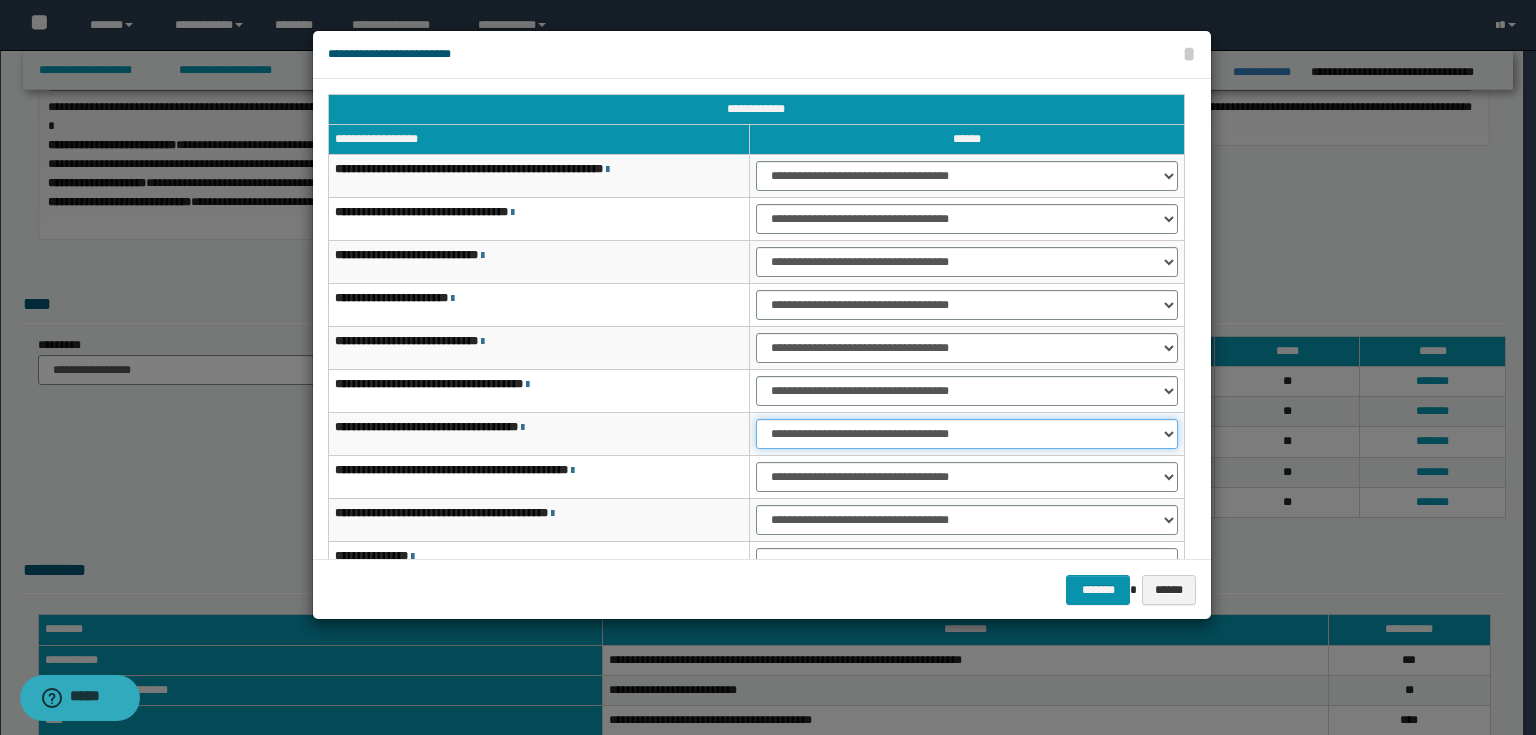 click on "**********" at bounding box center (967, 434) 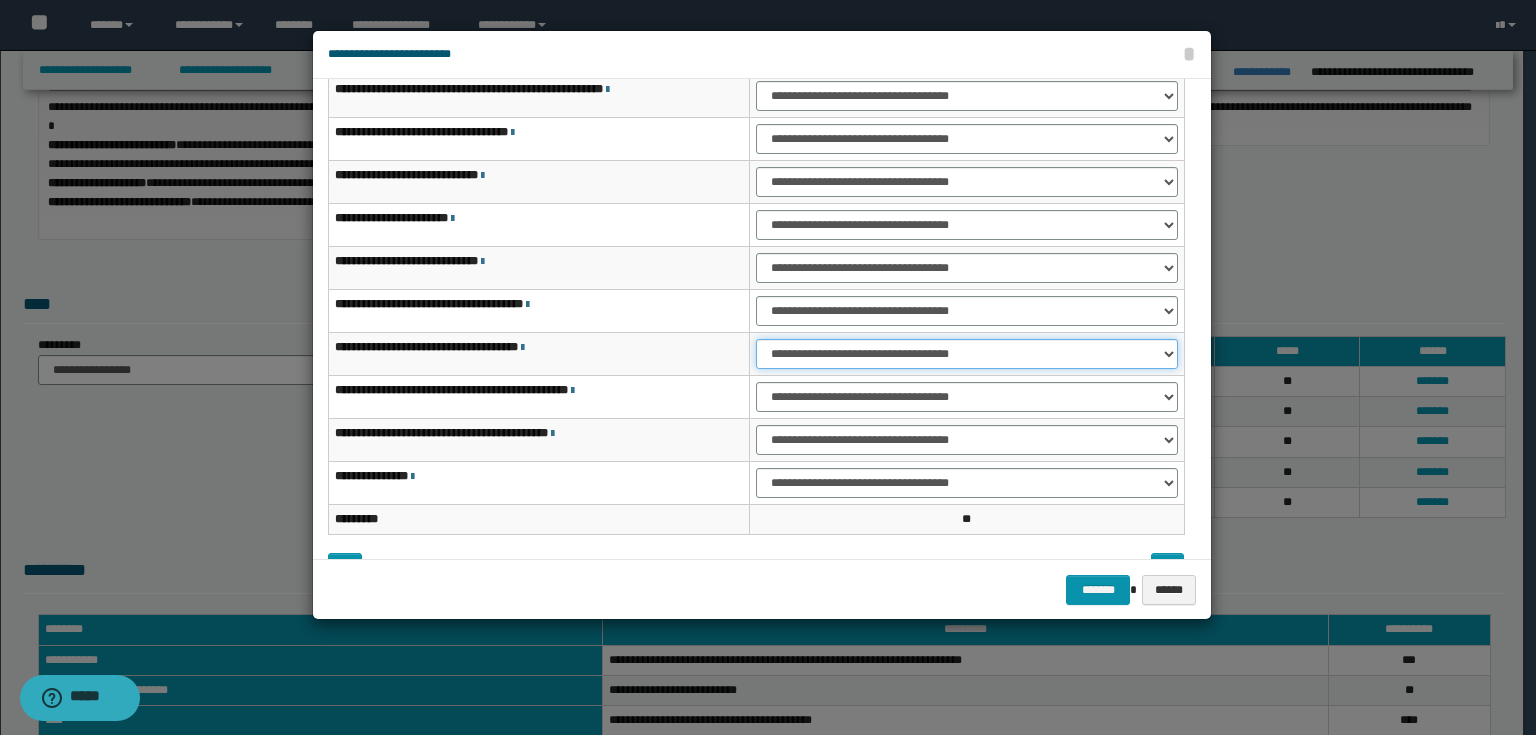 scroll, scrollTop: 118, scrollLeft: 0, axis: vertical 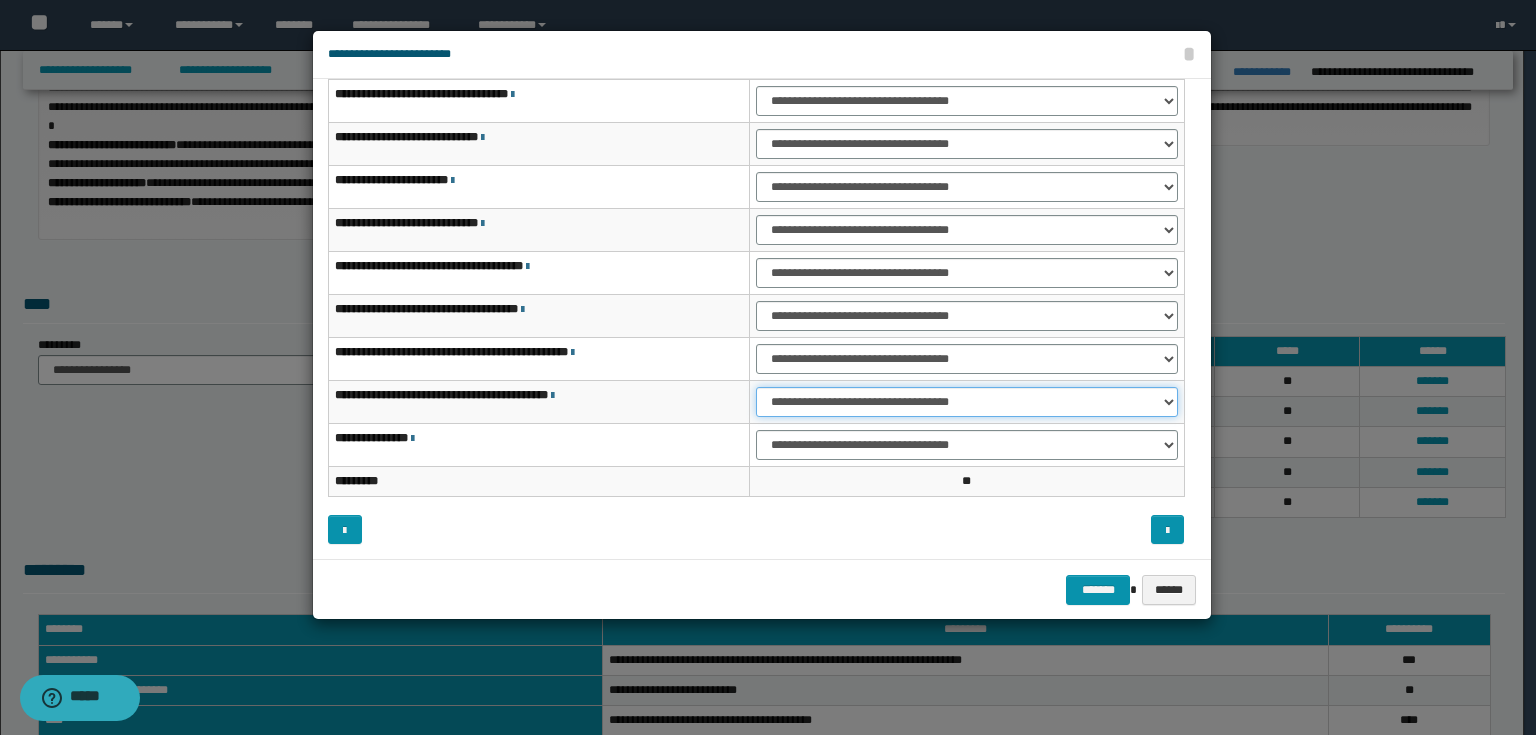 click on "**********" at bounding box center (967, 402) 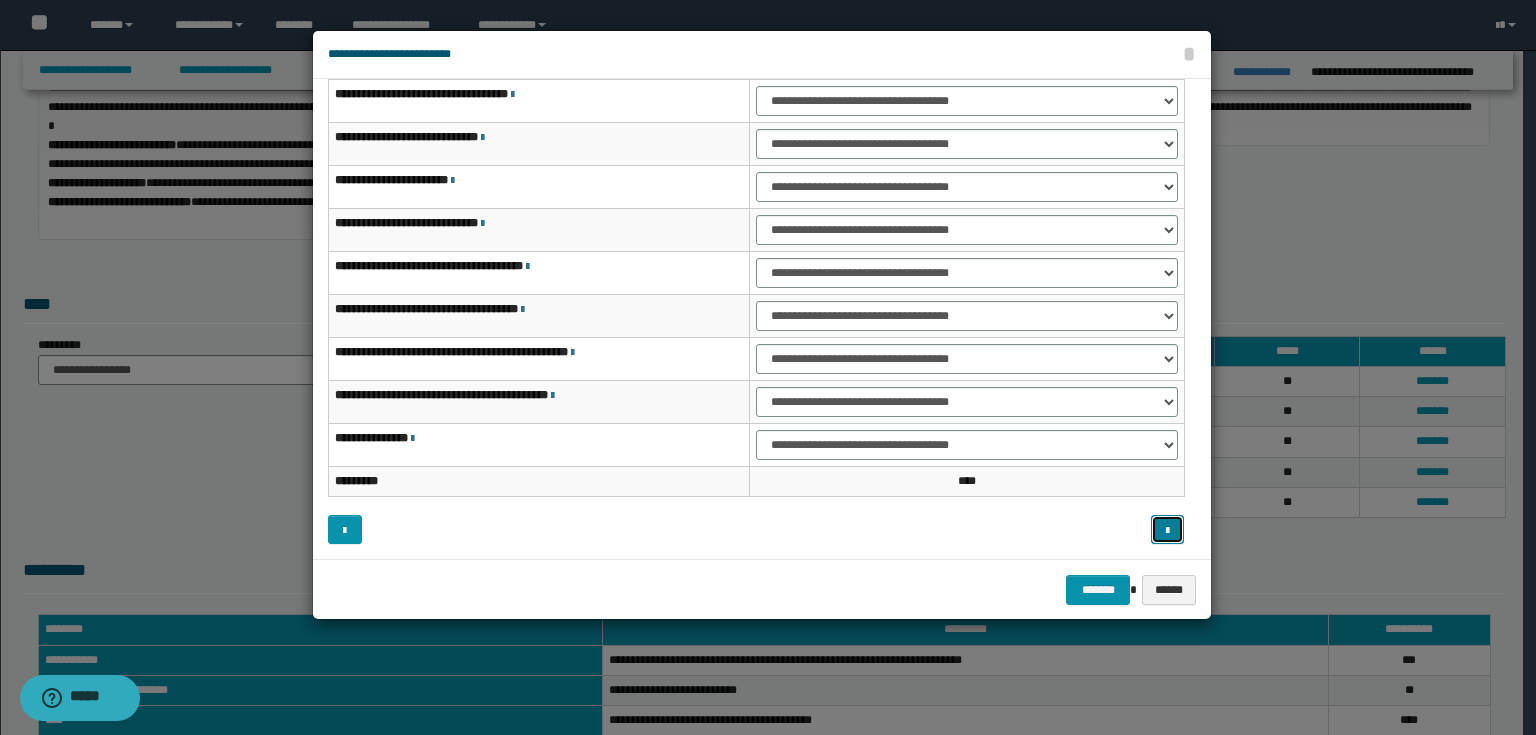 click at bounding box center [1167, 531] 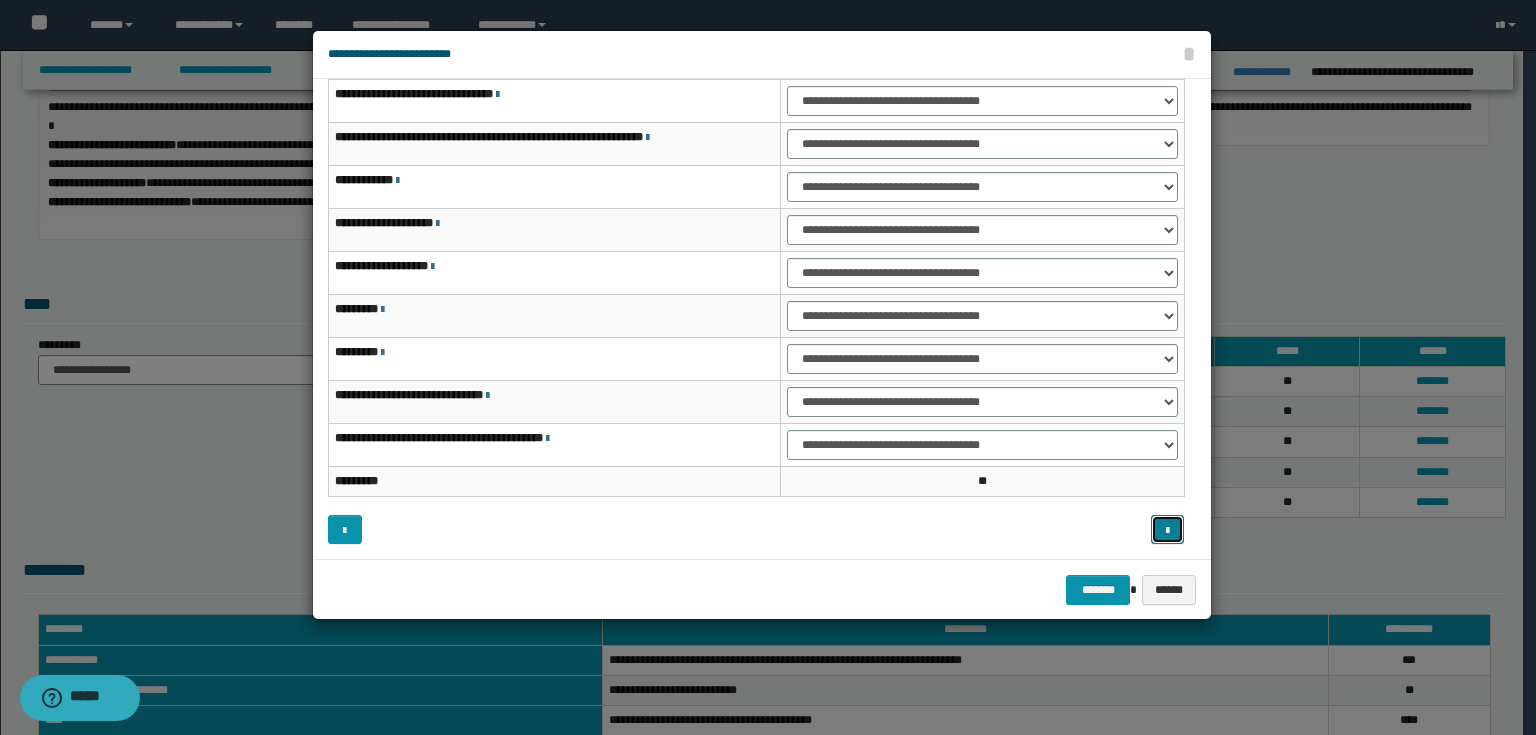 scroll, scrollTop: 0, scrollLeft: 0, axis: both 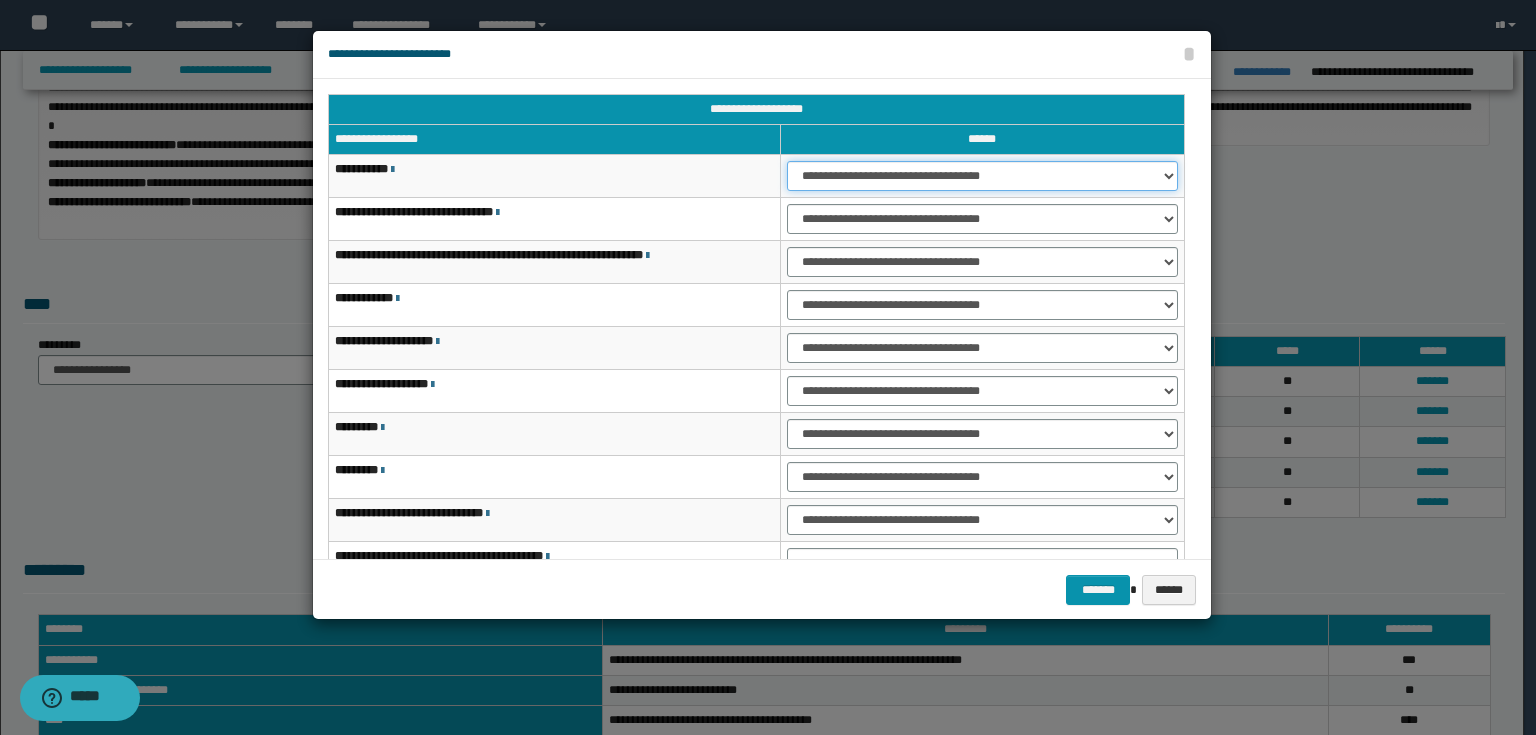 click on "**********" at bounding box center [982, 176] 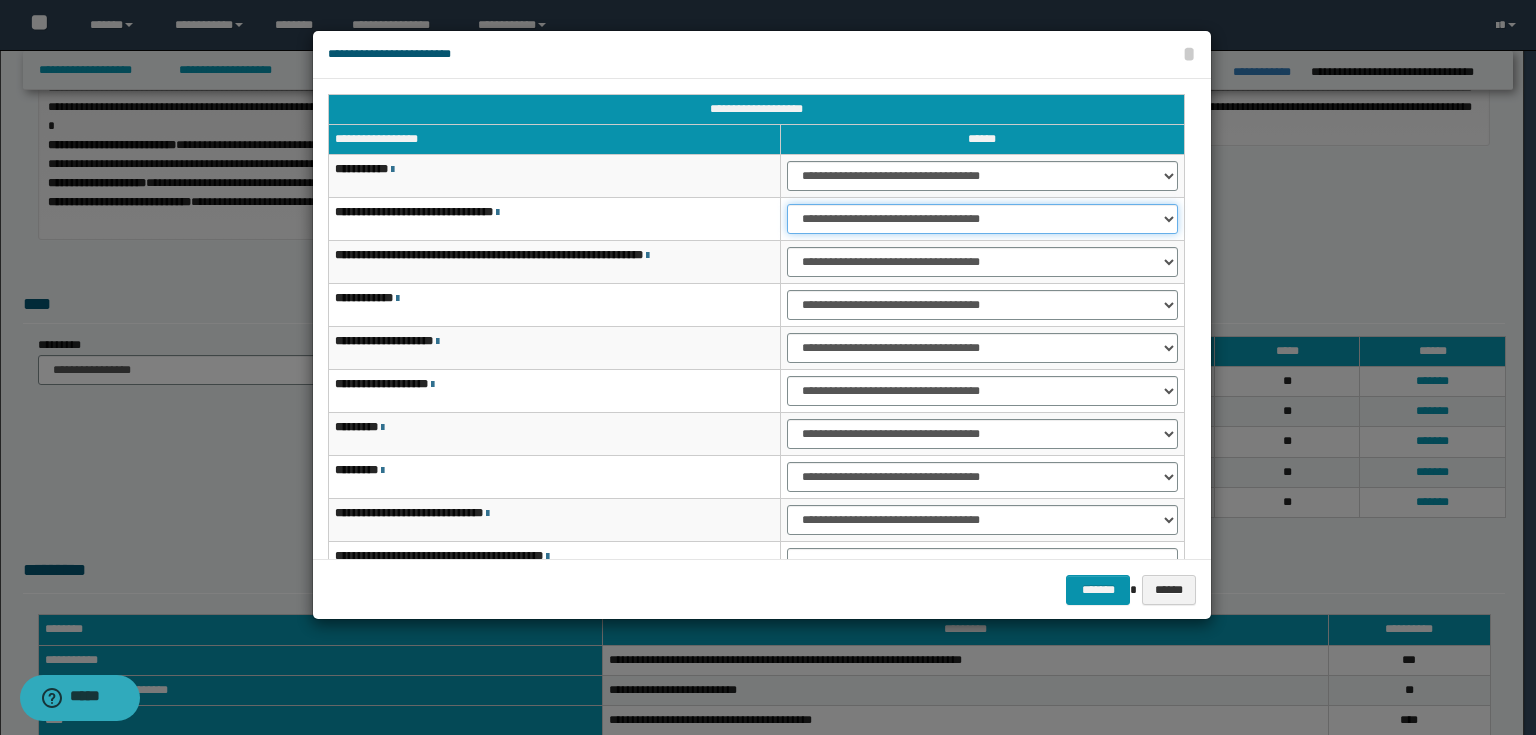 click on "**********" at bounding box center (982, 219) 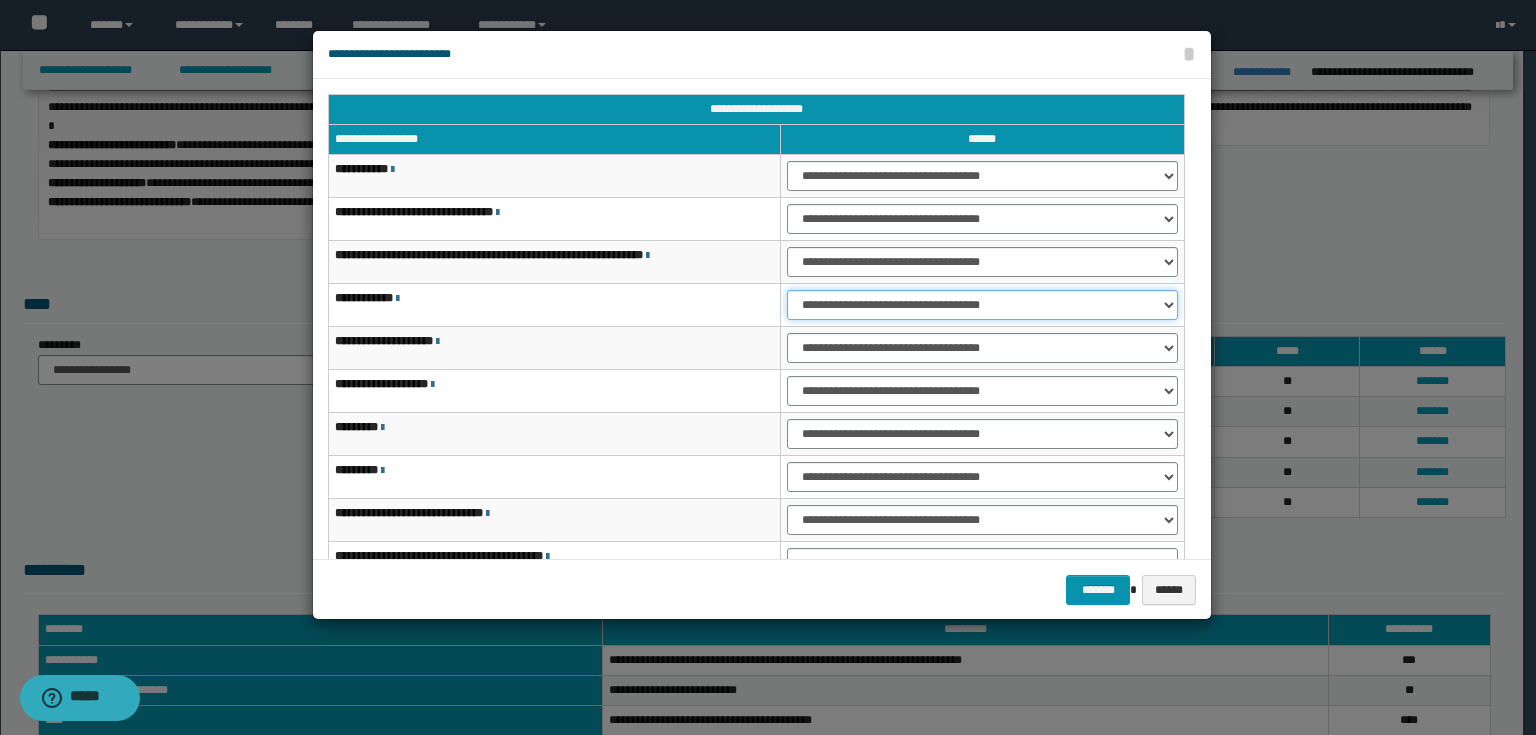 click on "**********" at bounding box center (982, 305) 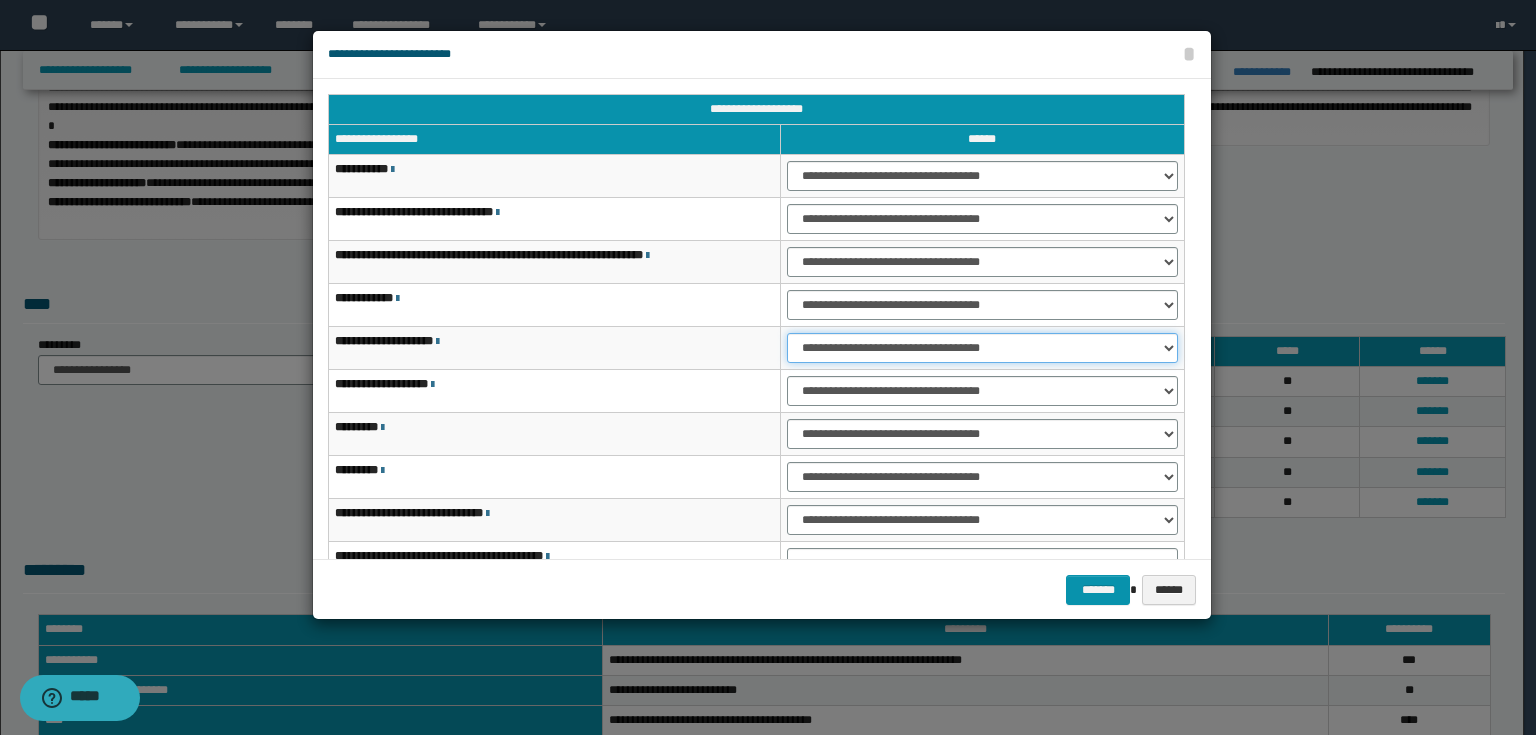 click on "**********" at bounding box center [982, 348] 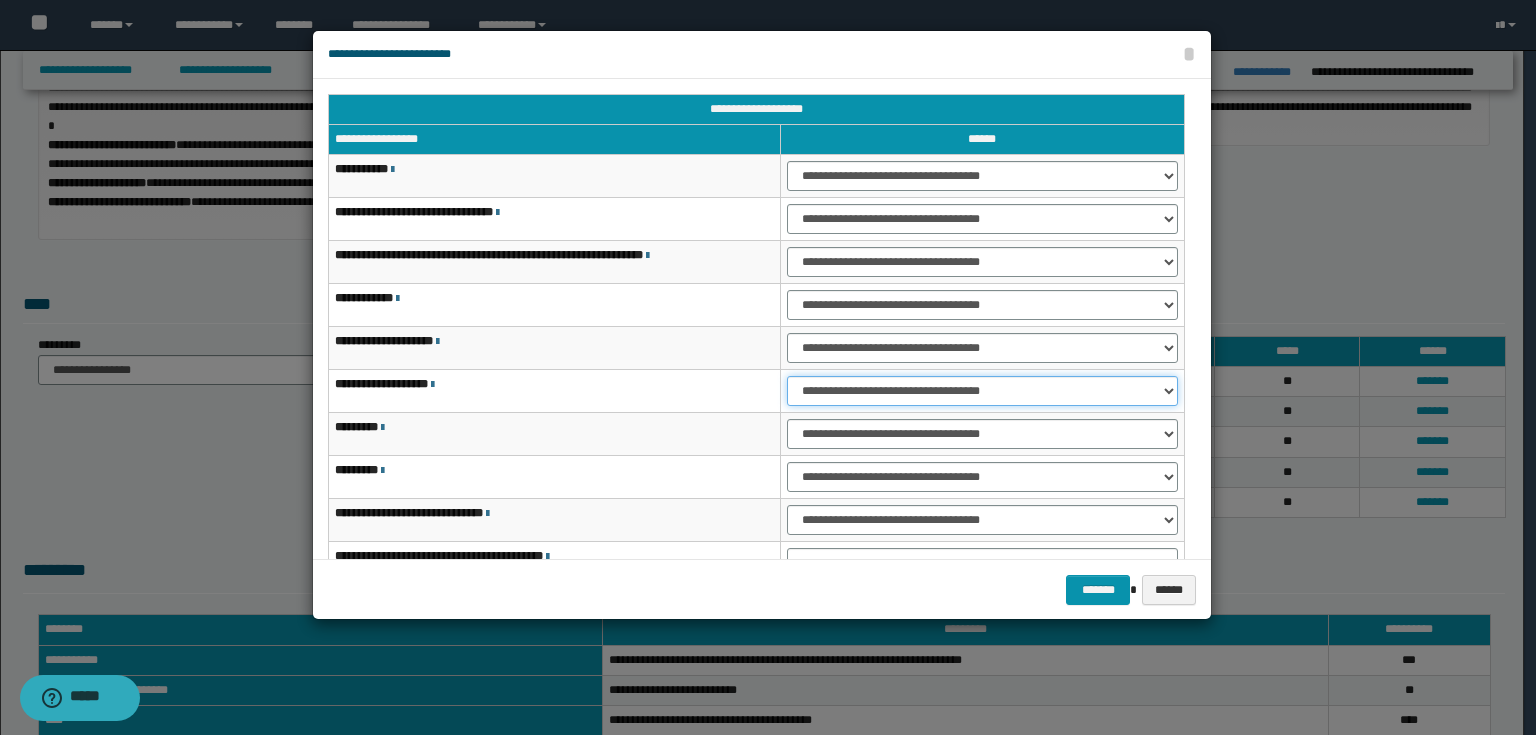 click on "**********" at bounding box center (982, 391) 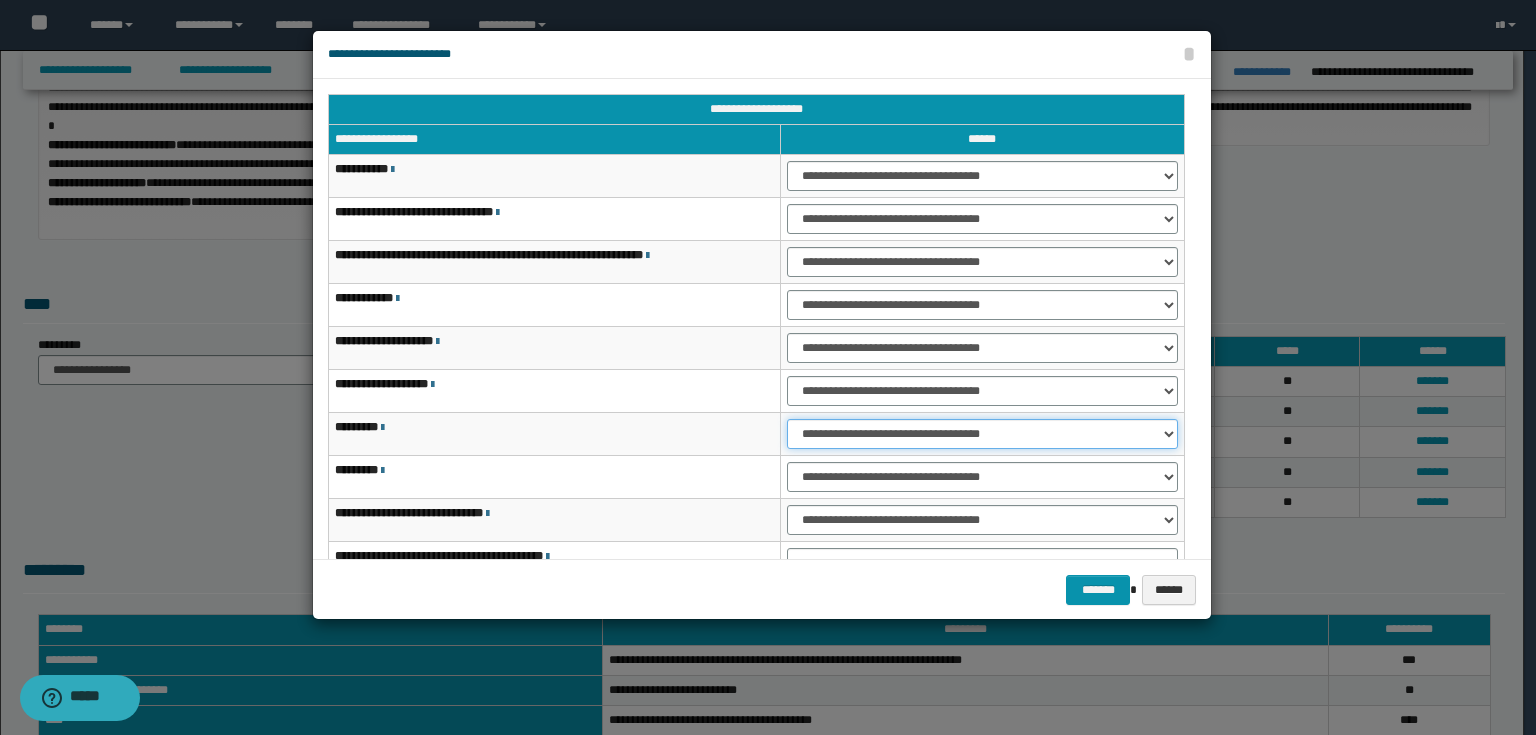 click on "**********" at bounding box center (982, 434) 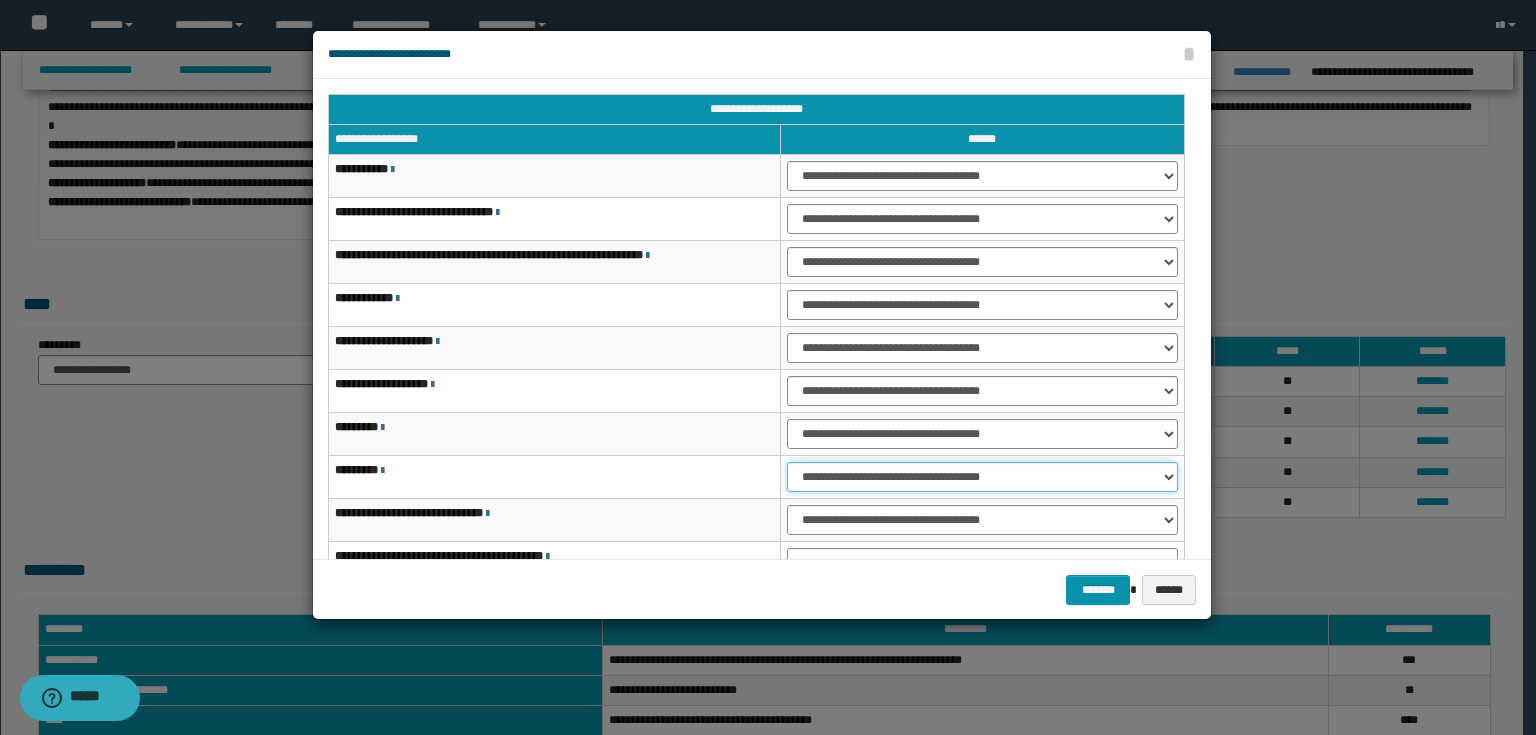 click on "**********" at bounding box center [982, 477] 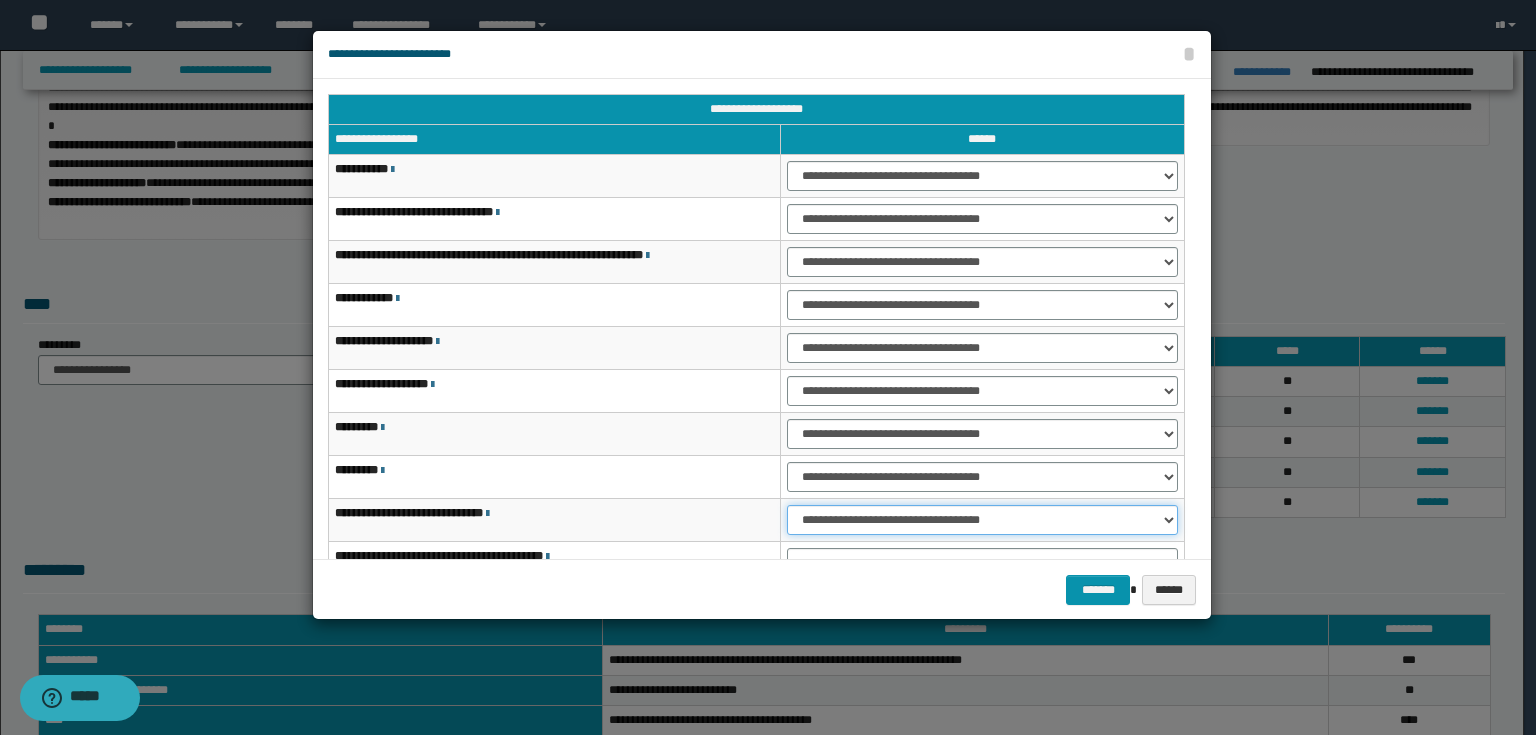 click on "**********" at bounding box center [982, 520] 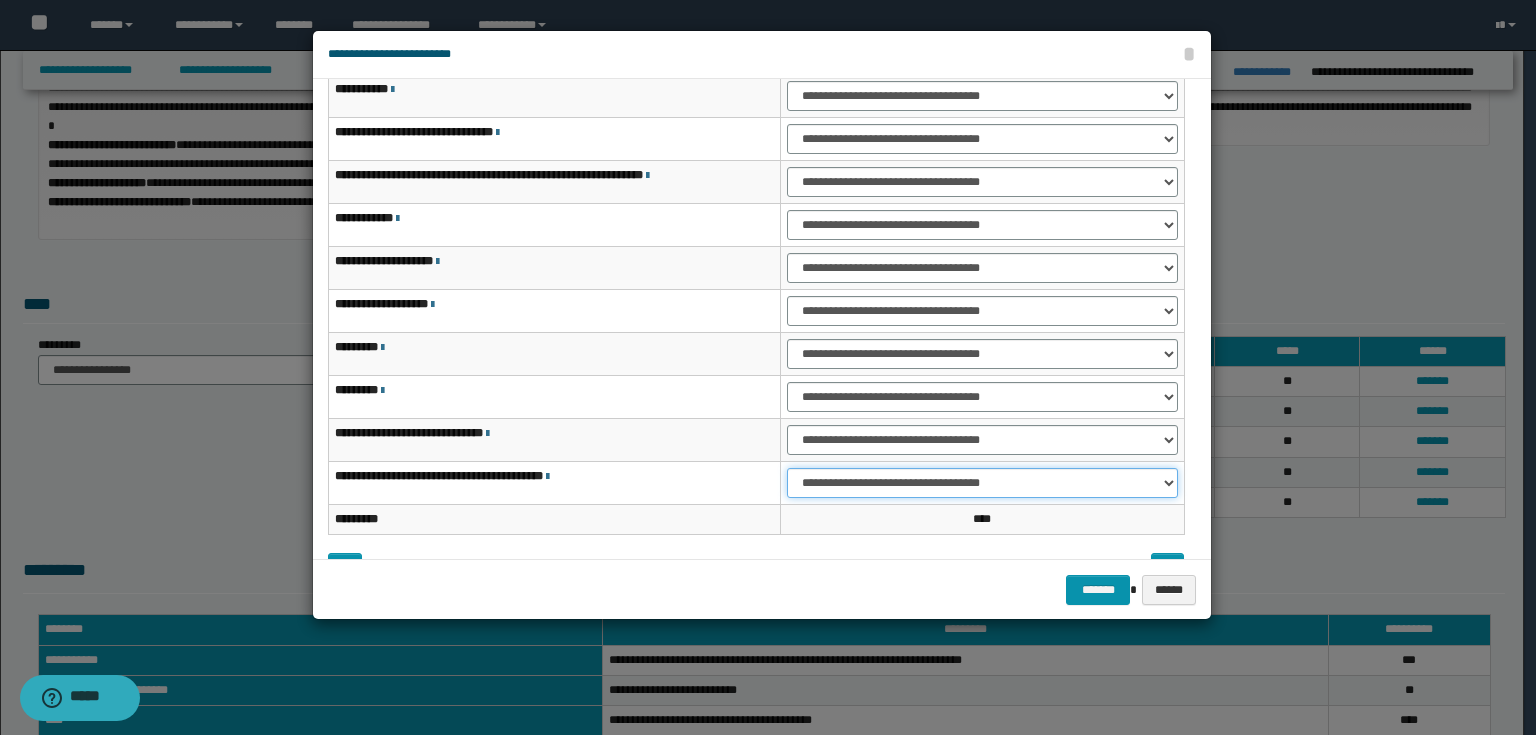 click on "**********" at bounding box center [982, 483] 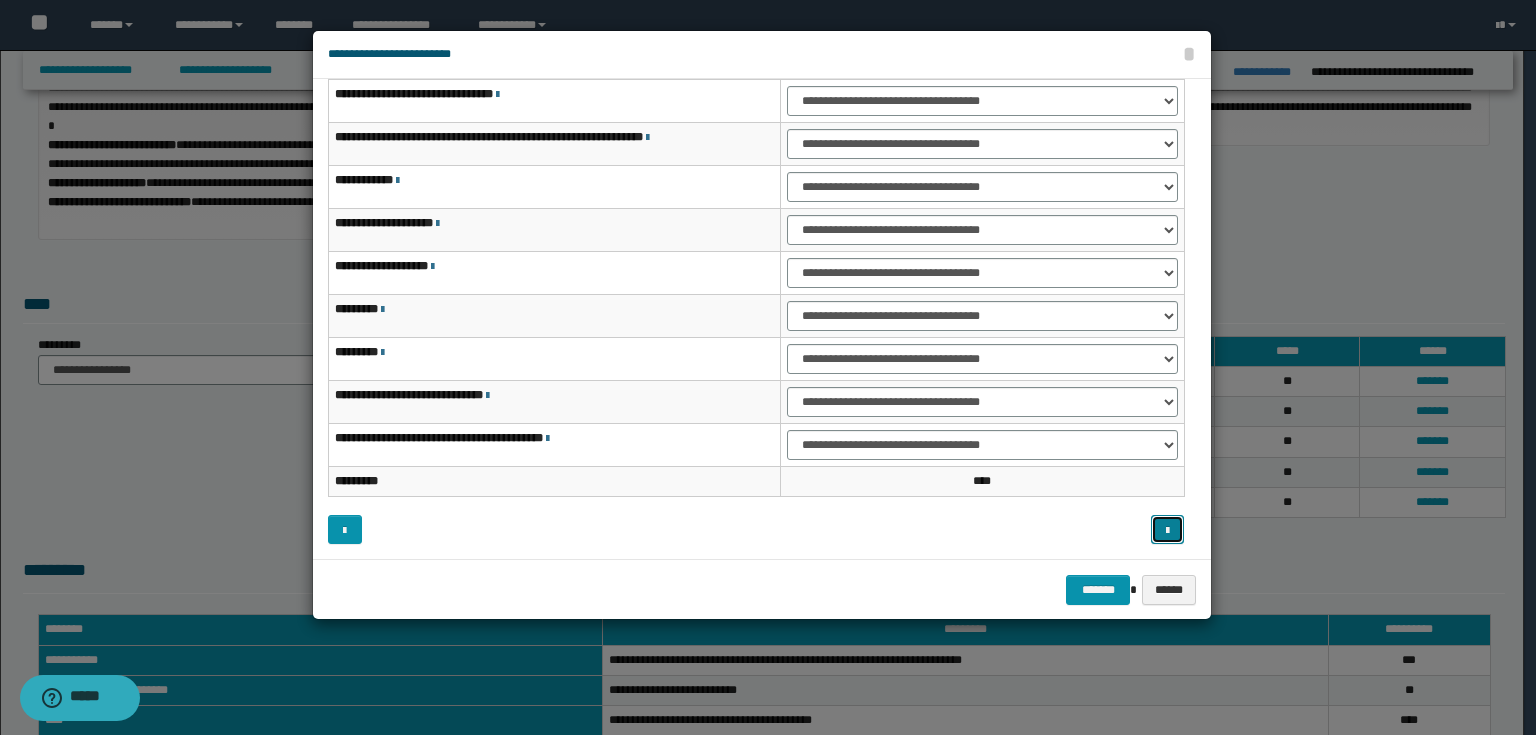 click at bounding box center (1167, 531) 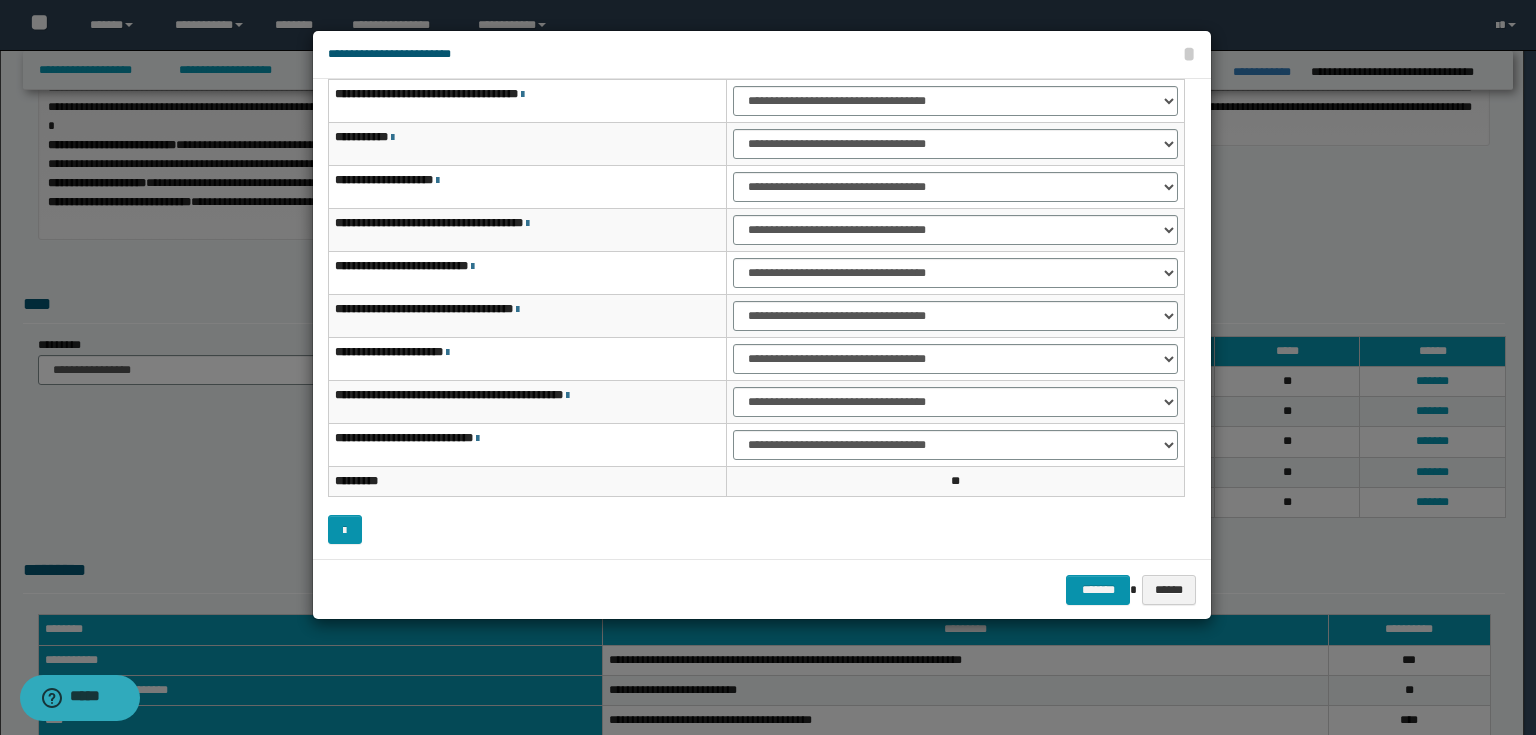 scroll, scrollTop: 0, scrollLeft: 0, axis: both 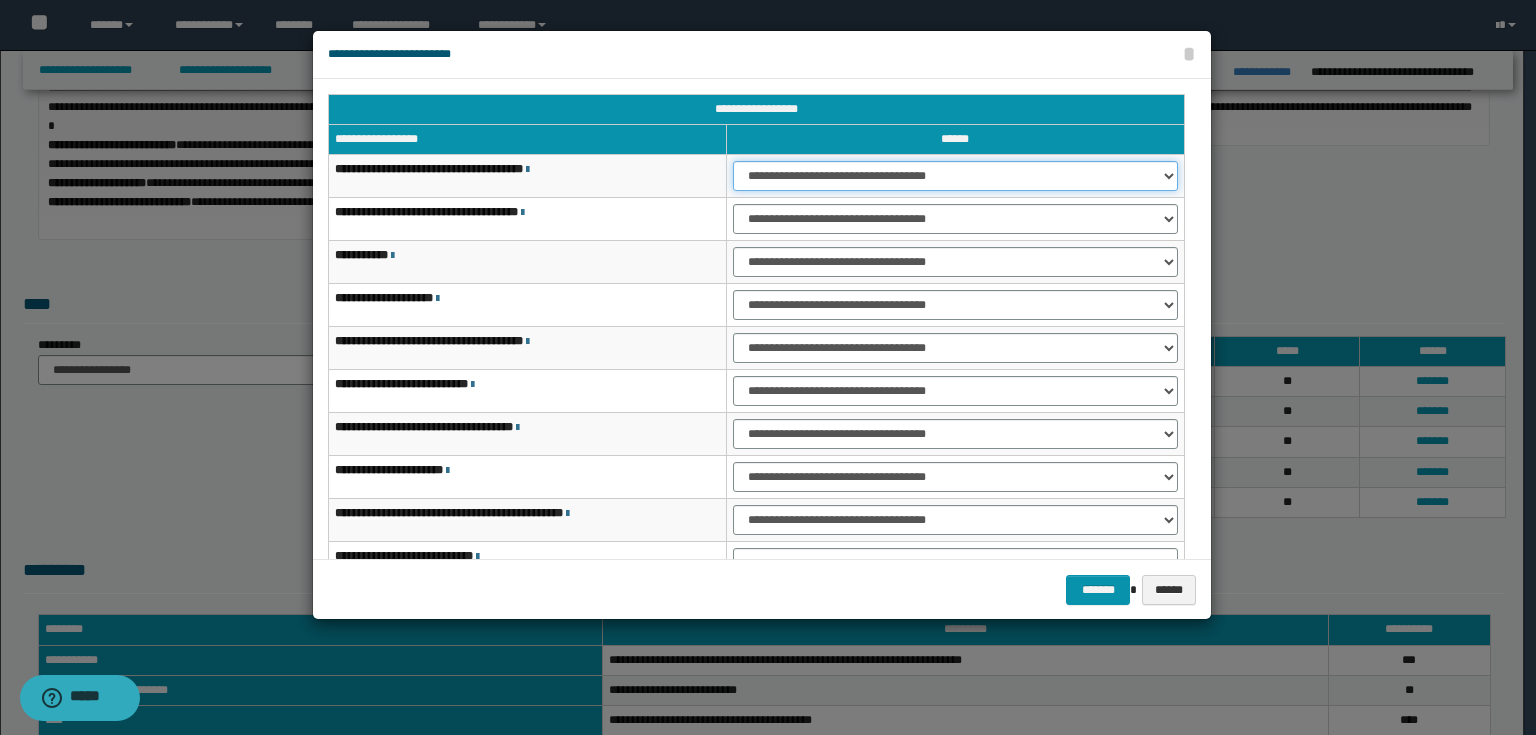 click on "**********" at bounding box center [955, 176] 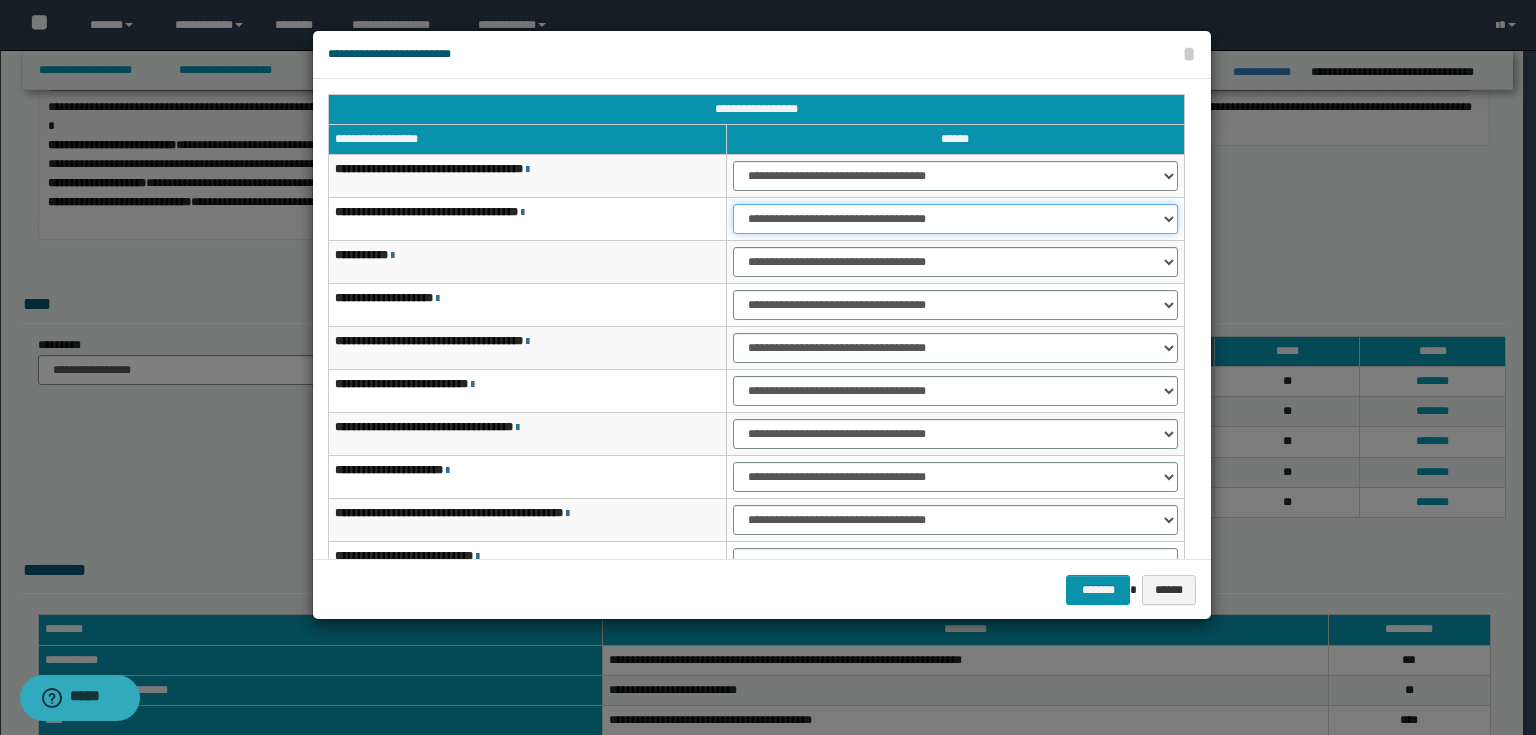 click on "**********" at bounding box center (955, 219) 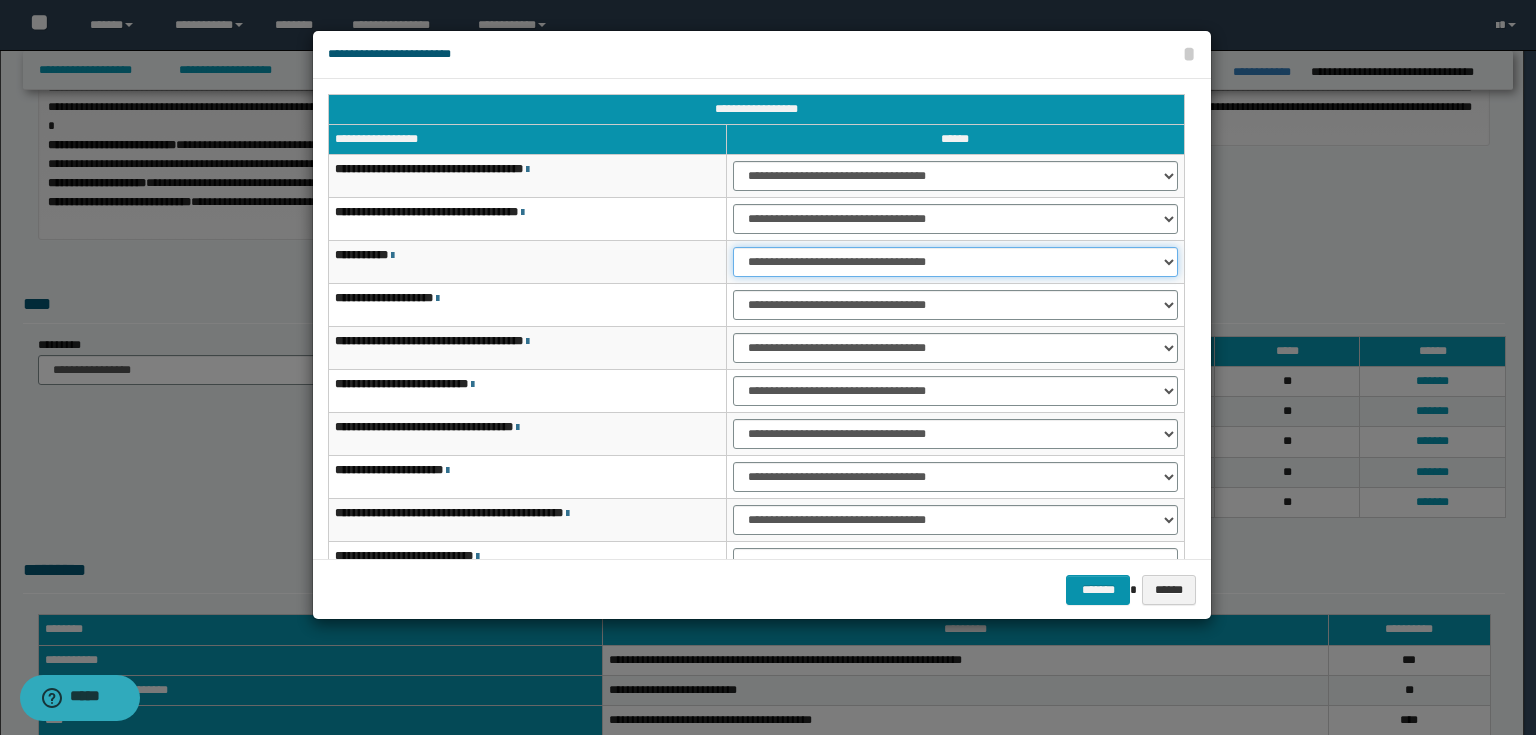 click on "**********" at bounding box center [955, 262] 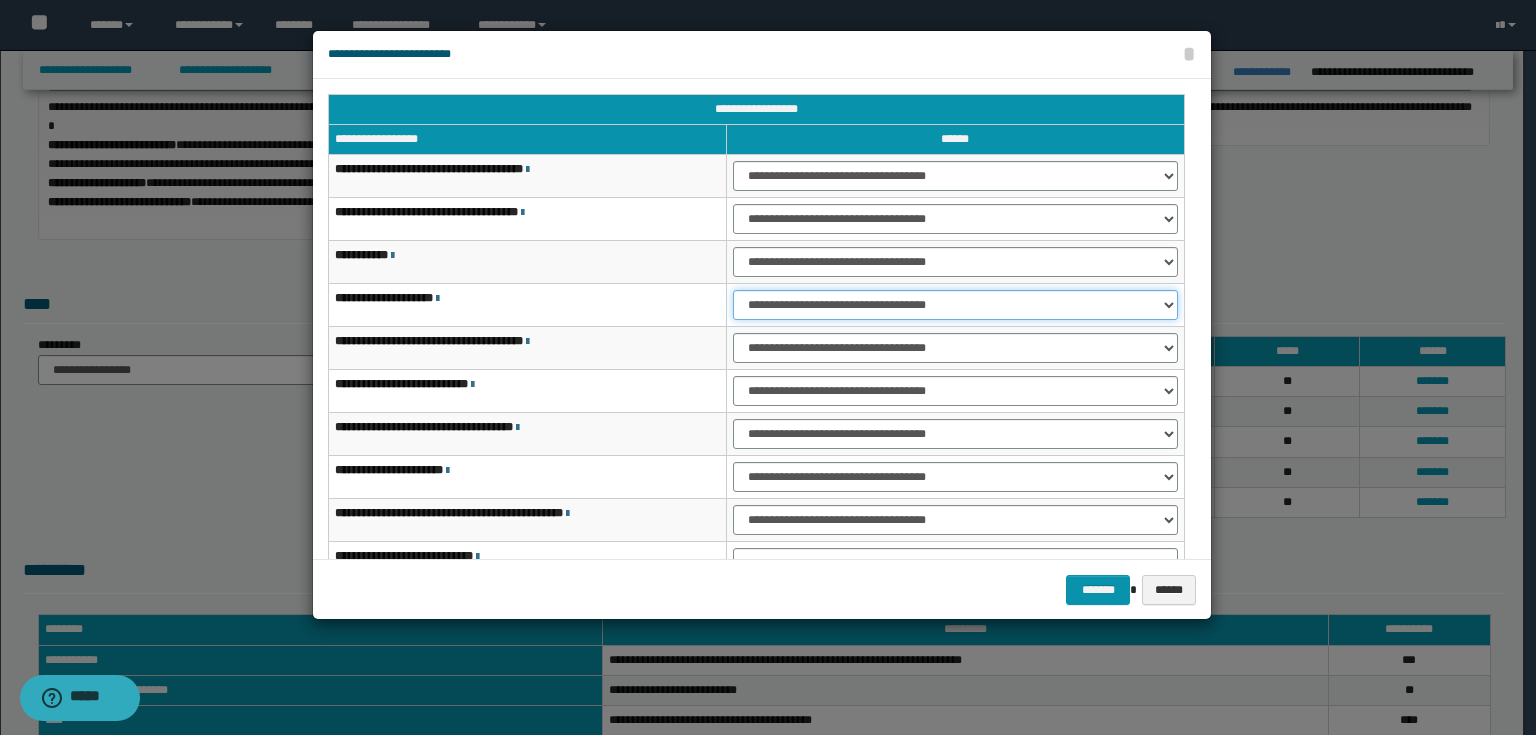 click on "**********" at bounding box center (955, 305) 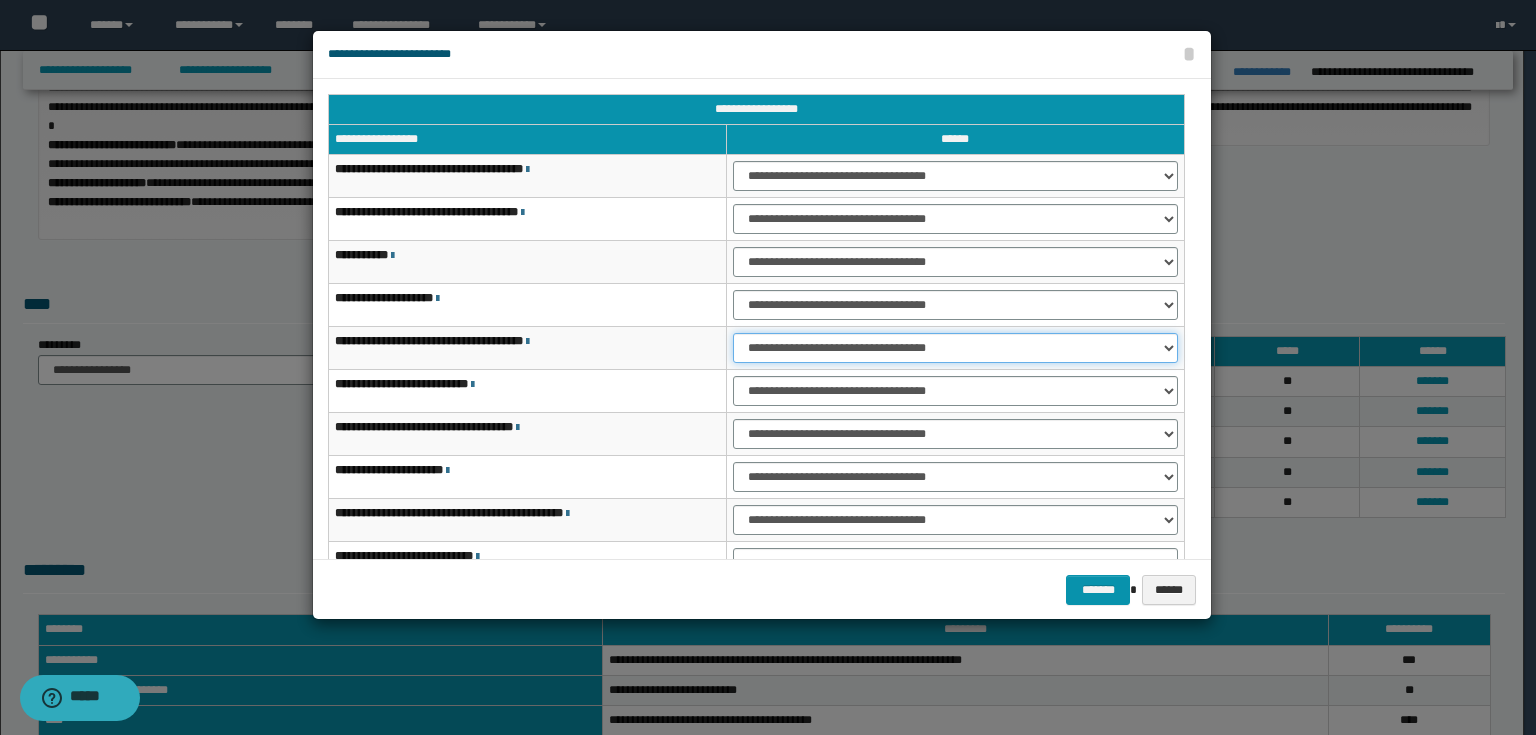 click on "**********" at bounding box center [955, 348] 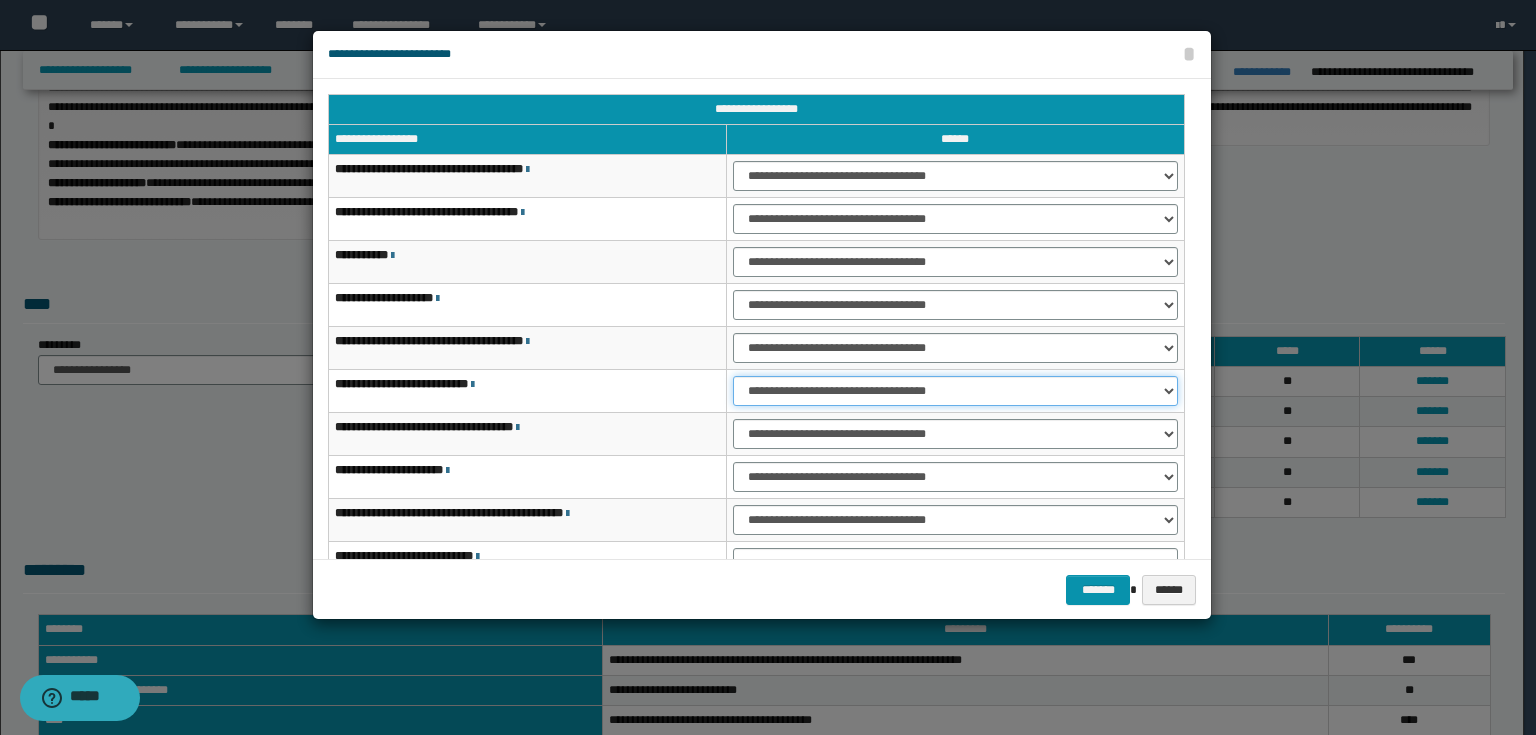 click on "**********" at bounding box center [955, 391] 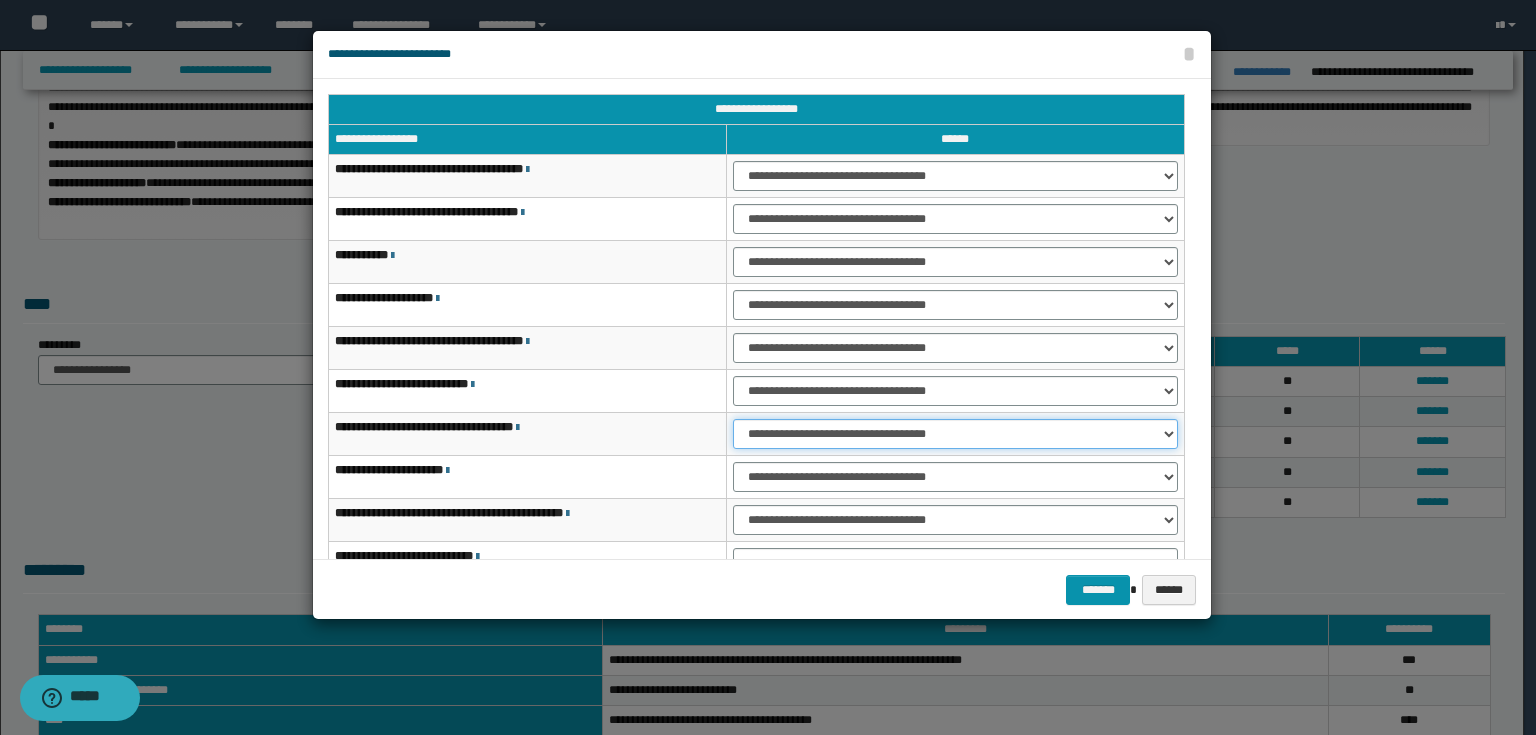 click on "**********" at bounding box center [955, 434] 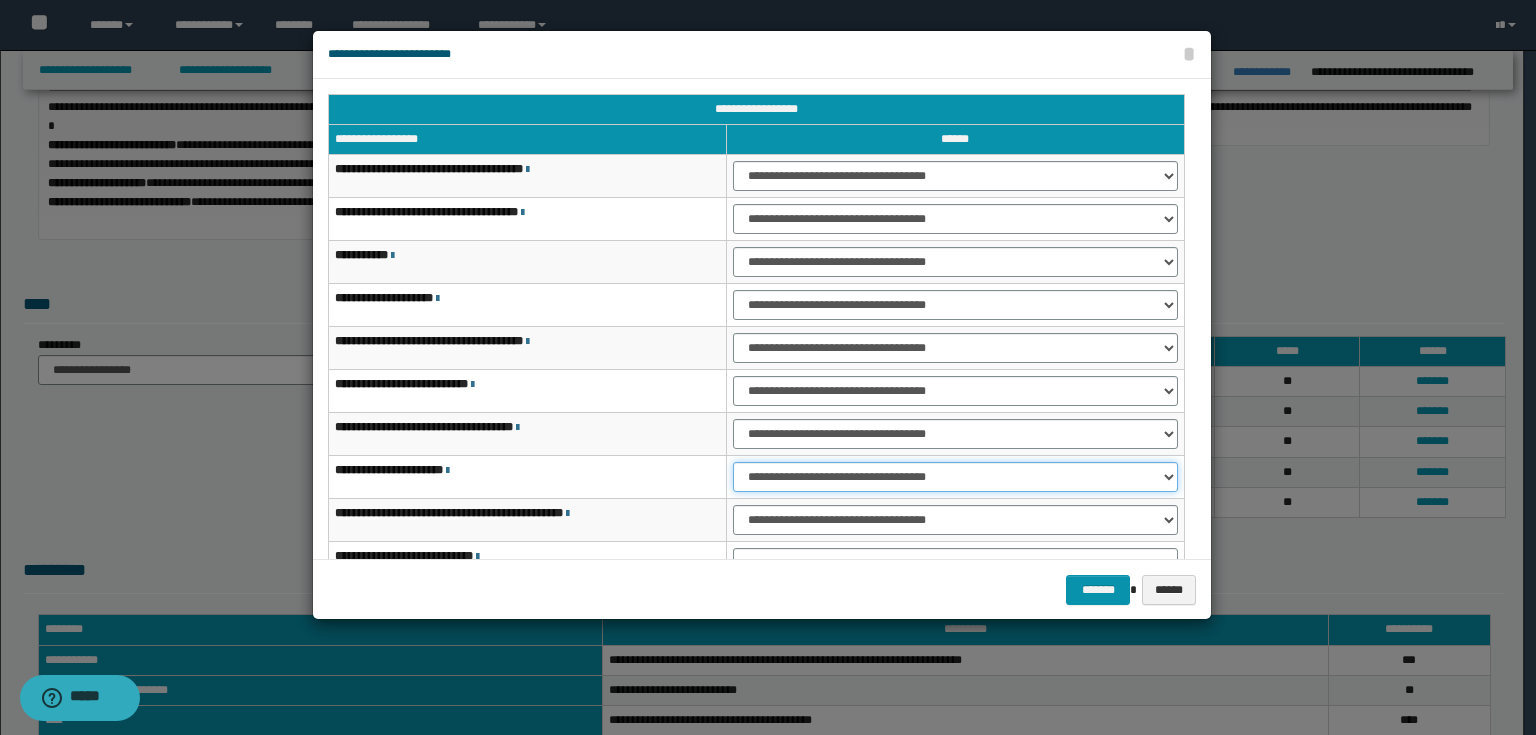 click on "**********" at bounding box center [955, 477] 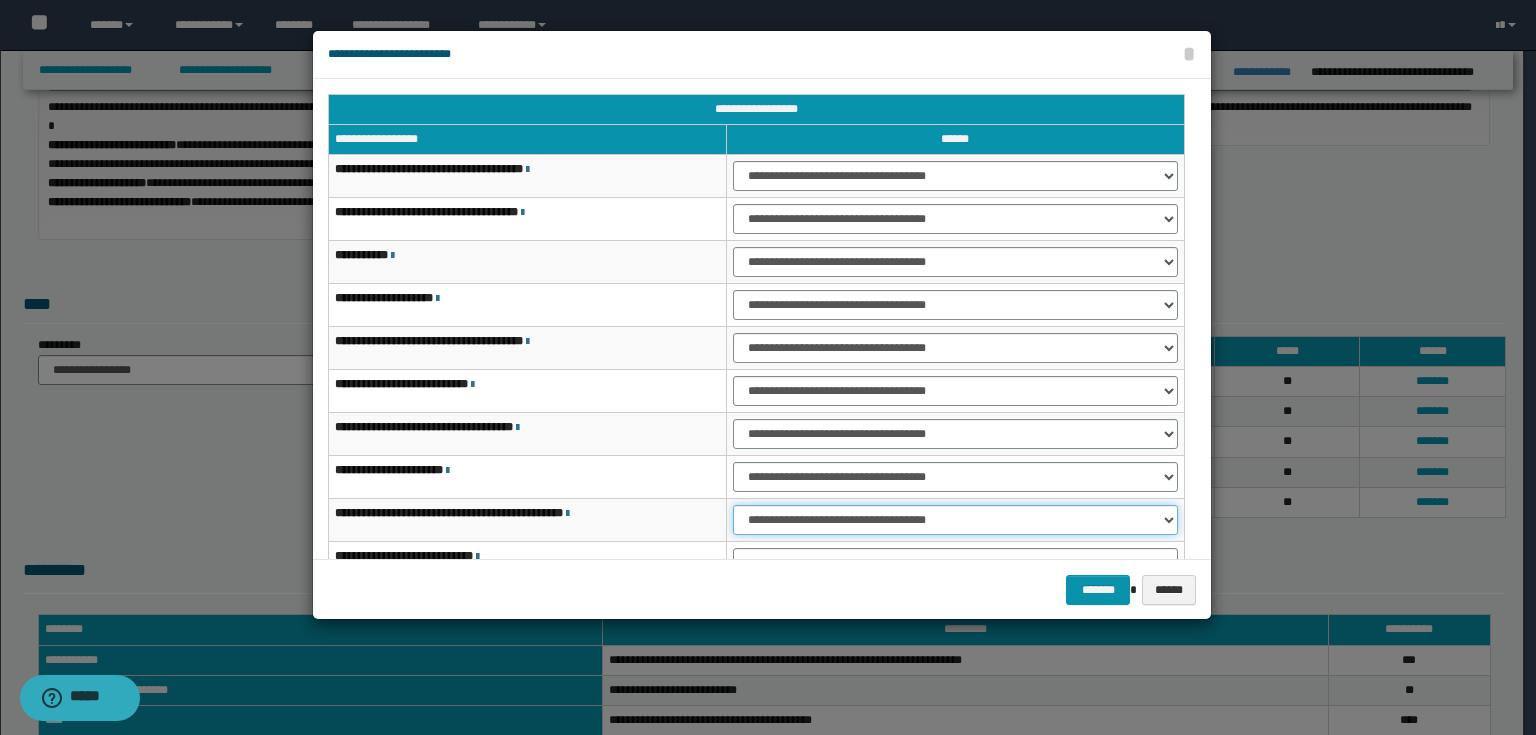 click on "**********" at bounding box center [955, 520] 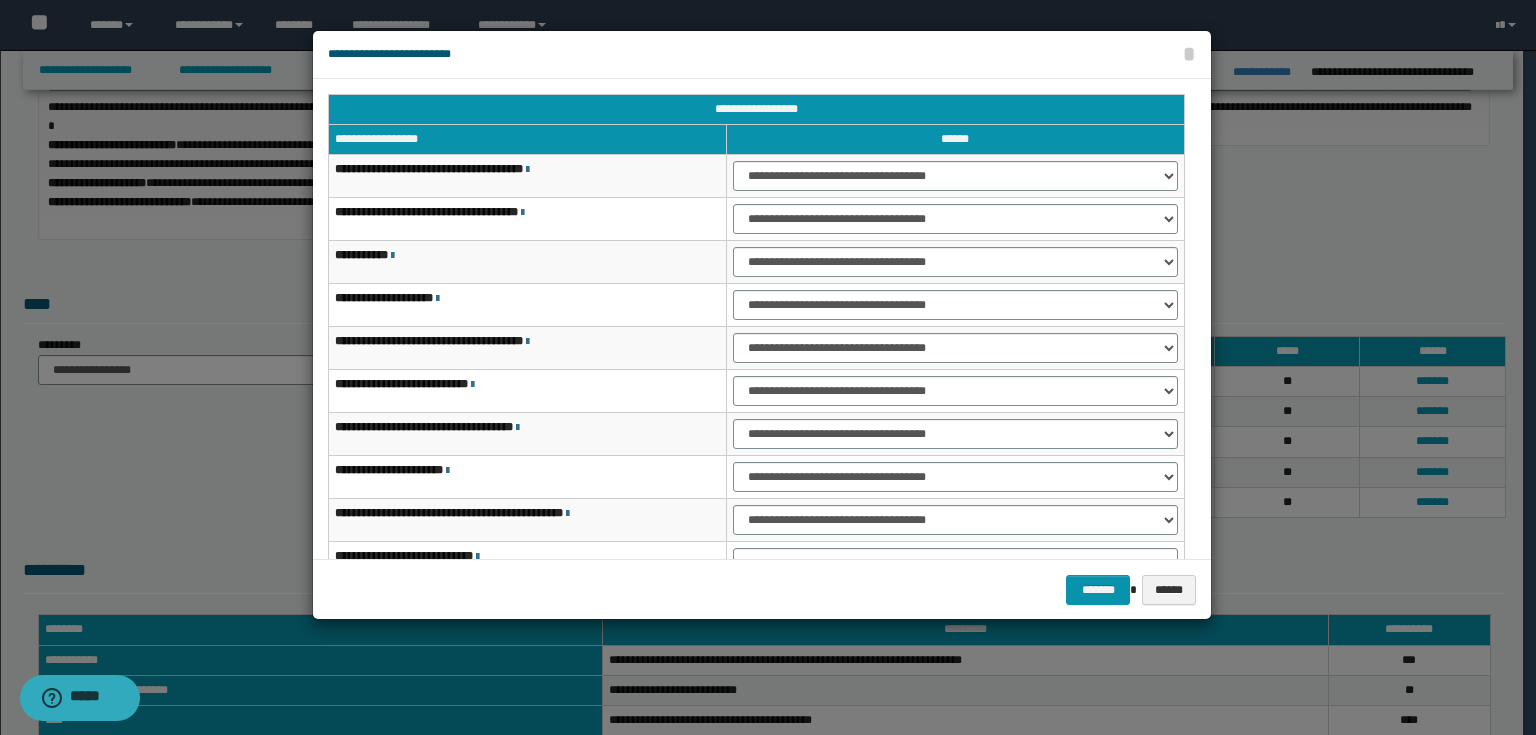 click on "*******
******" at bounding box center (762, 590) 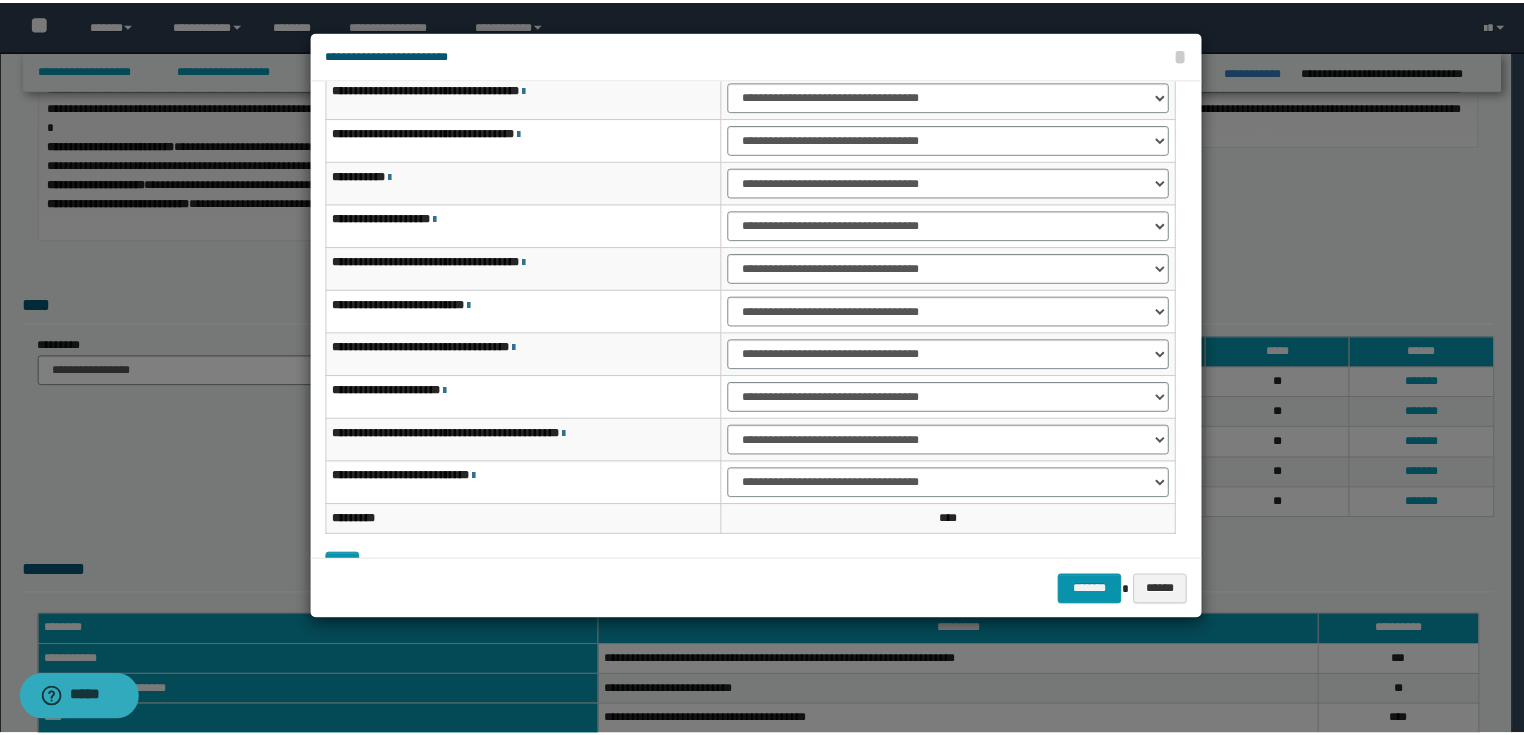 scroll, scrollTop: 118, scrollLeft: 0, axis: vertical 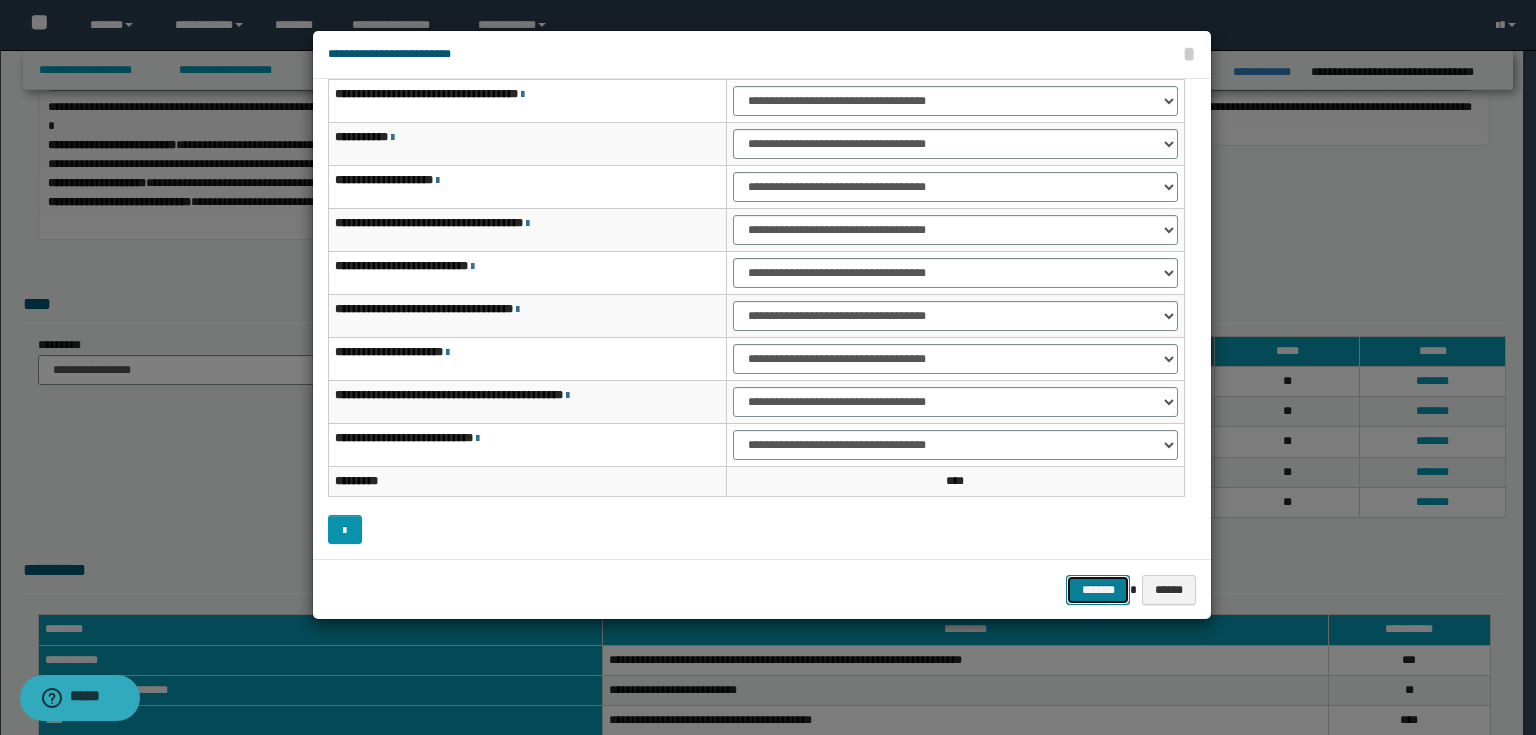 click on "*******" at bounding box center (1098, 590) 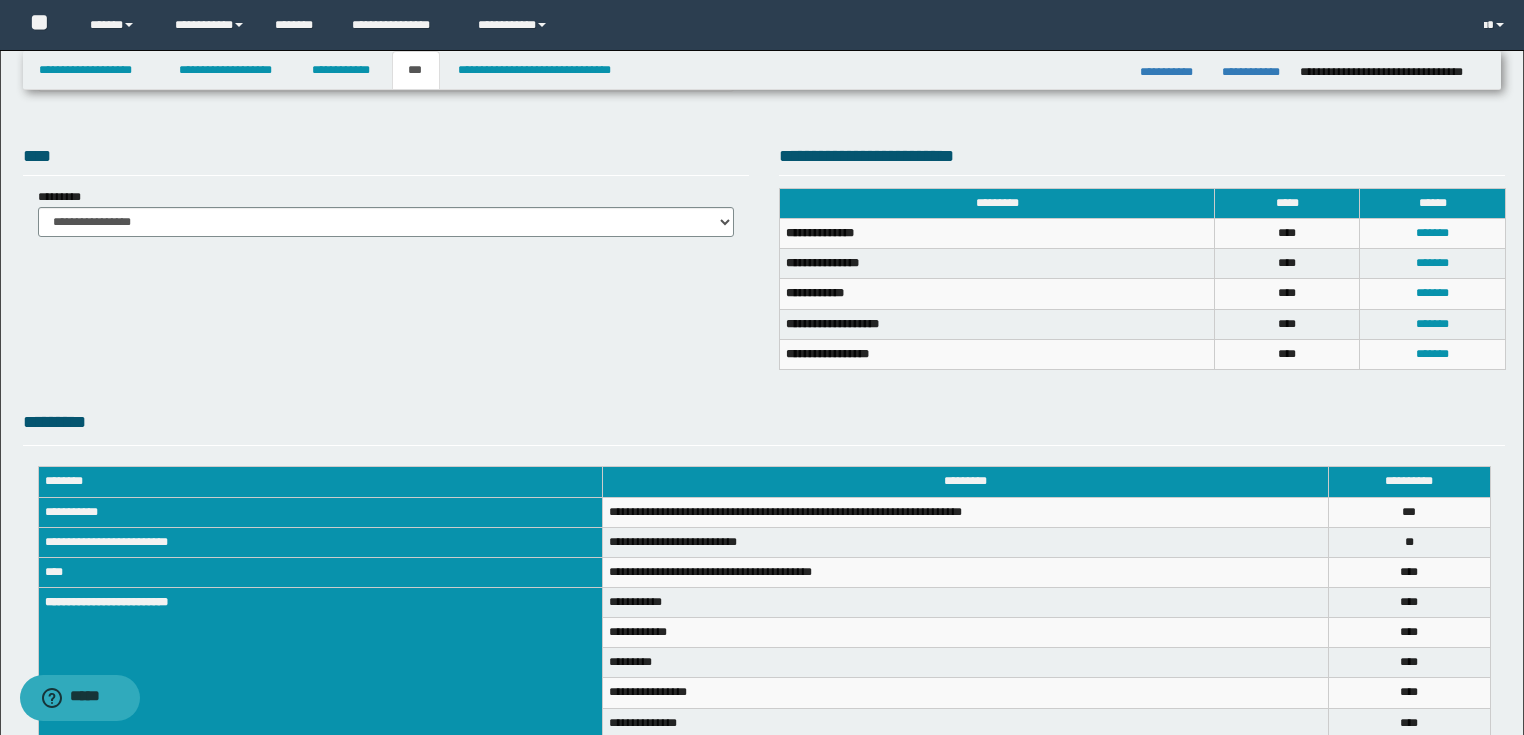 scroll, scrollTop: 228, scrollLeft: 0, axis: vertical 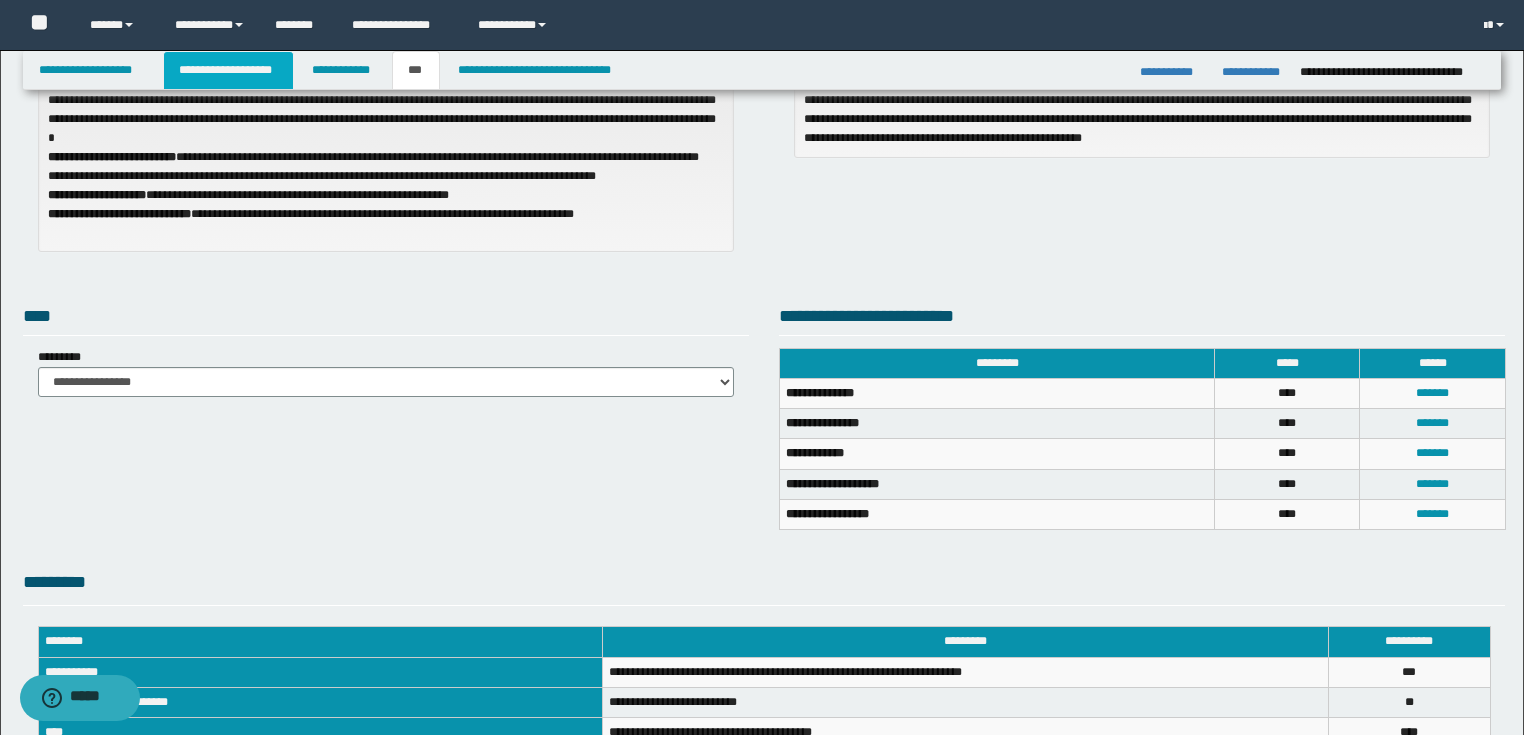 click on "**********" at bounding box center [228, 70] 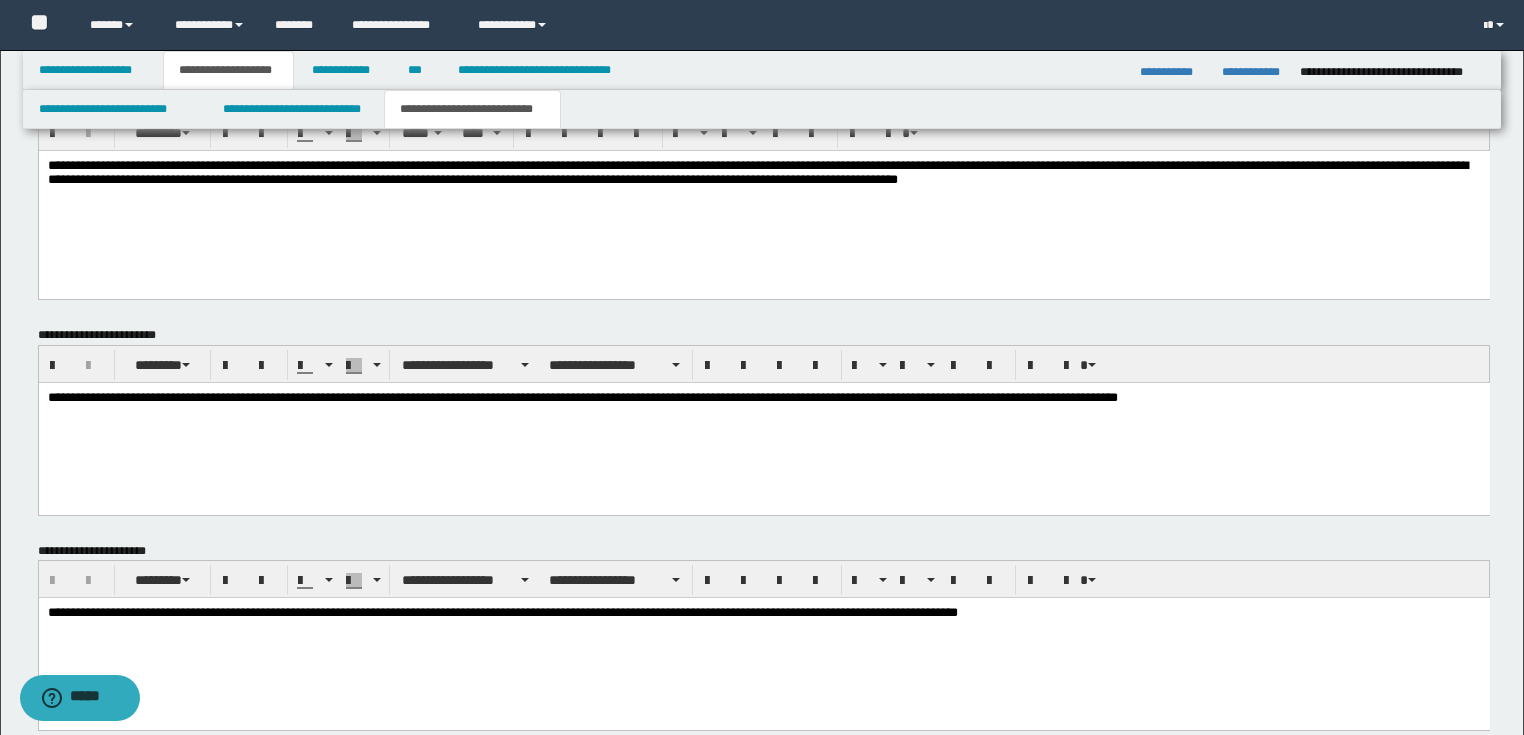 scroll, scrollTop: 819, scrollLeft: 0, axis: vertical 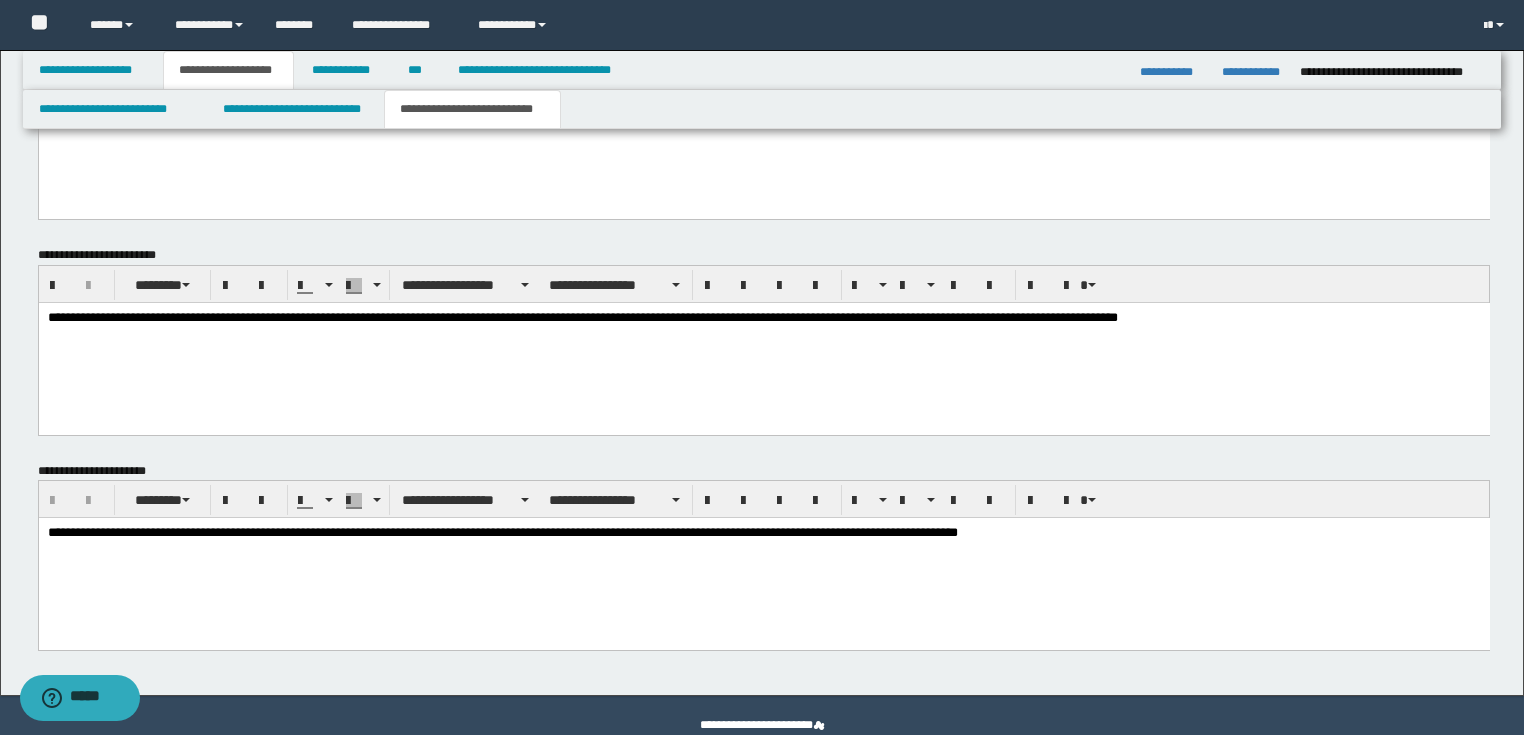 click on "**********" at bounding box center (763, 318) 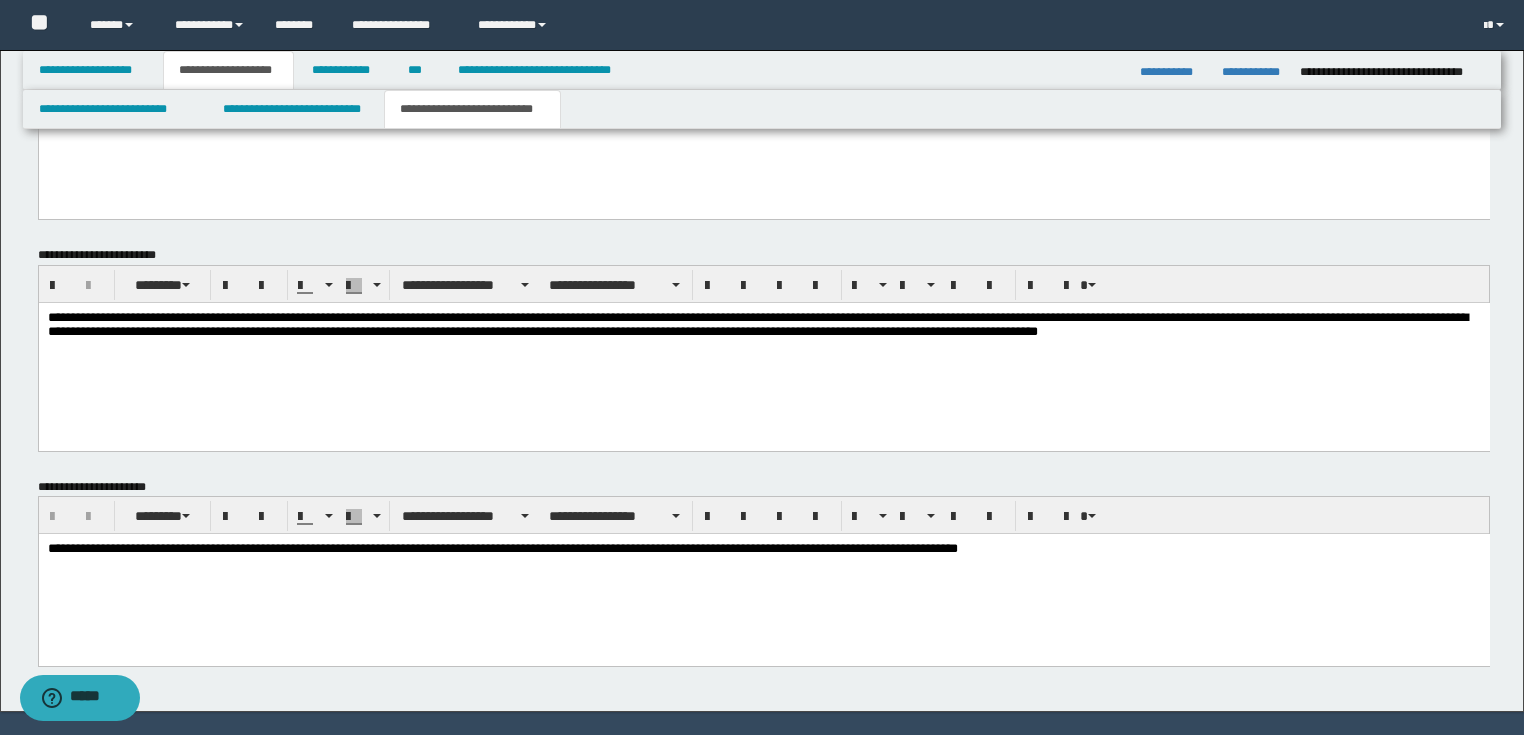 click on "**********" at bounding box center (763, 326) 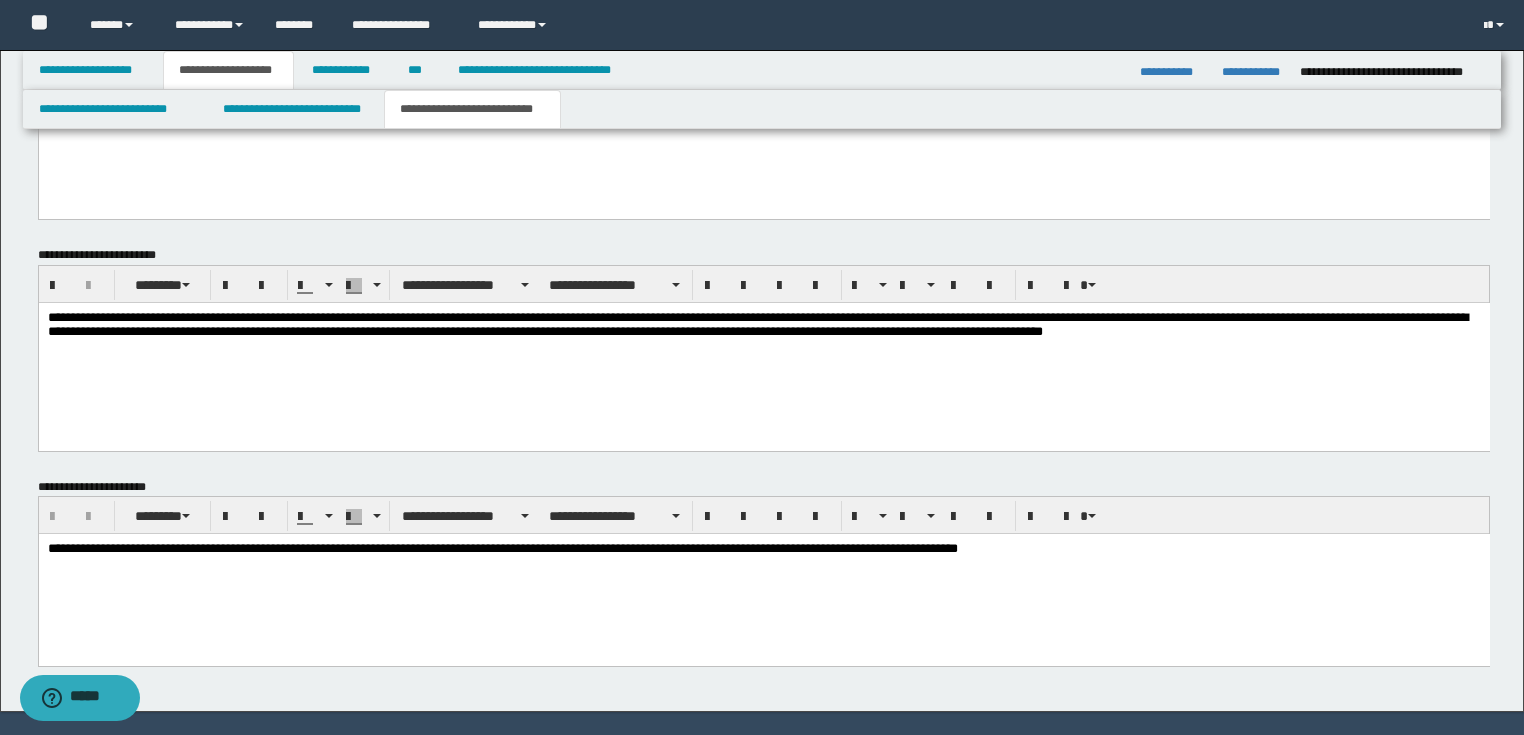 click on "**********" at bounding box center [763, 326] 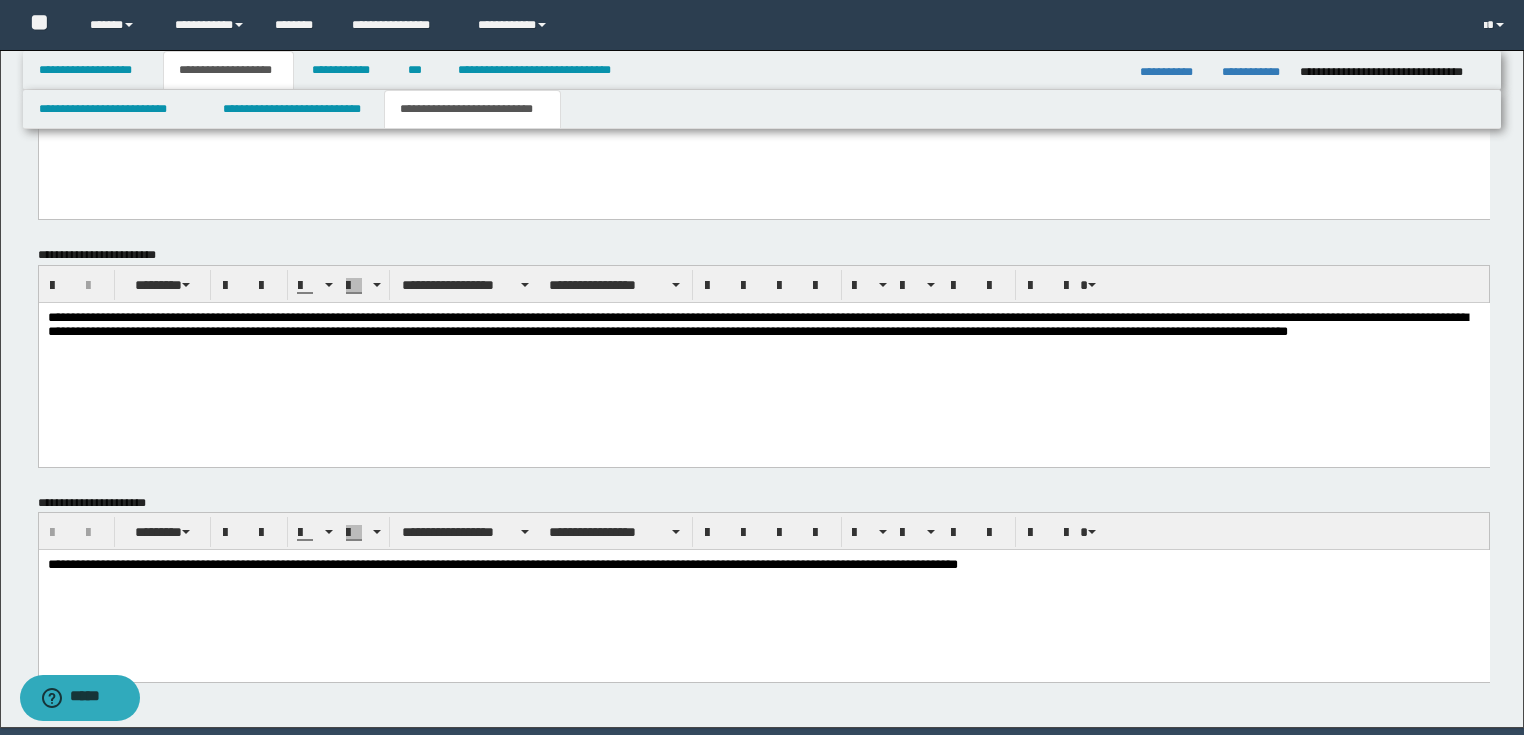 click on "**********" at bounding box center [763, 334] 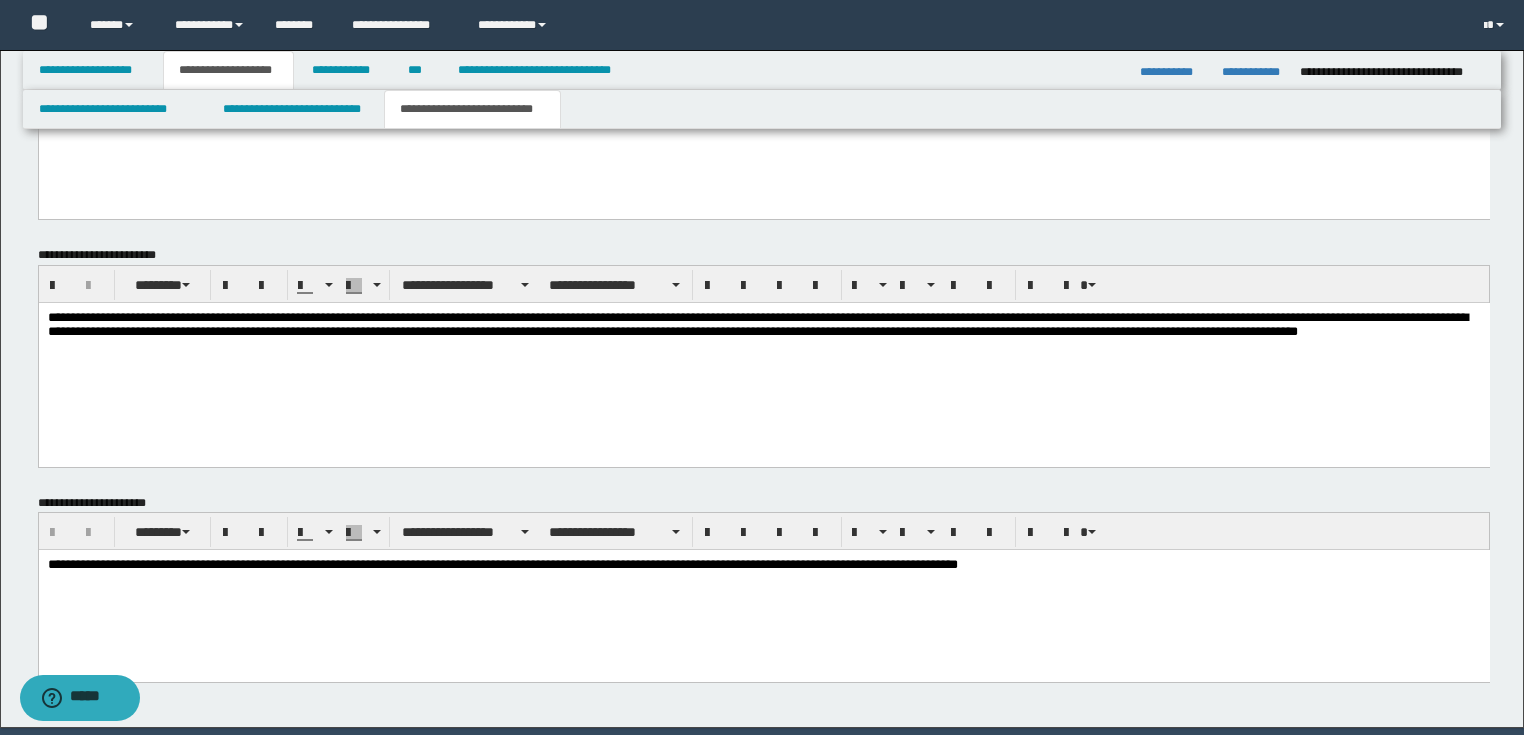click on "**********" at bounding box center (763, 334) 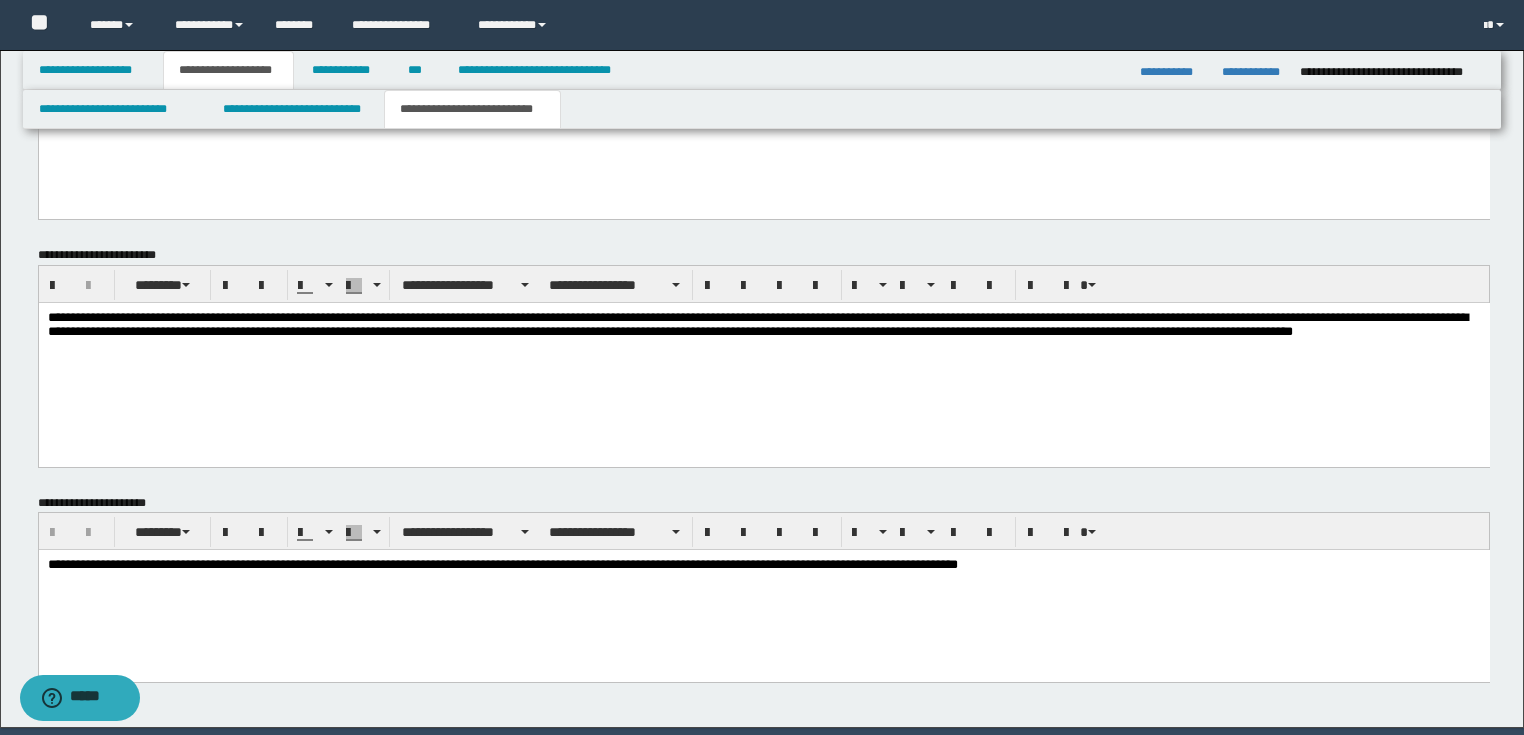 click on "**********" at bounding box center (763, 334) 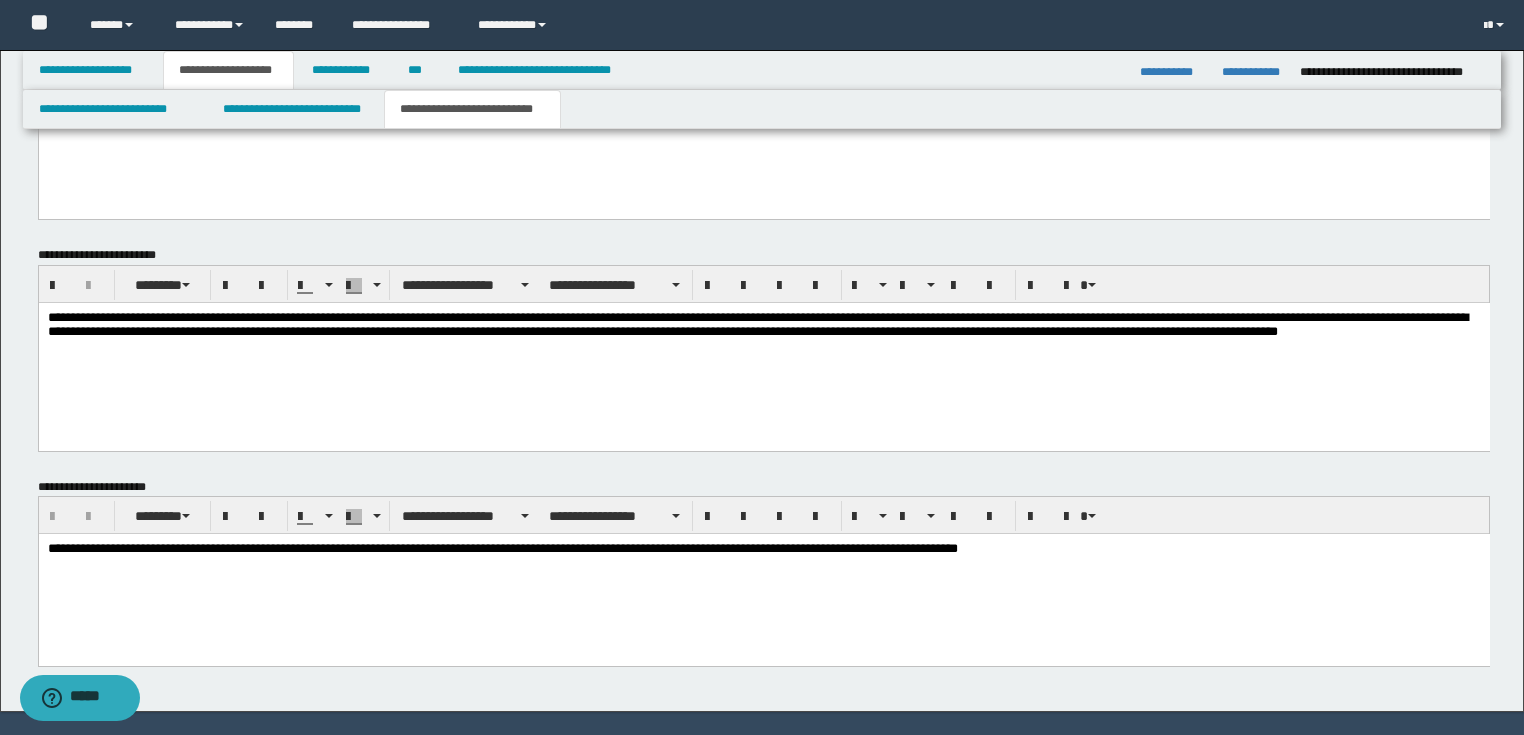 click on "**********" at bounding box center (763, 326) 